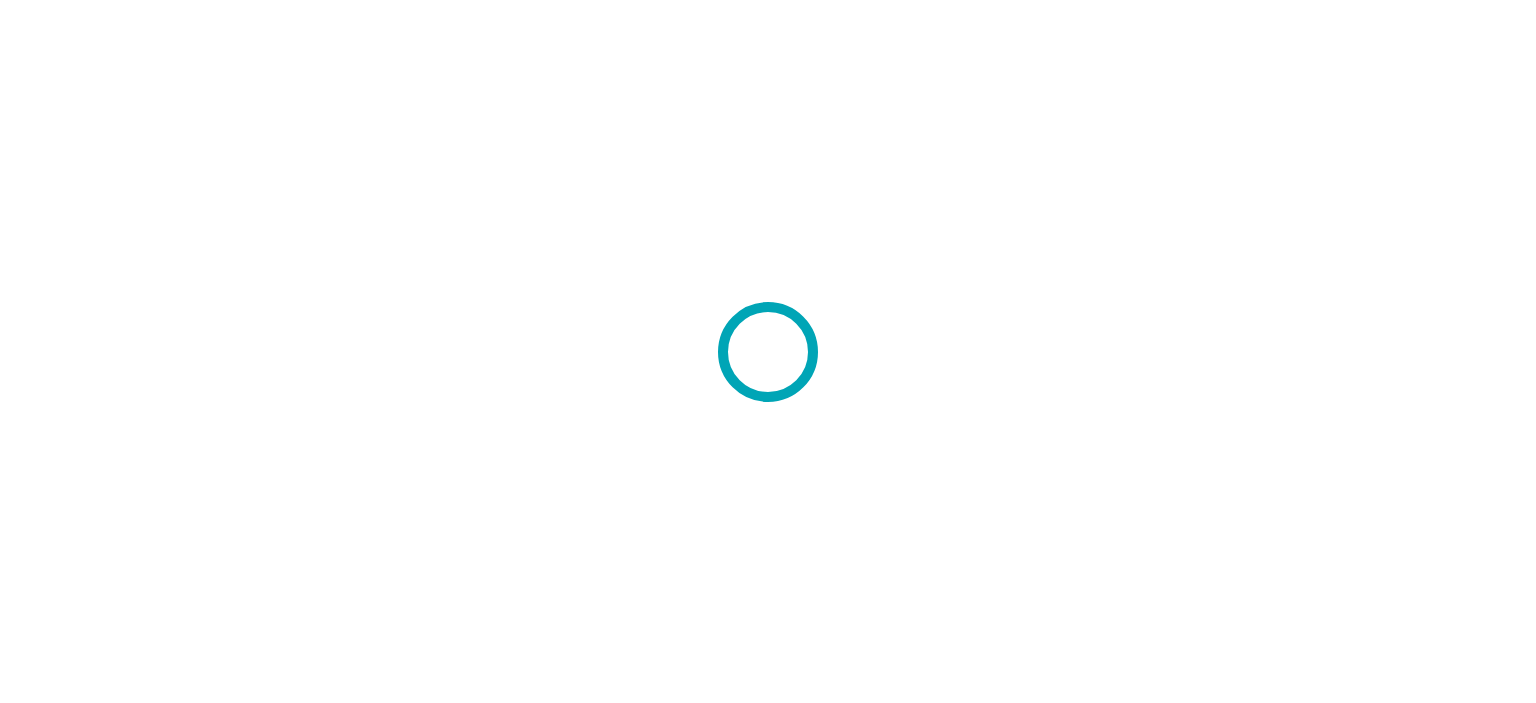 scroll, scrollTop: 0, scrollLeft: 0, axis: both 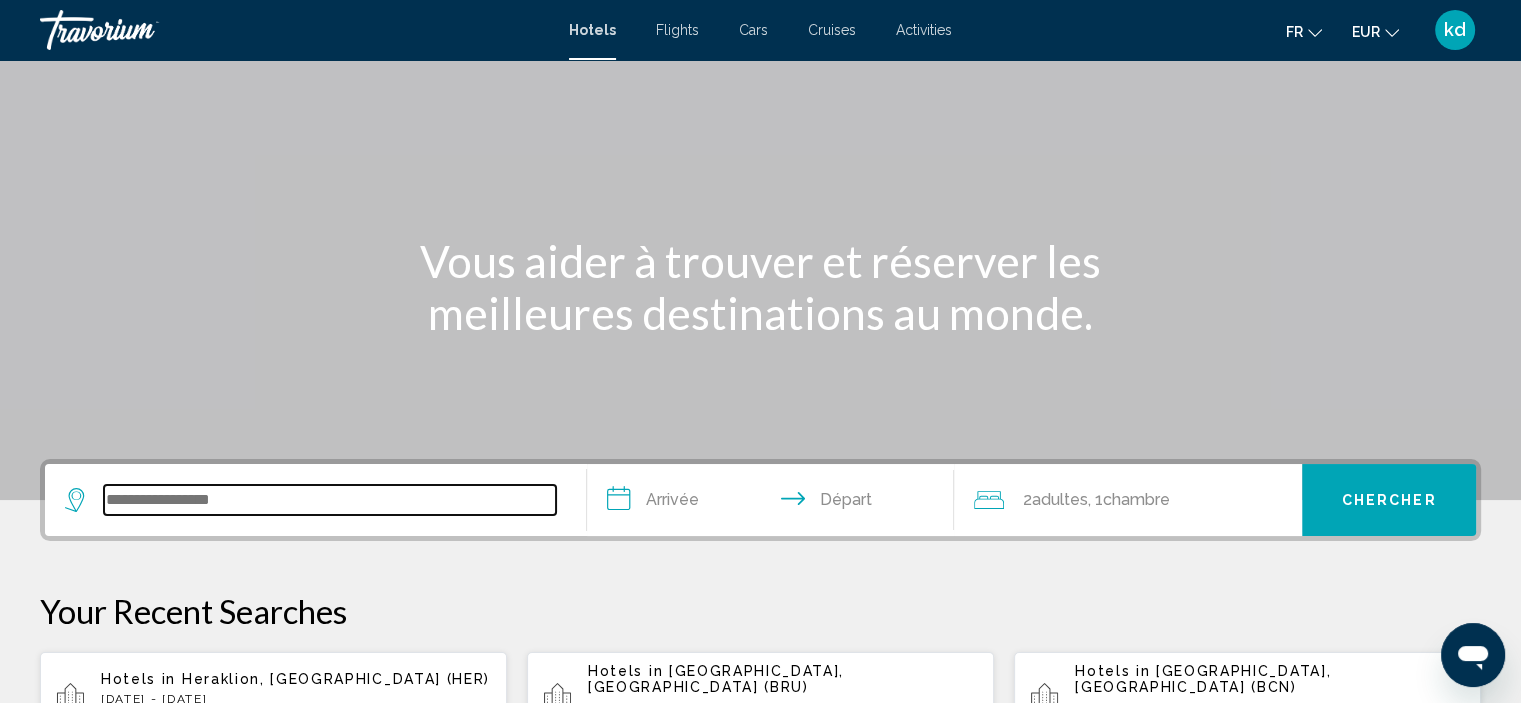 click at bounding box center (330, 500) 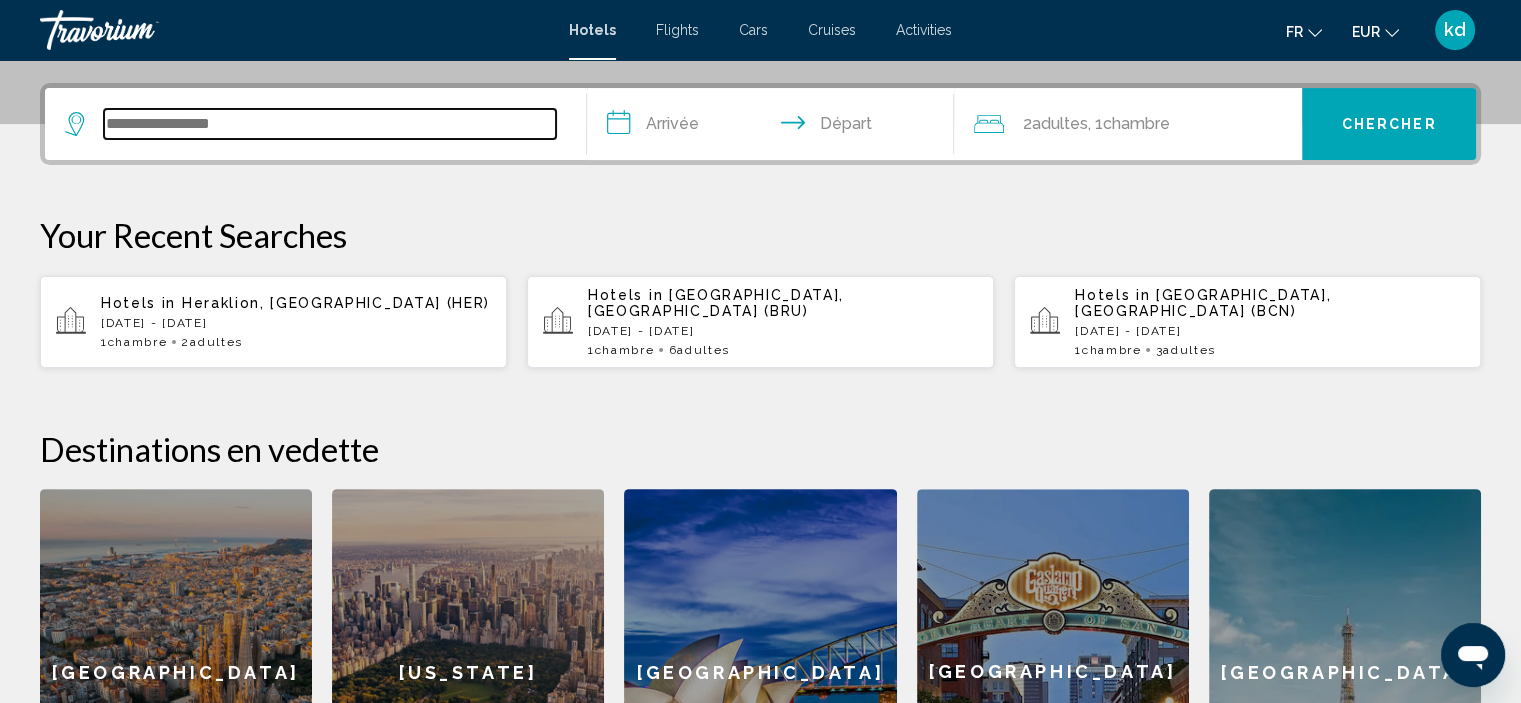 scroll, scrollTop: 493, scrollLeft: 0, axis: vertical 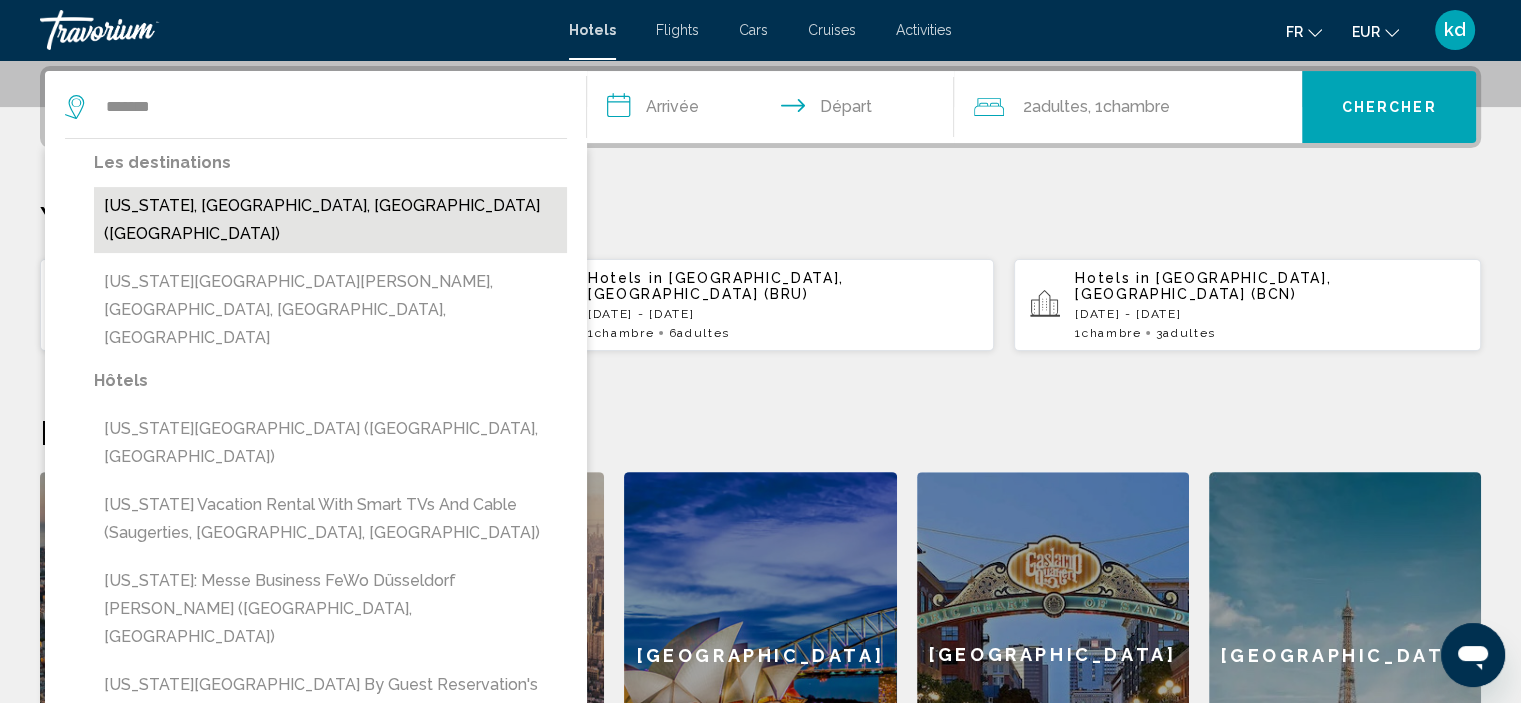 click on "New York, NY, United States (NYC)" at bounding box center [330, 220] 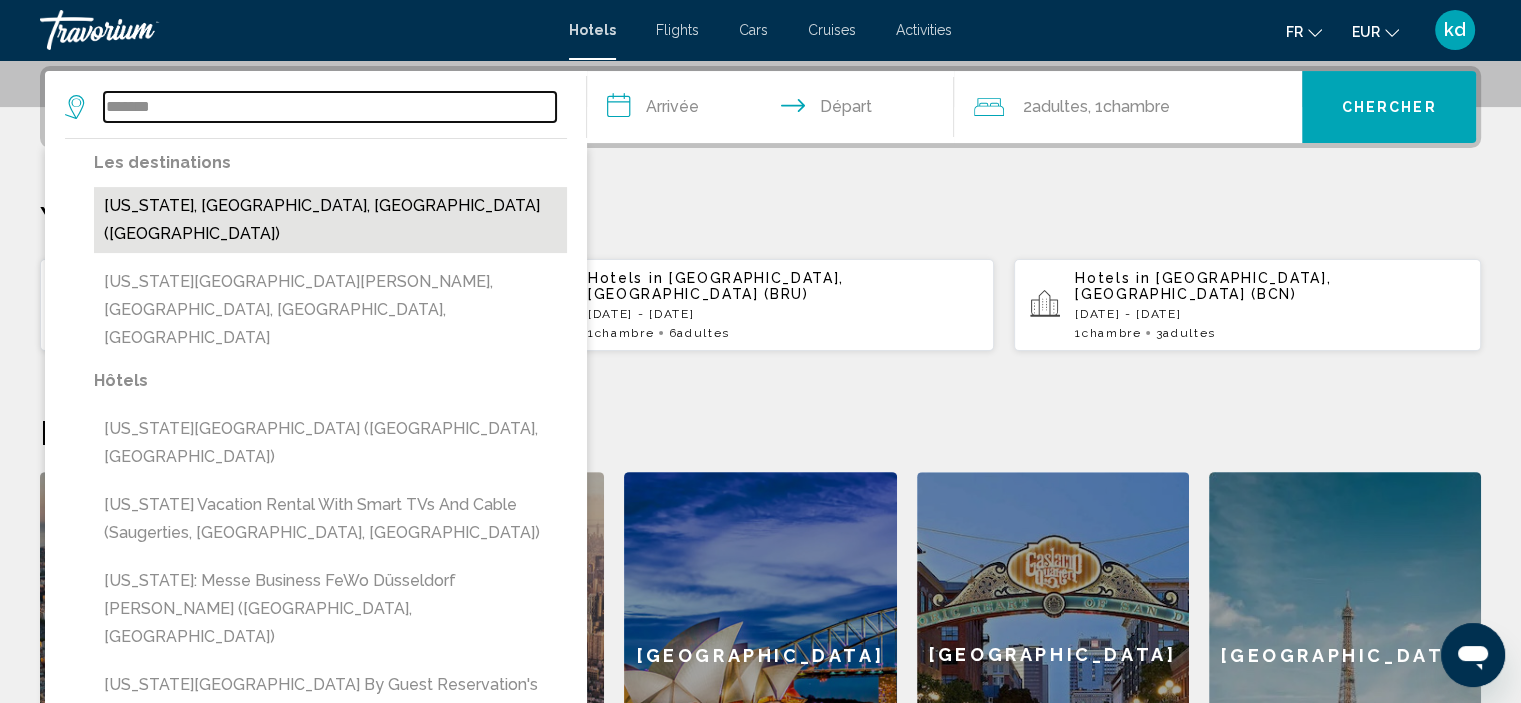 type on "**********" 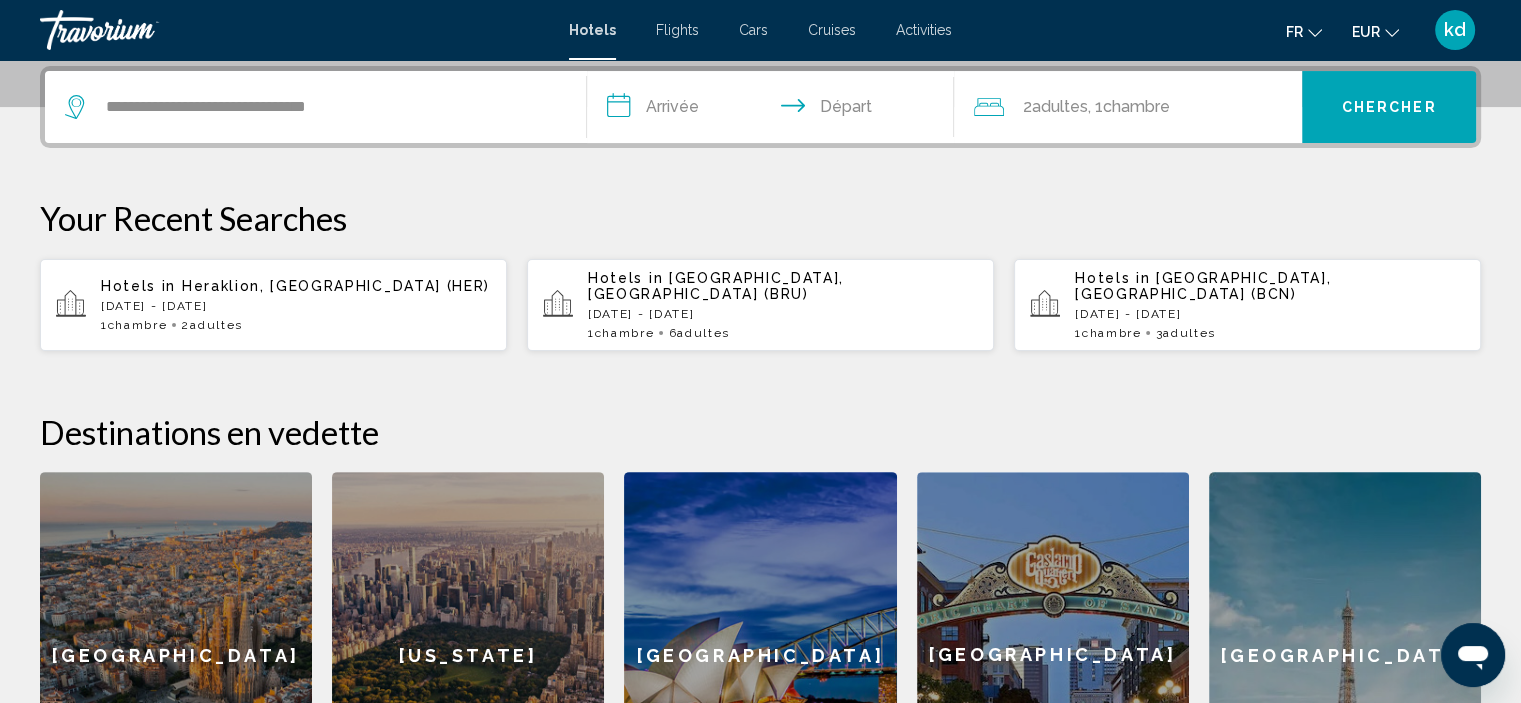 click on "**********" at bounding box center [775, 110] 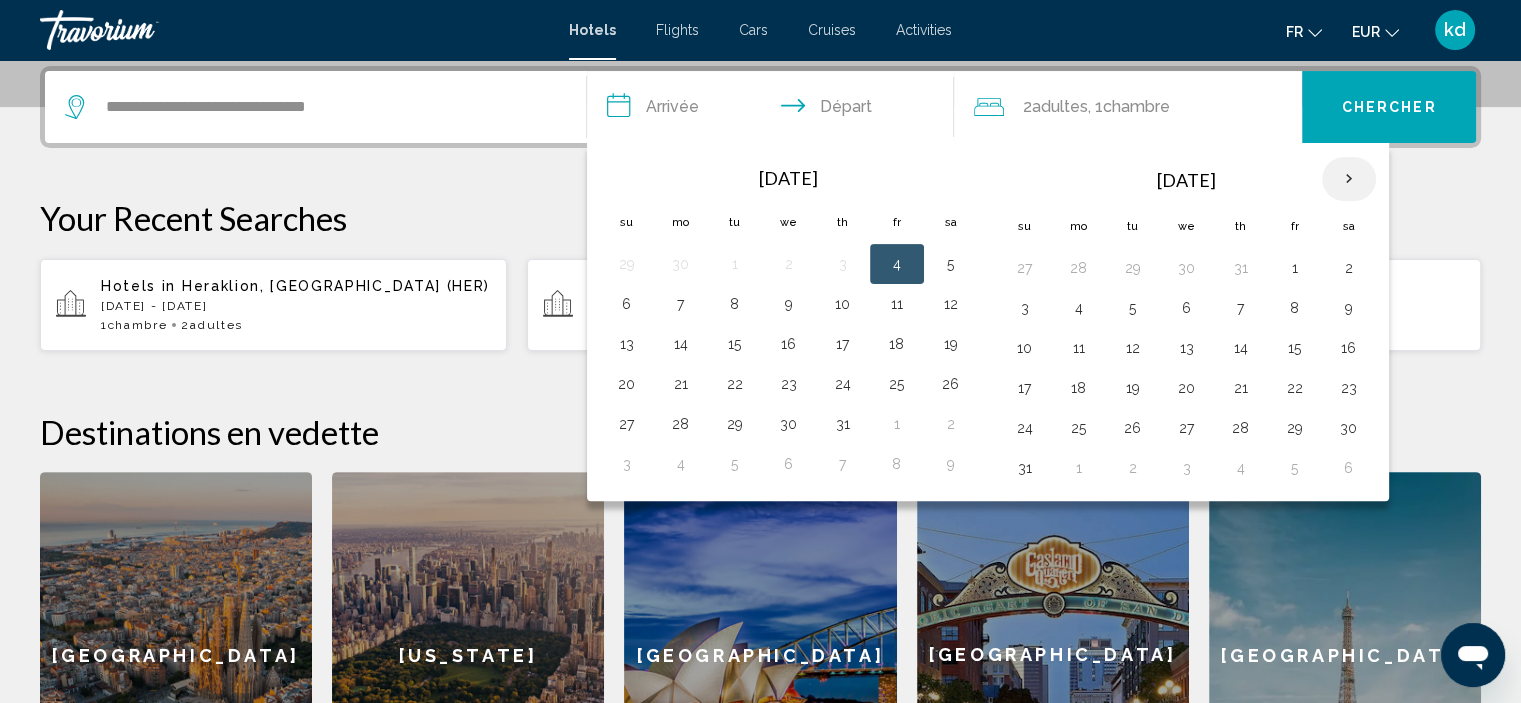 click at bounding box center (1349, 179) 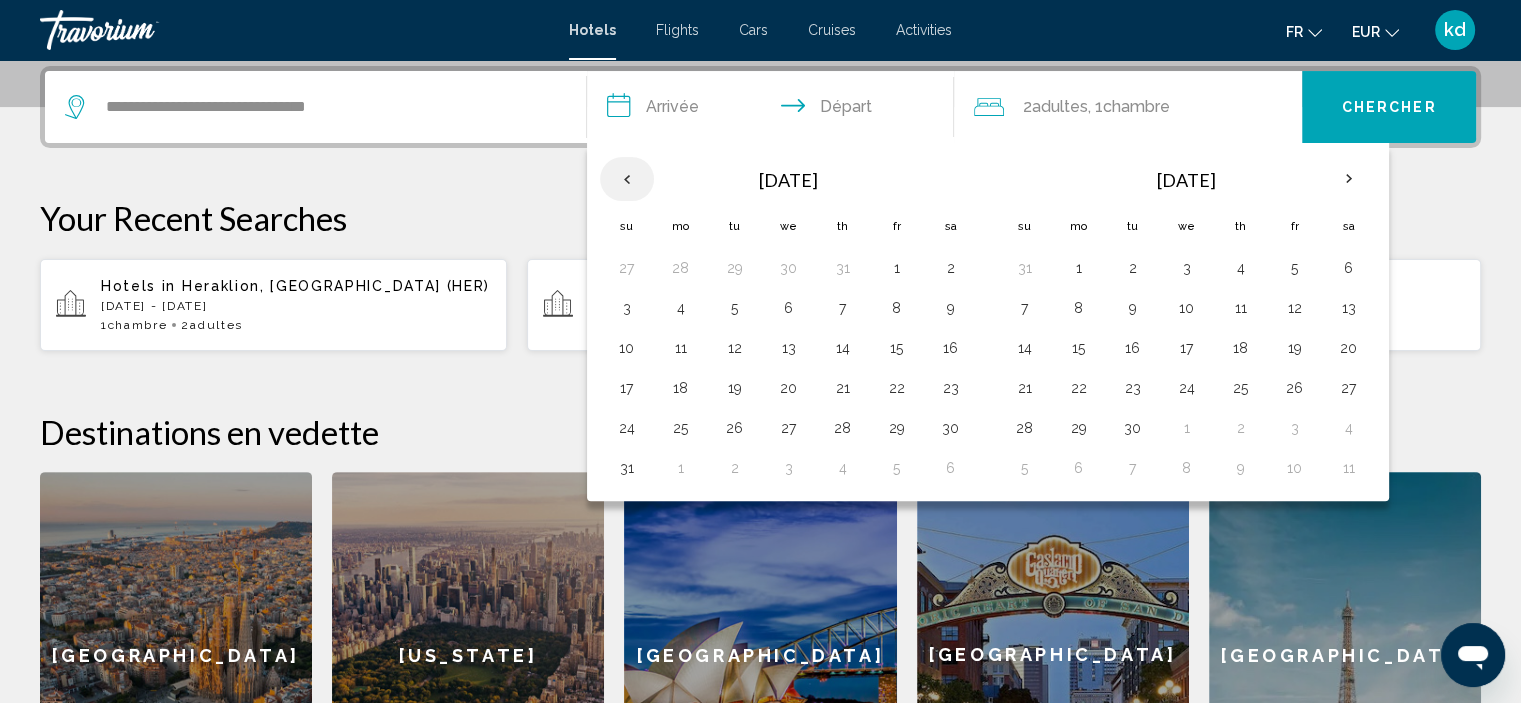 click at bounding box center [627, 179] 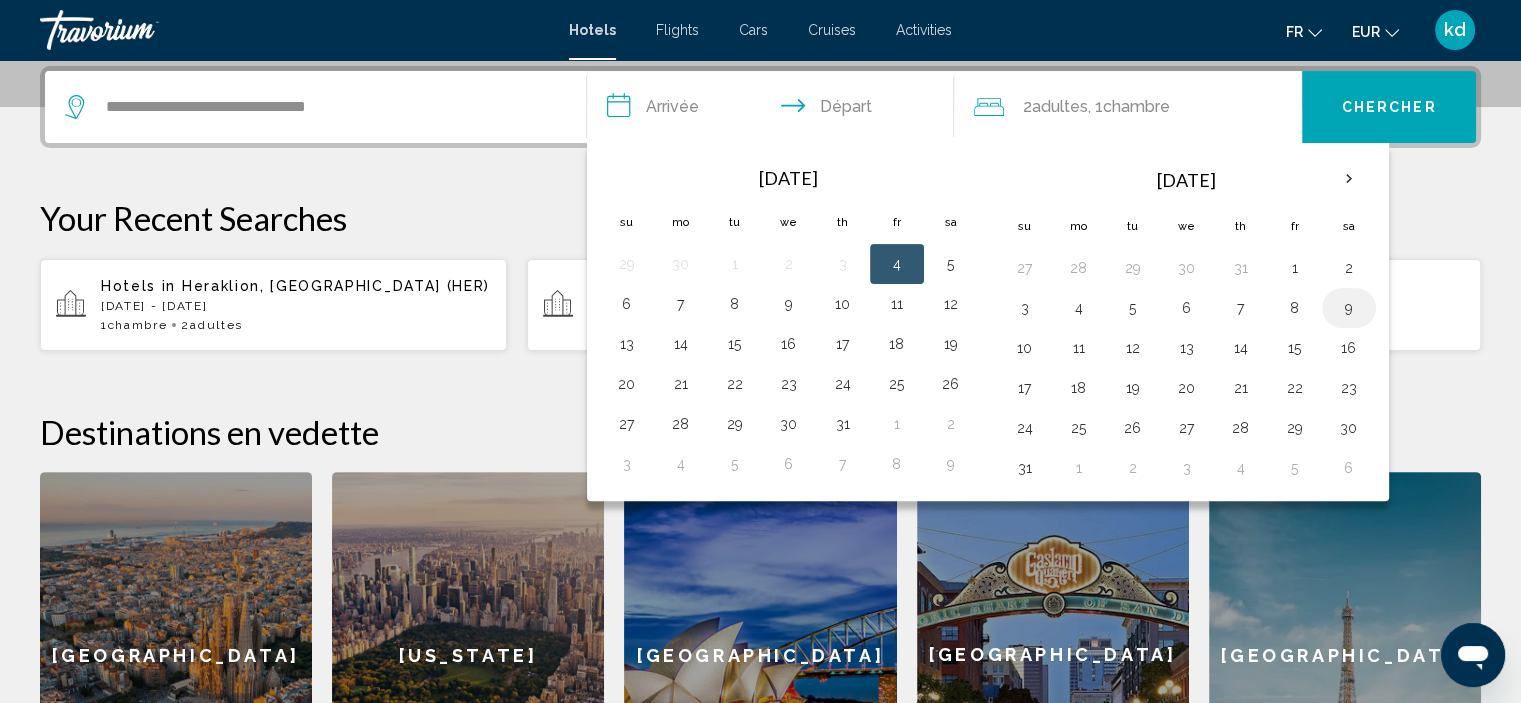 click on "9" at bounding box center (1349, 308) 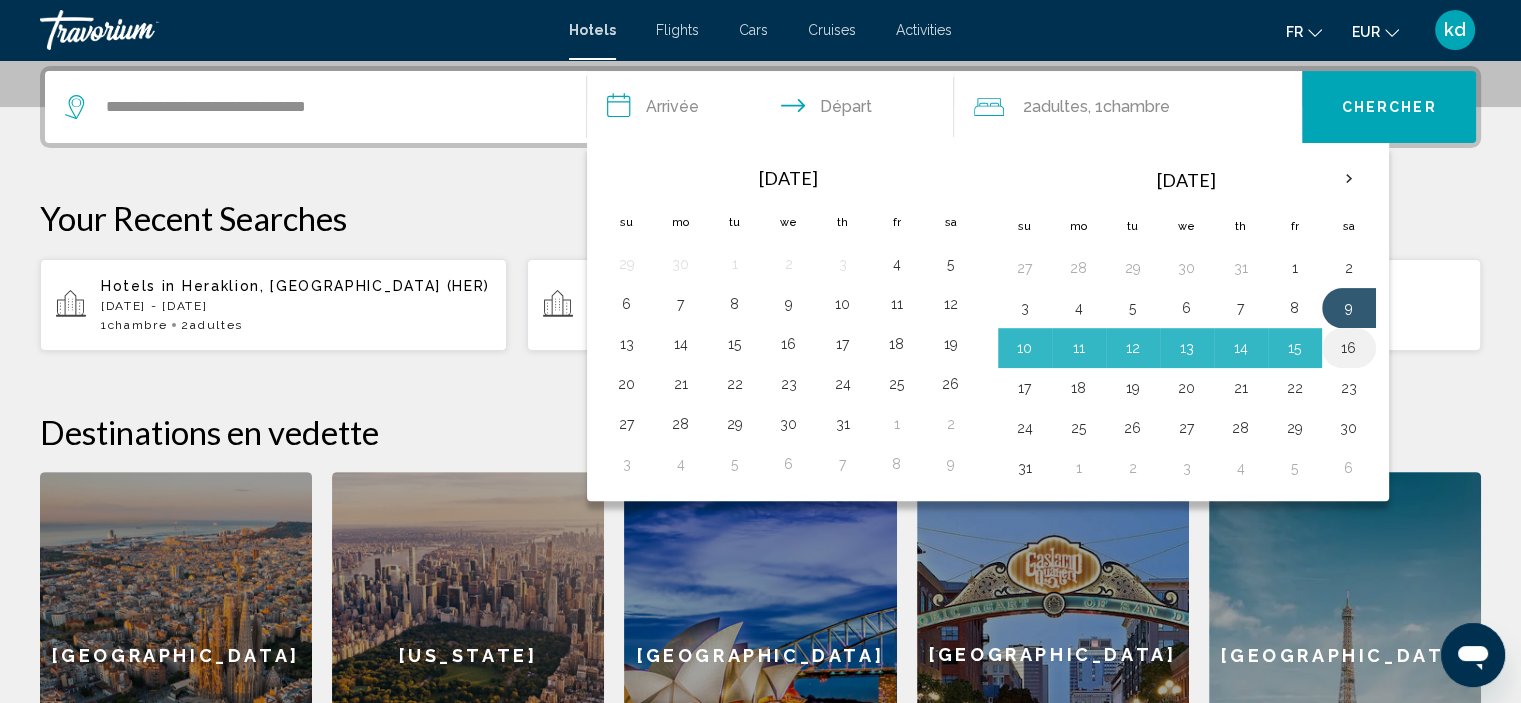 click on "16" at bounding box center [1349, 348] 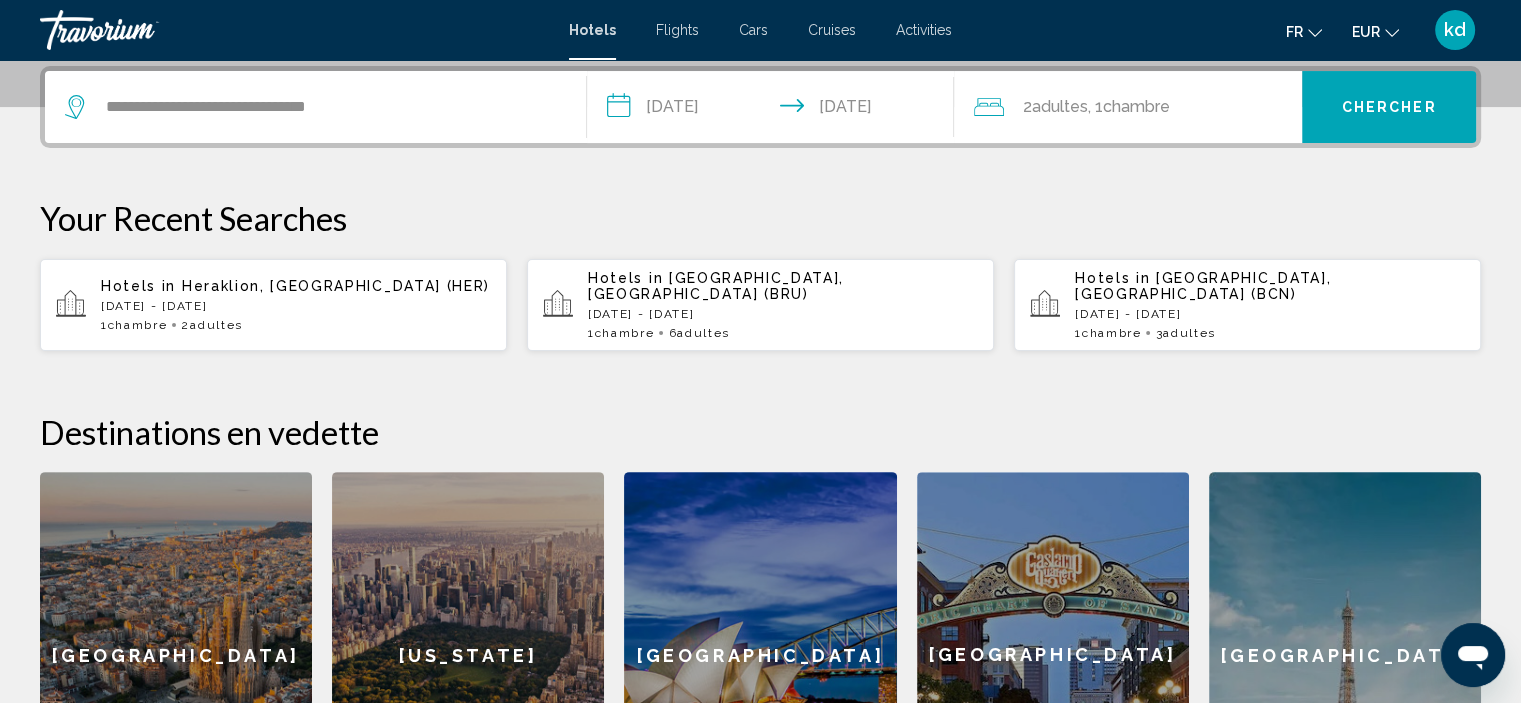 click on "Adultes" 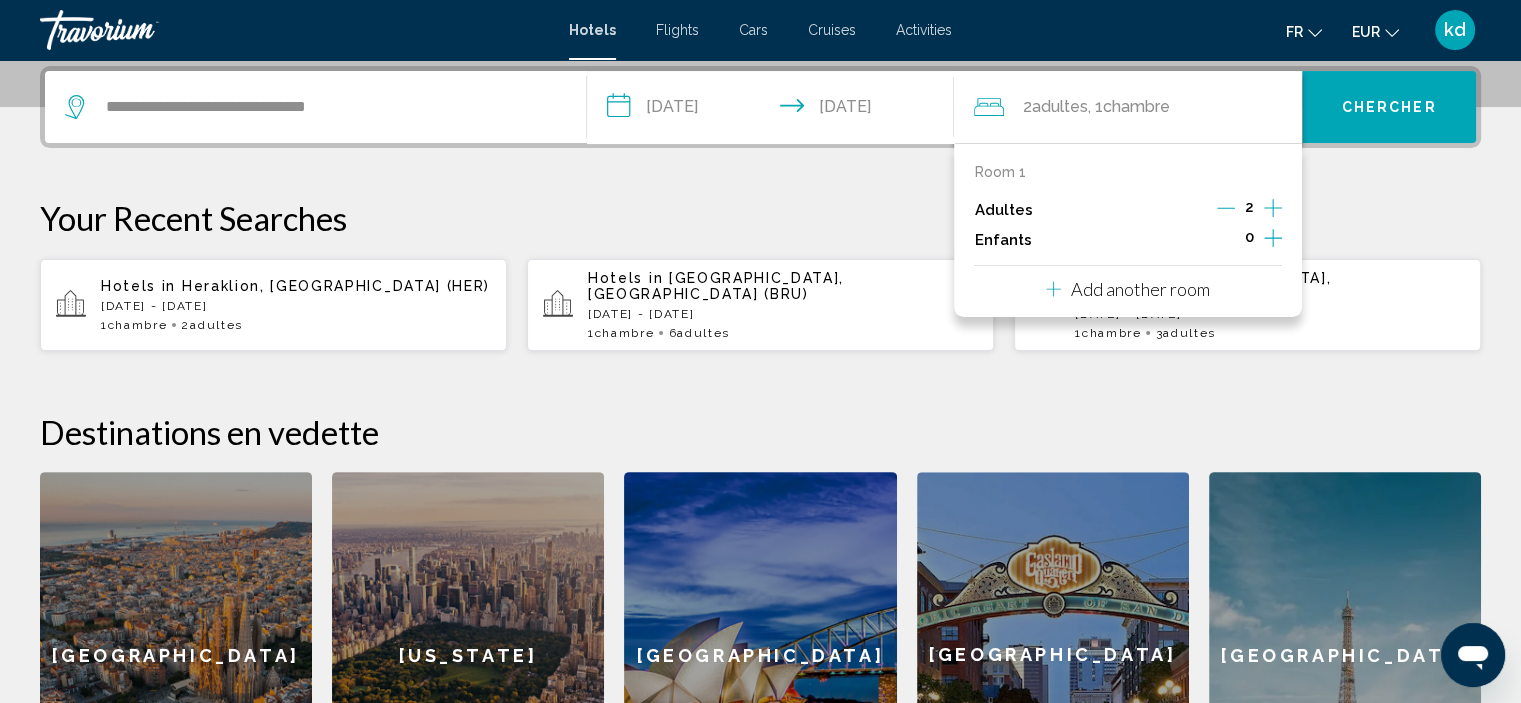 click 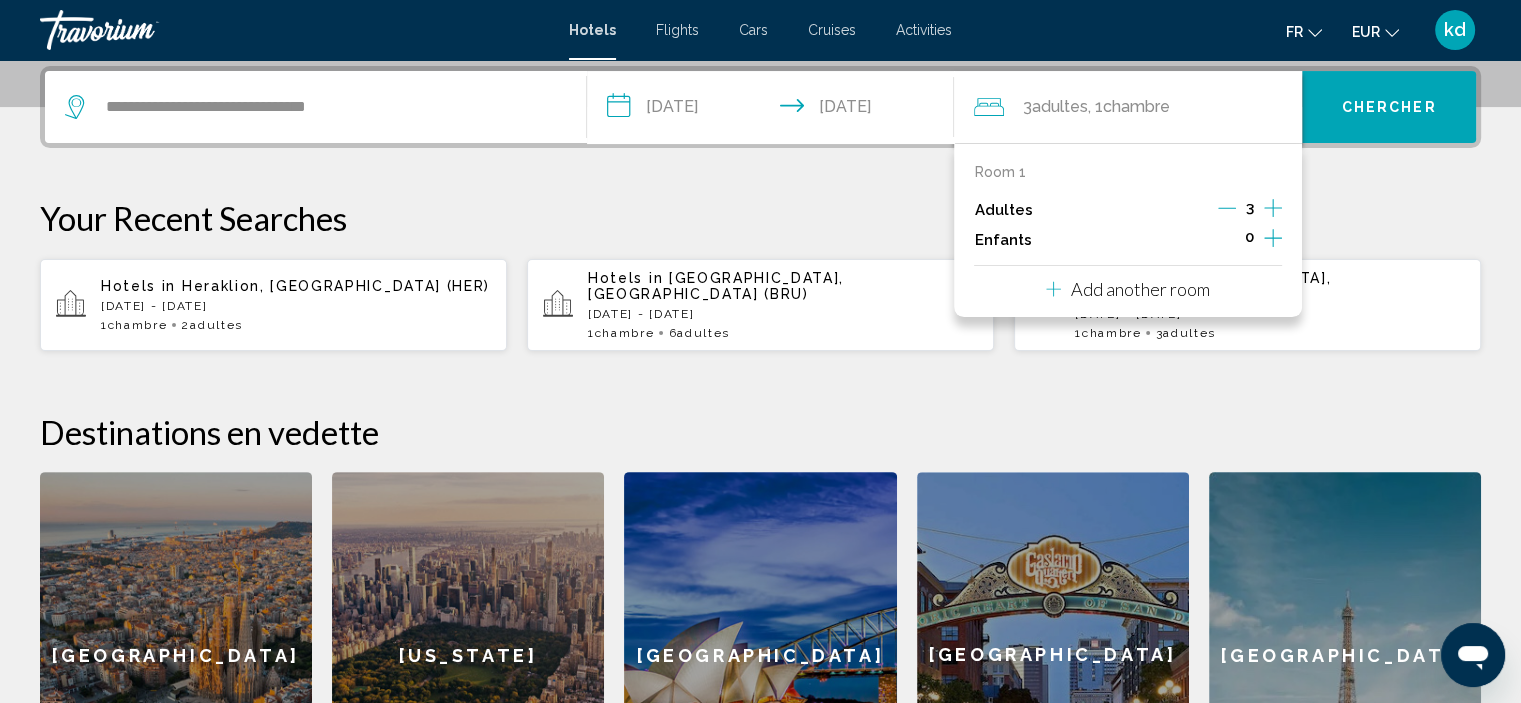 click 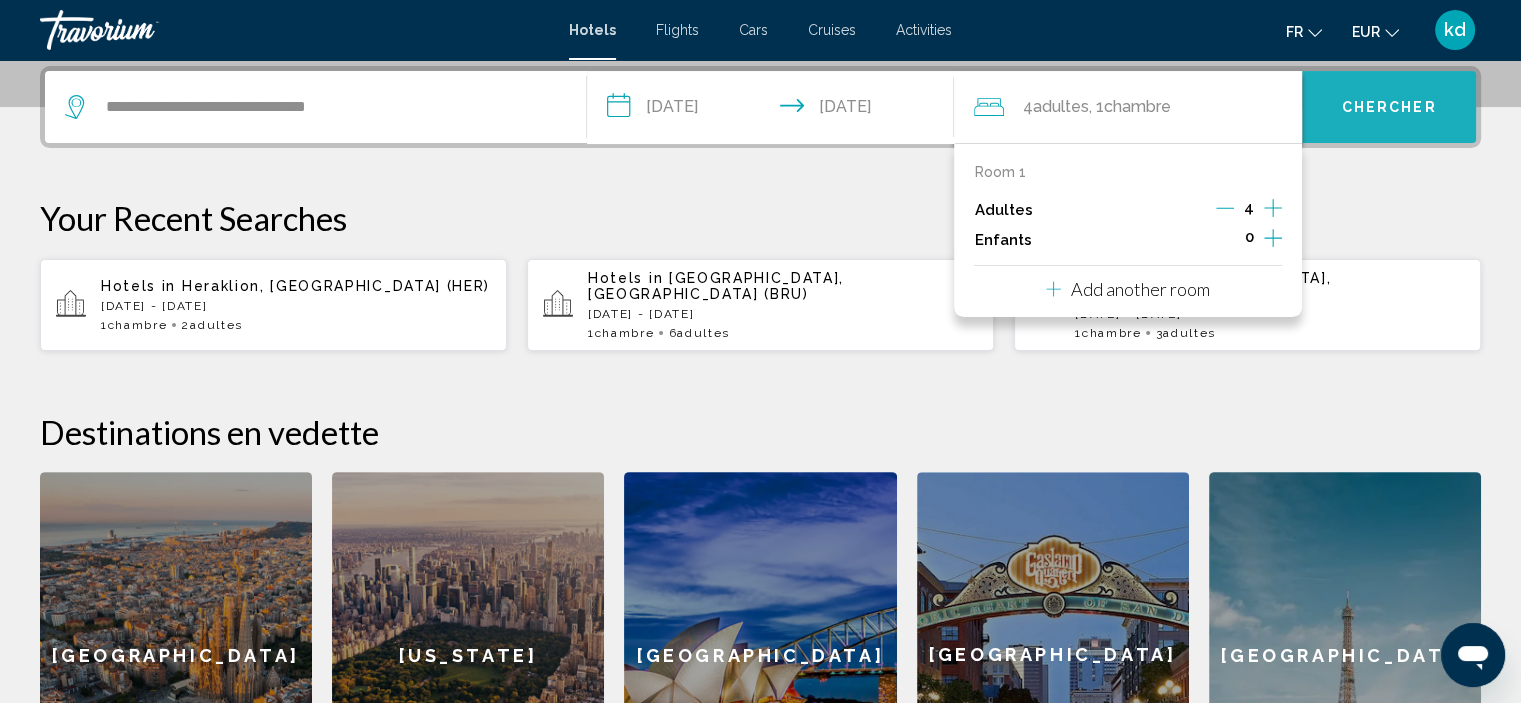 click on "Chercher" at bounding box center (1389, 107) 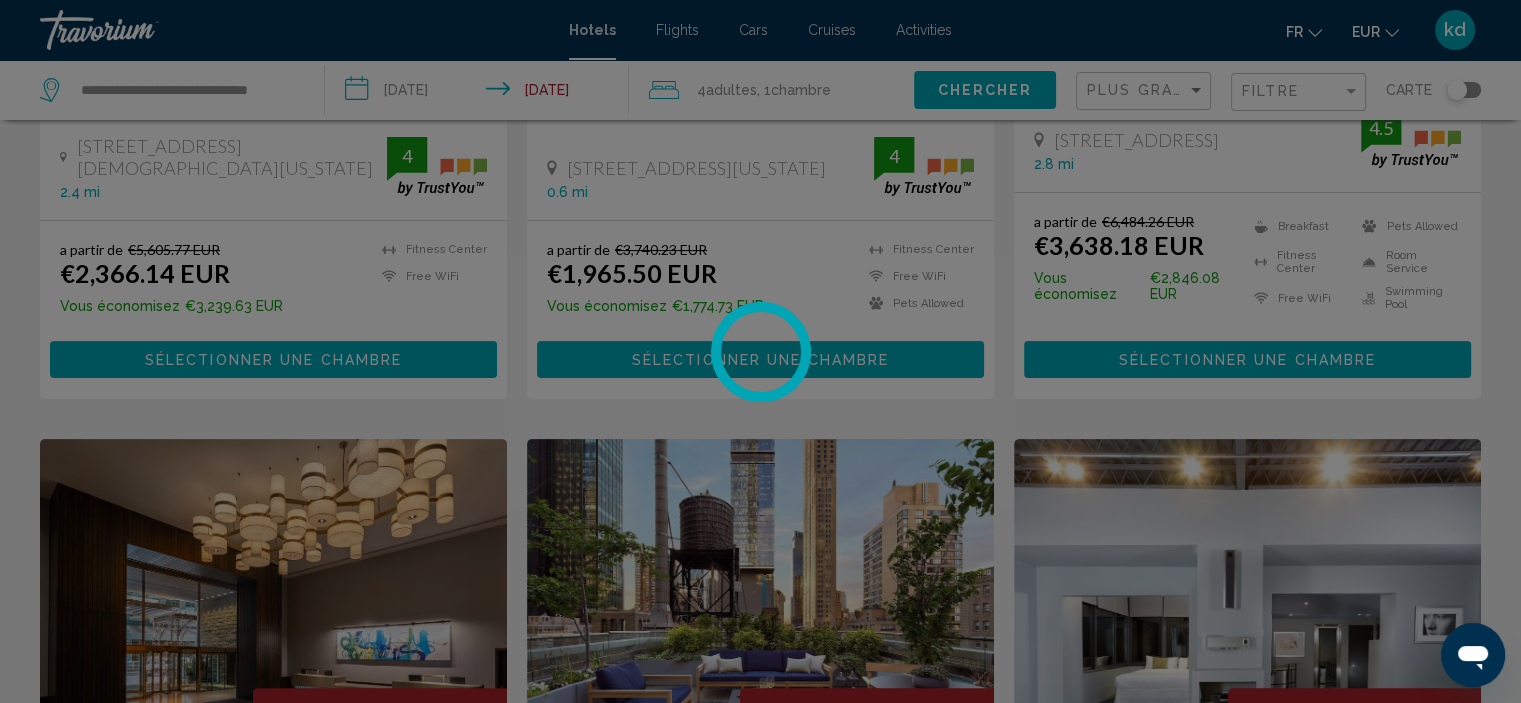 scroll, scrollTop: 0, scrollLeft: 0, axis: both 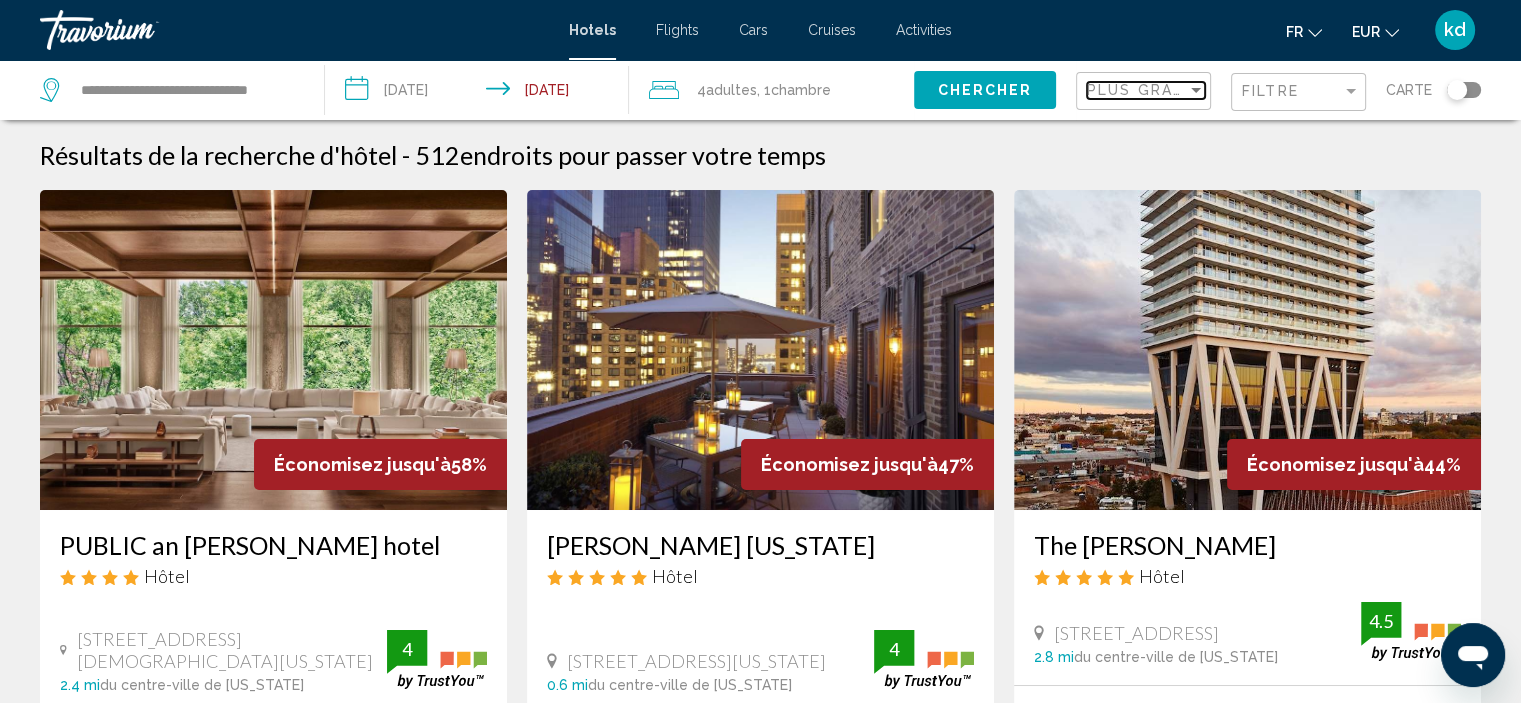 click on "Plus grandes économies" at bounding box center [1206, 90] 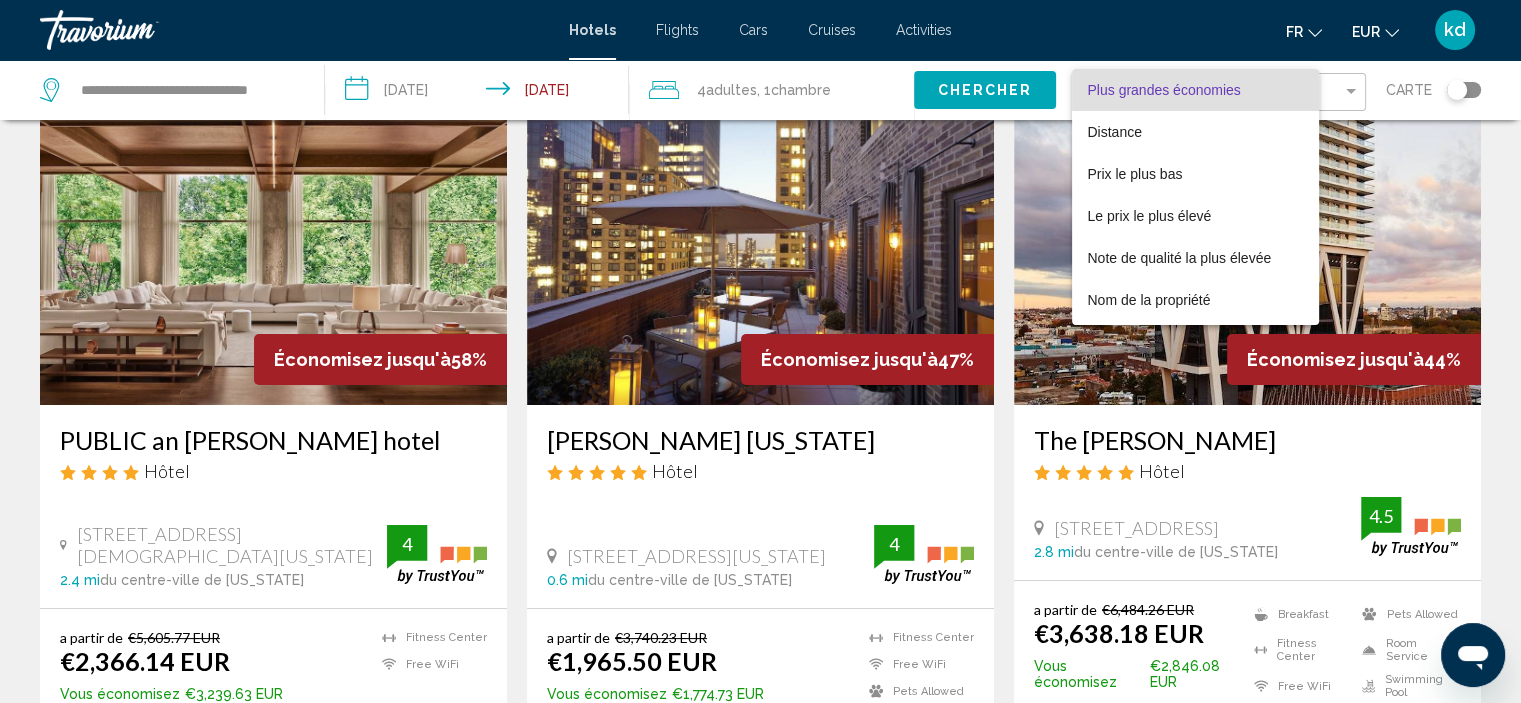 scroll, scrollTop: 200, scrollLeft: 0, axis: vertical 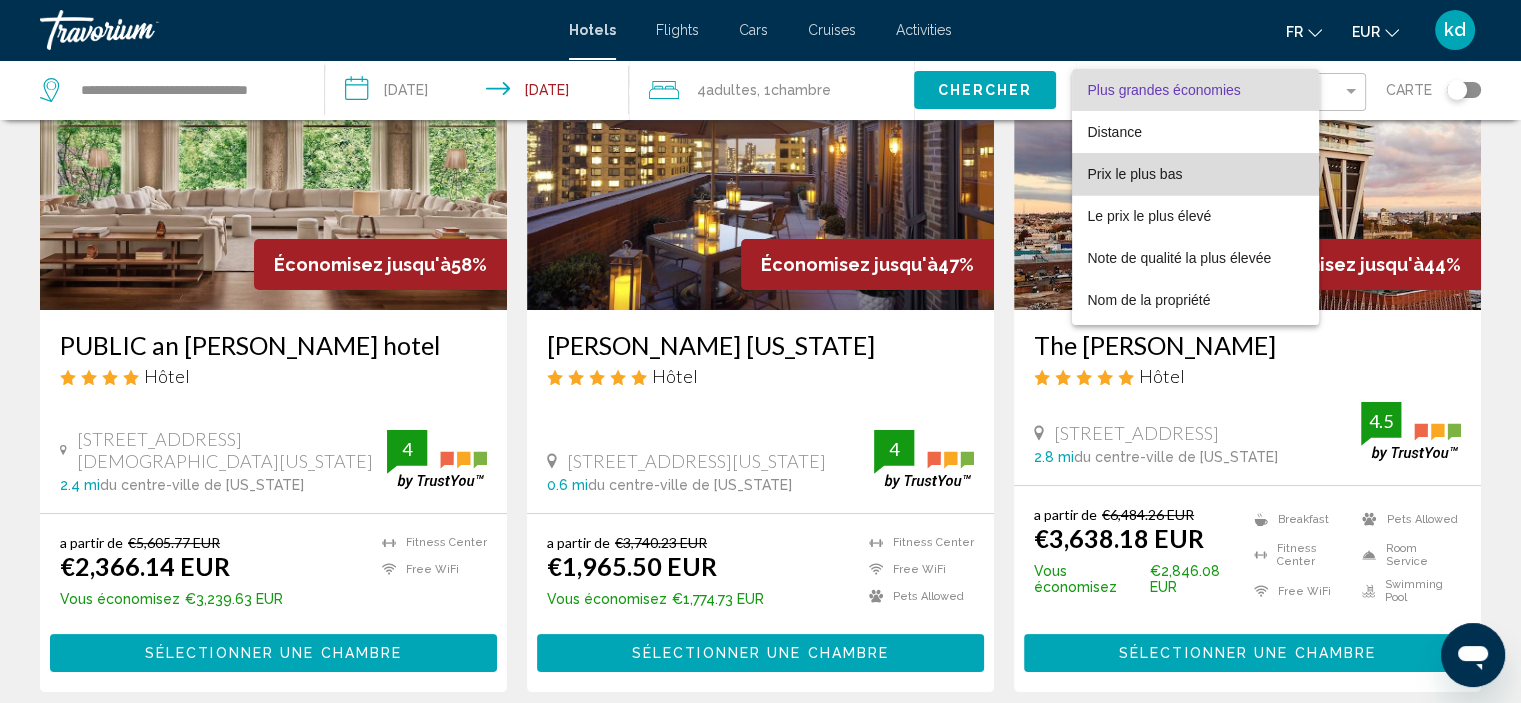 click on "Prix le plus bas" at bounding box center (1135, 174) 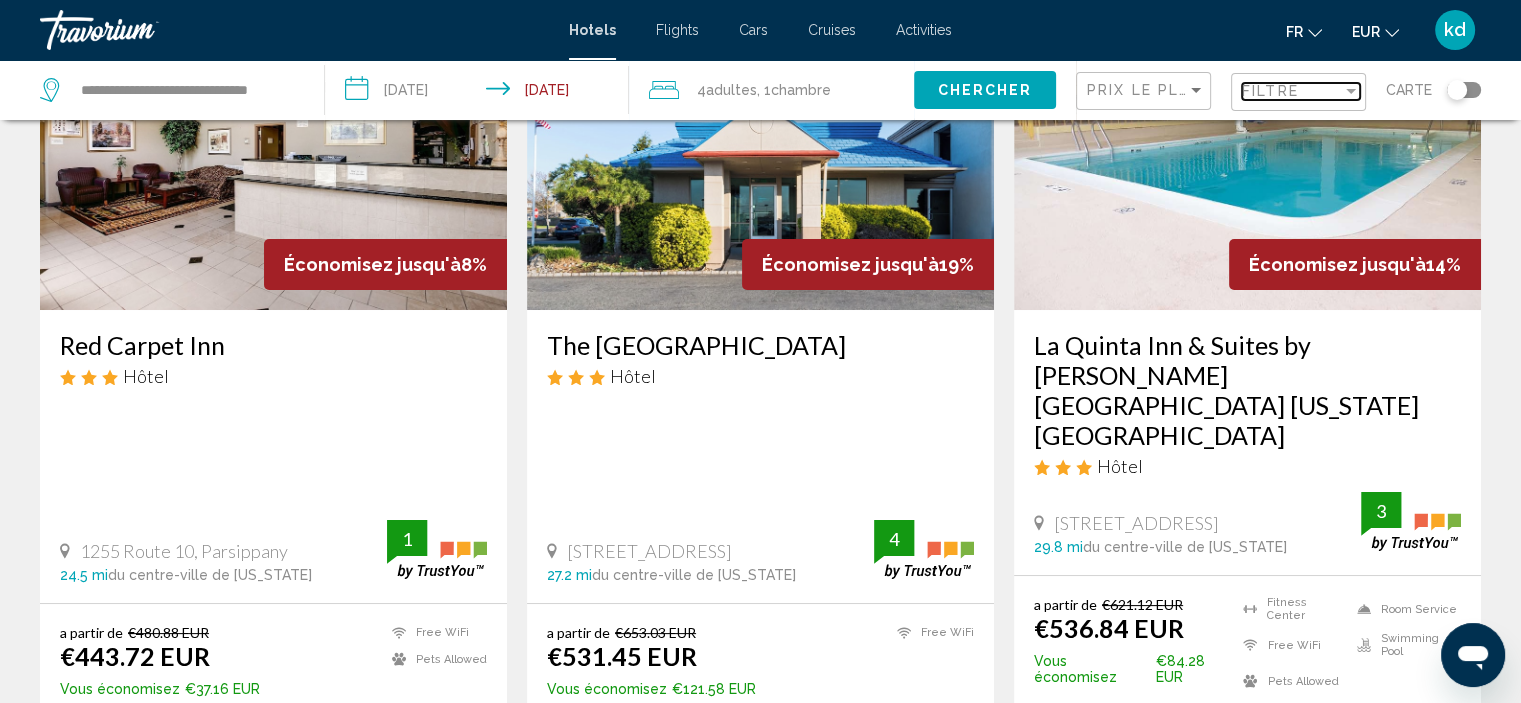 click on "Filtre" at bounding box center (1292, 91) 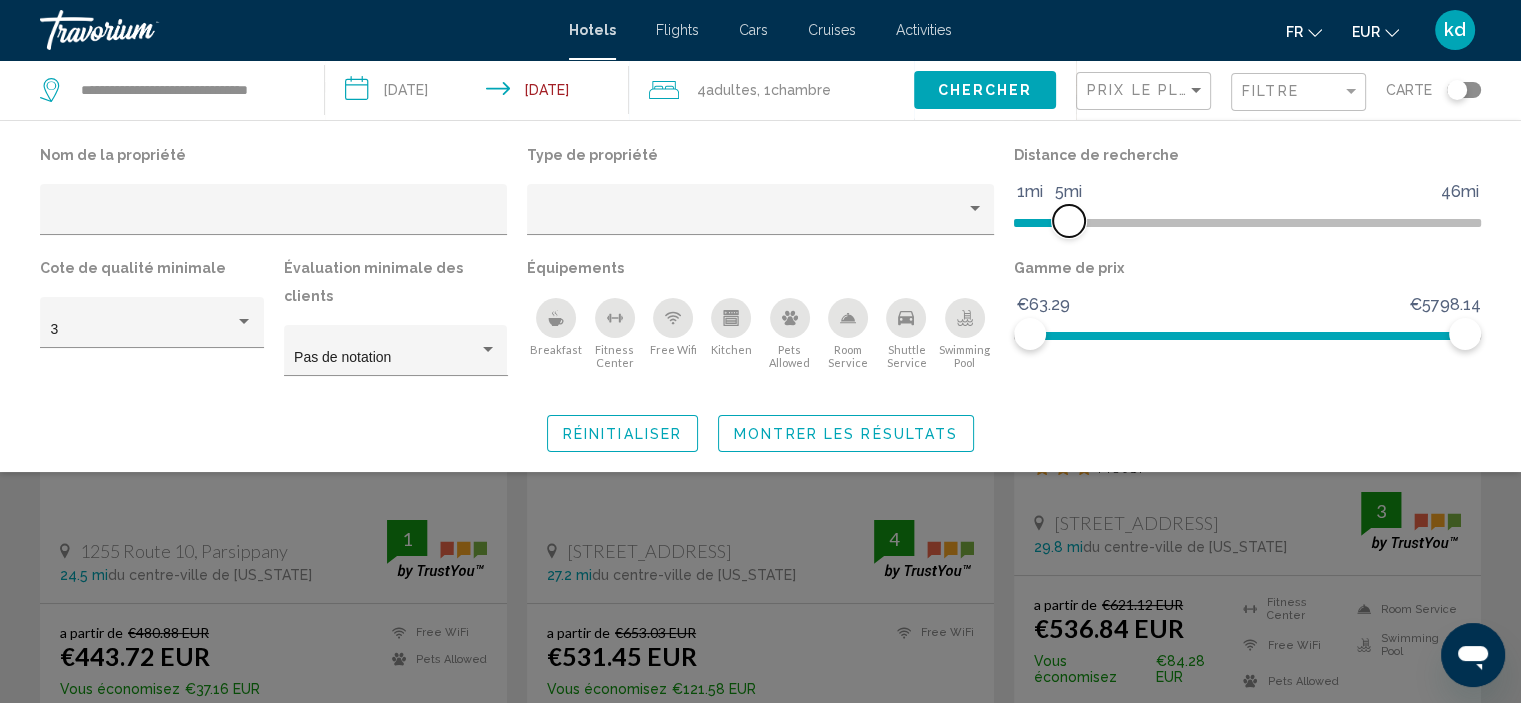 drag, startPoint x: 1262, startPoint y: 229, endPoint x: 1071, endPoint y: 234, distance: 191.06543 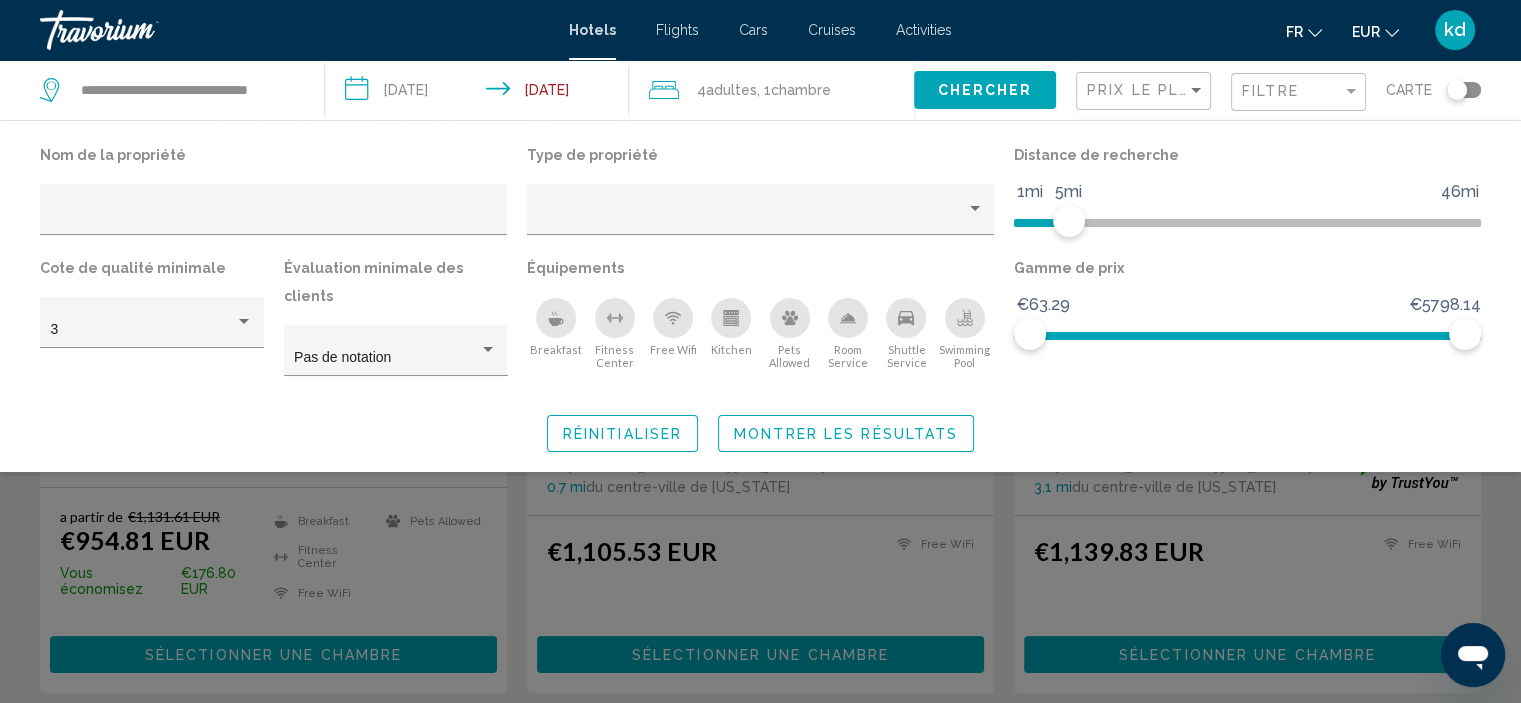 click on "Montrer les résultats" 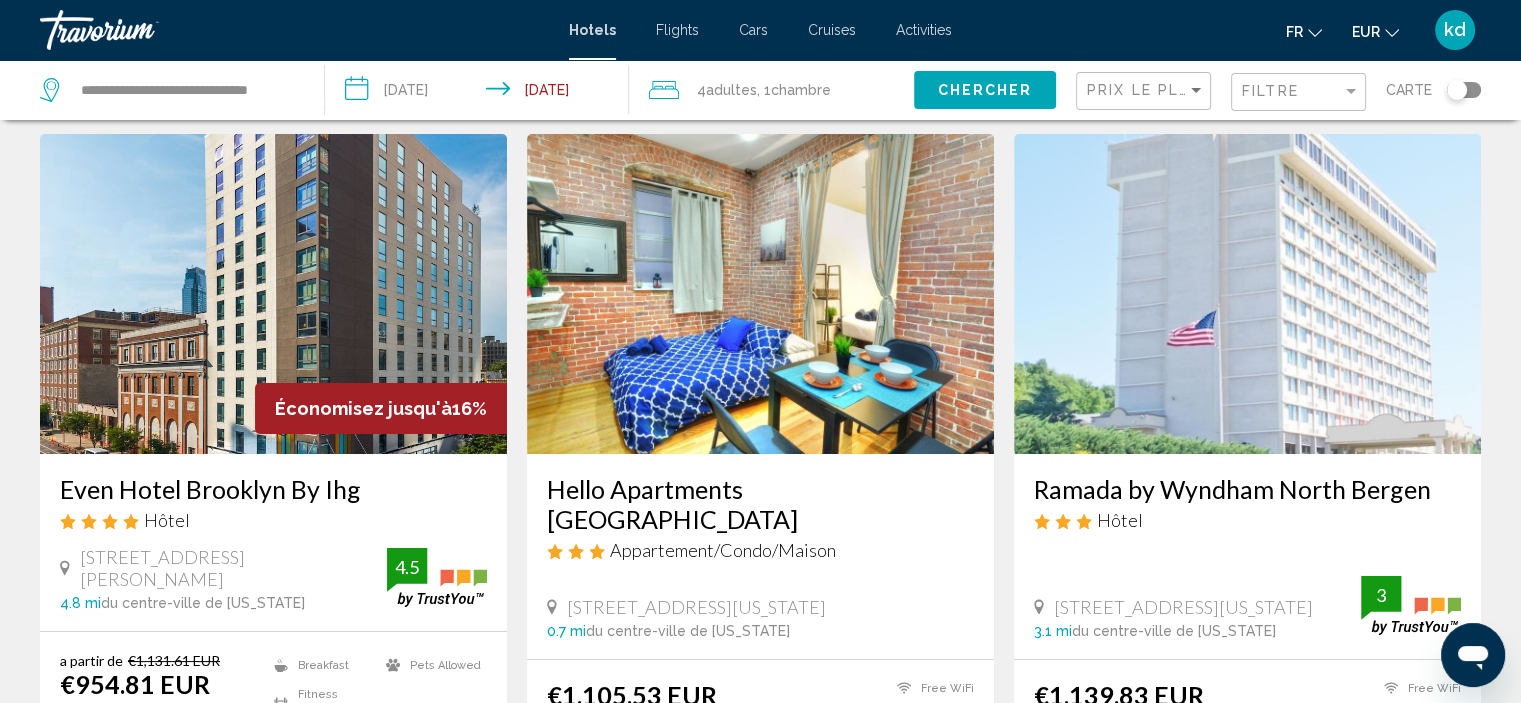 scroll, scrollTop: 0, scrollLeft: 0, axis: both 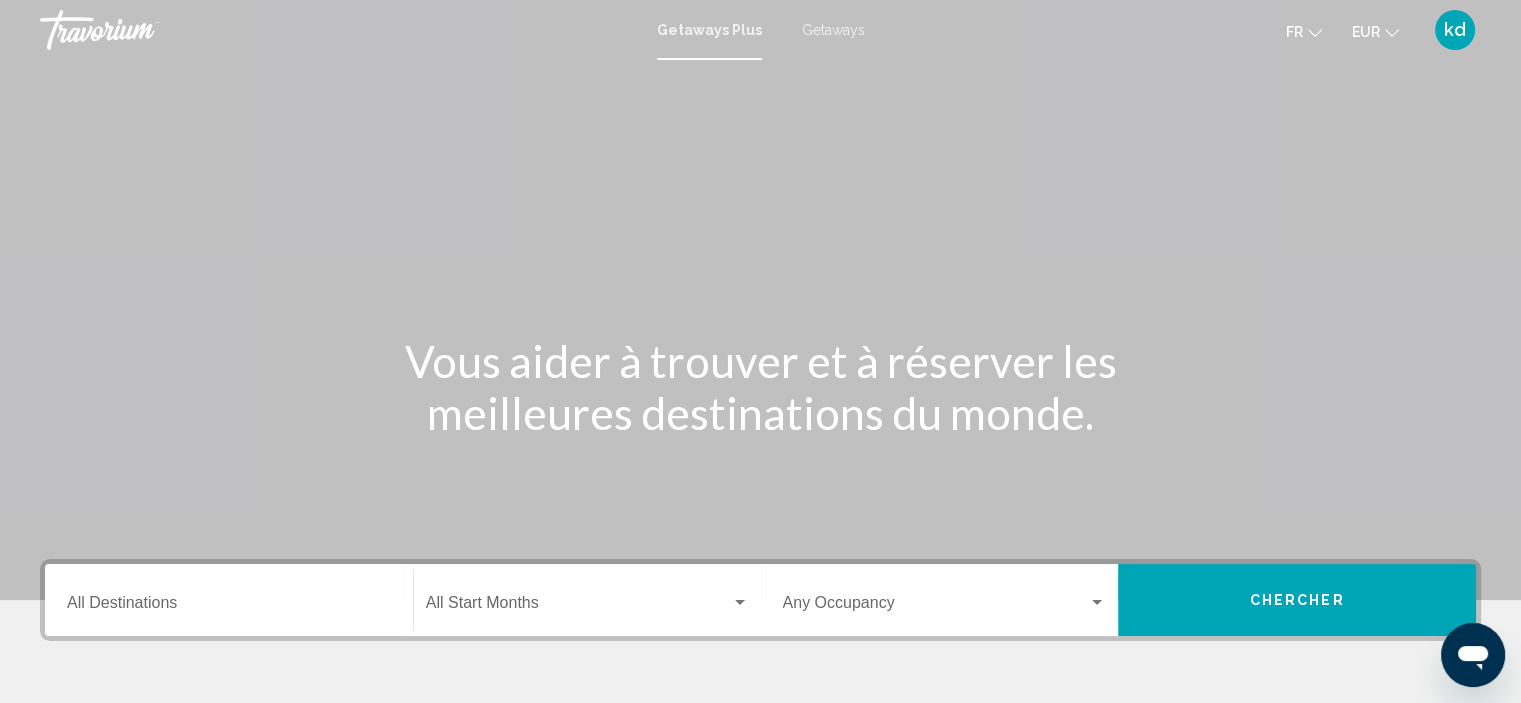 click on "Getaways" at bounding box center [833, 30] 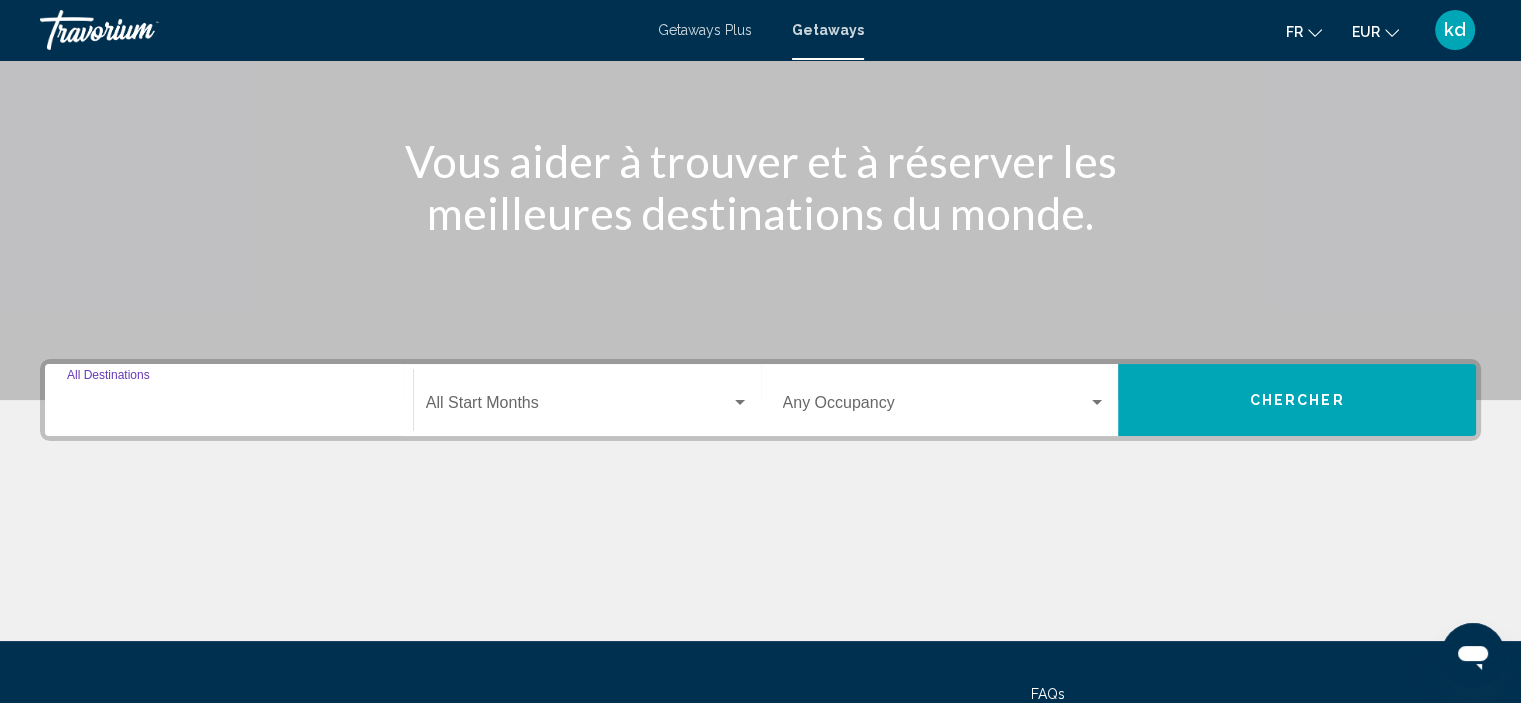 click on "Destination All Destinations" at bounding box center (229, 407) 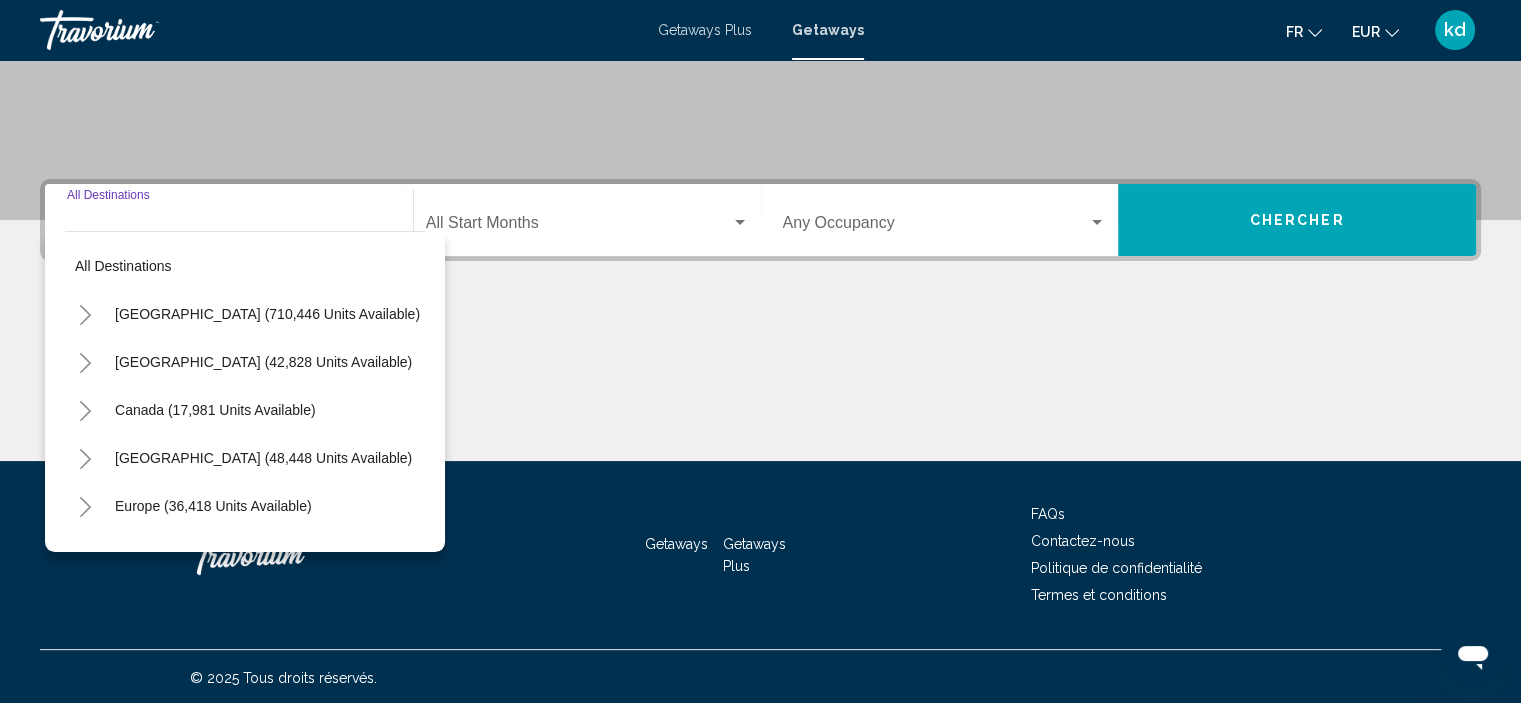 scroll, scrollTop: 382, scrollLeft: 0, axis: vertical 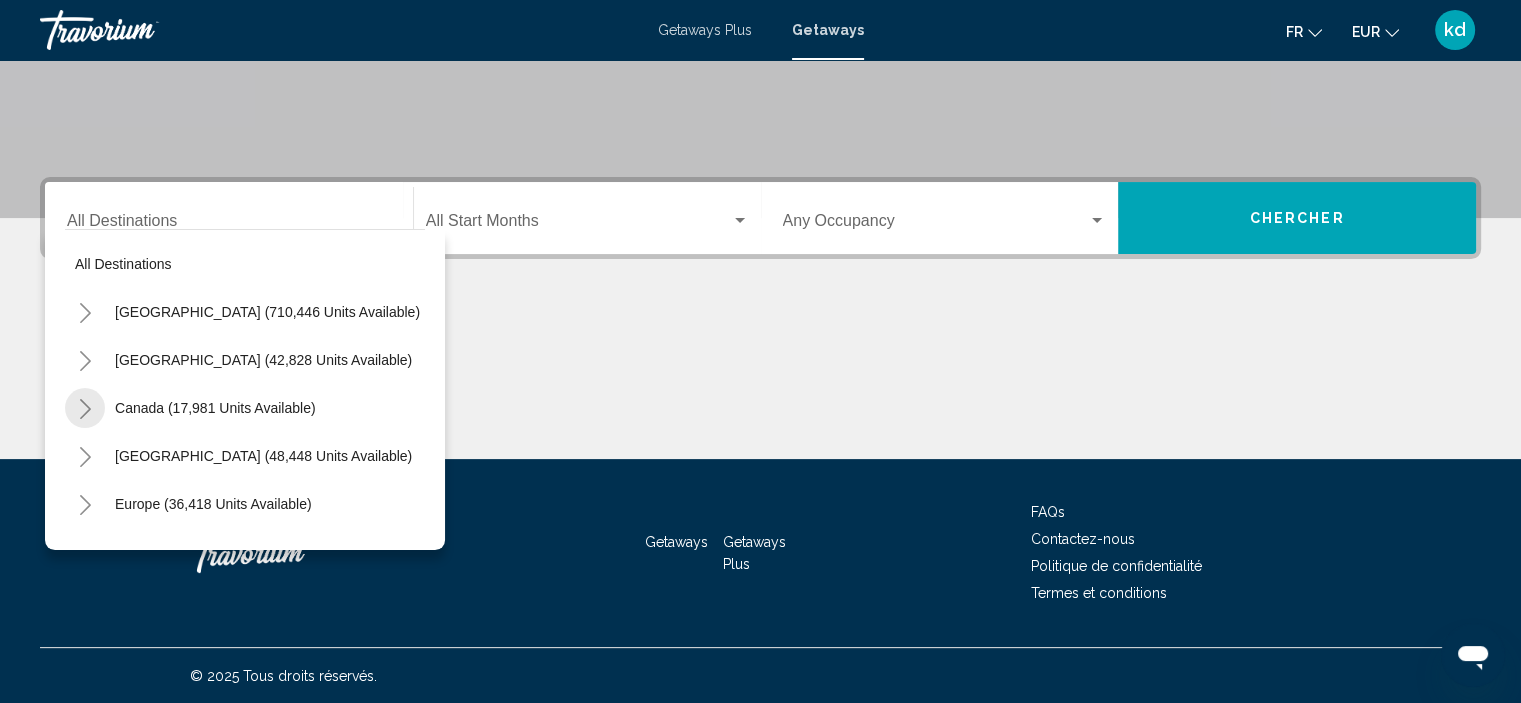click 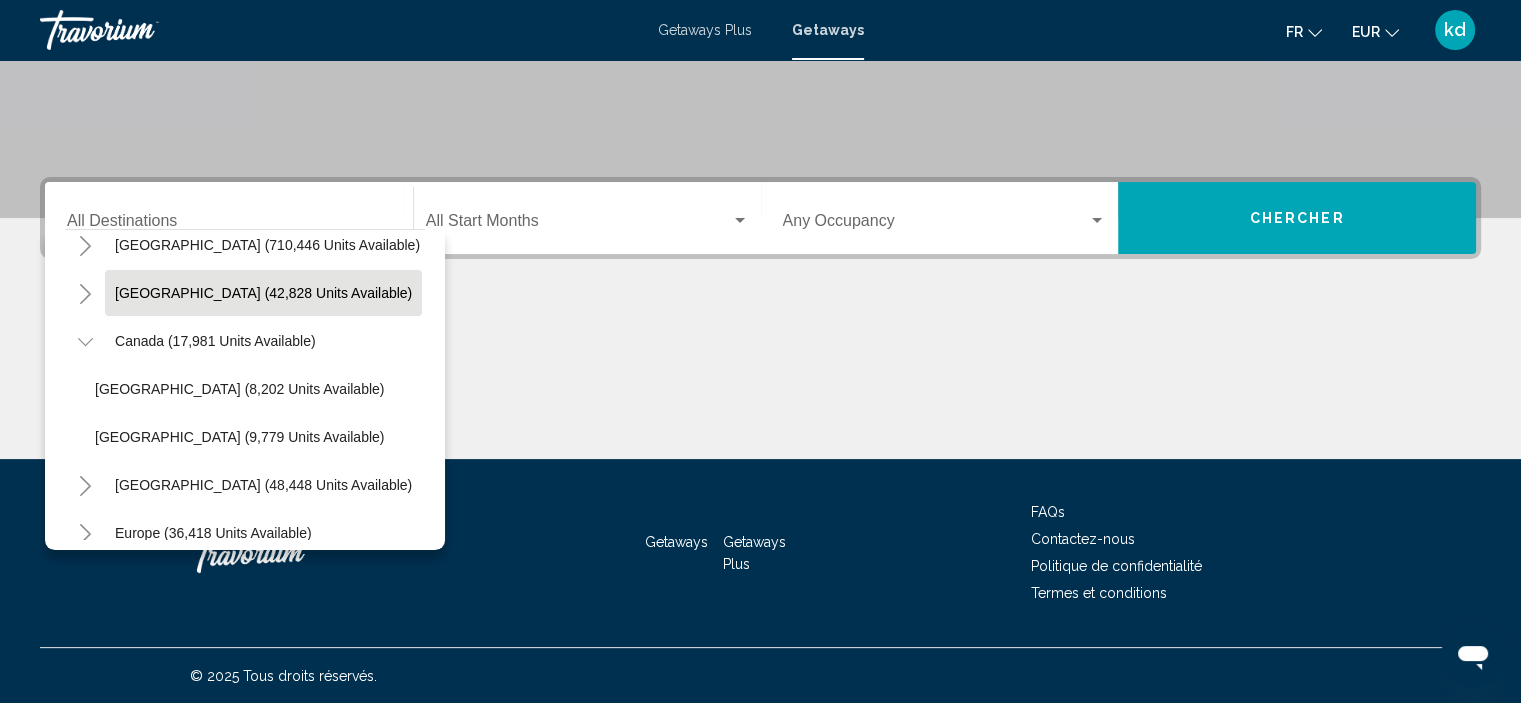 scroll, scrollTop: 100, scrollLeft: 0, axis: vertical 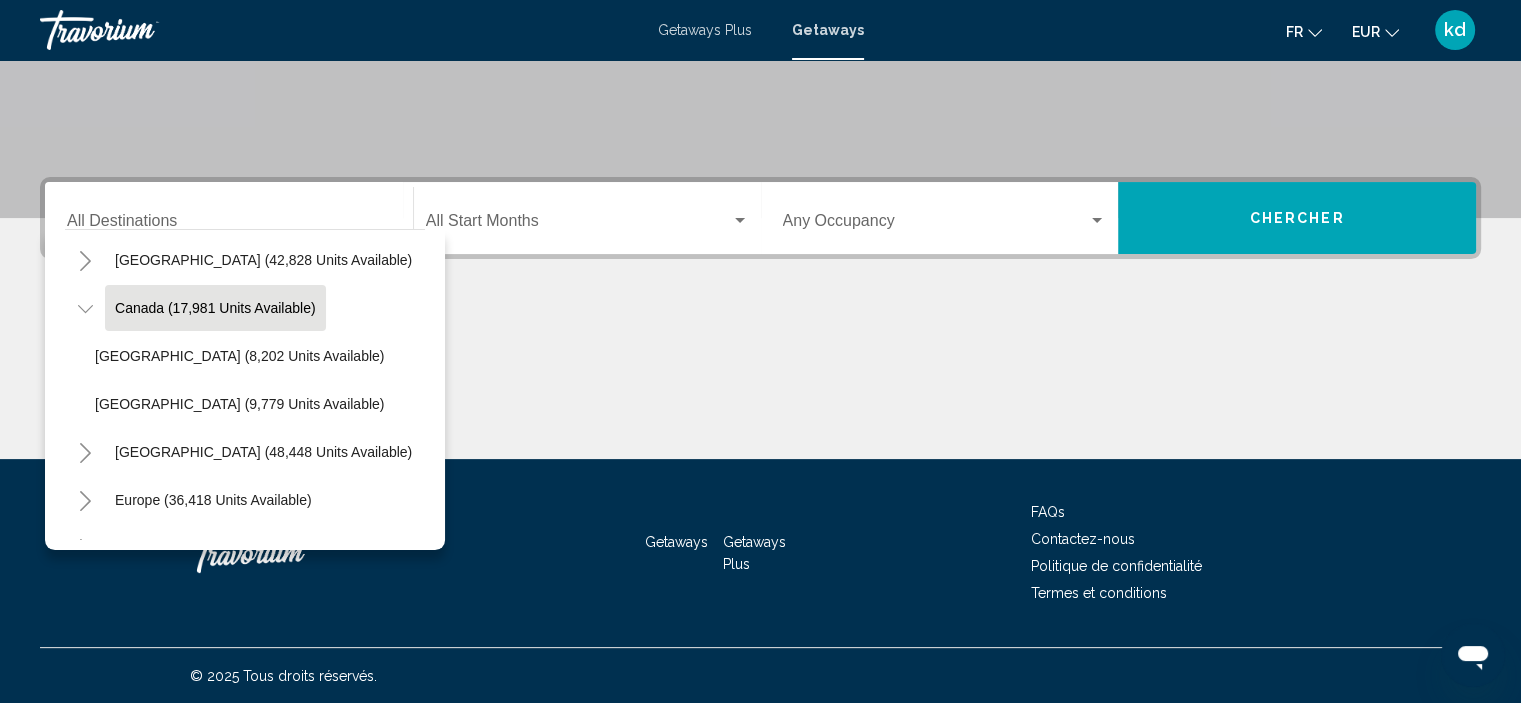 click on "Canada (17,981 units available)" at bounding box center [263, 452] 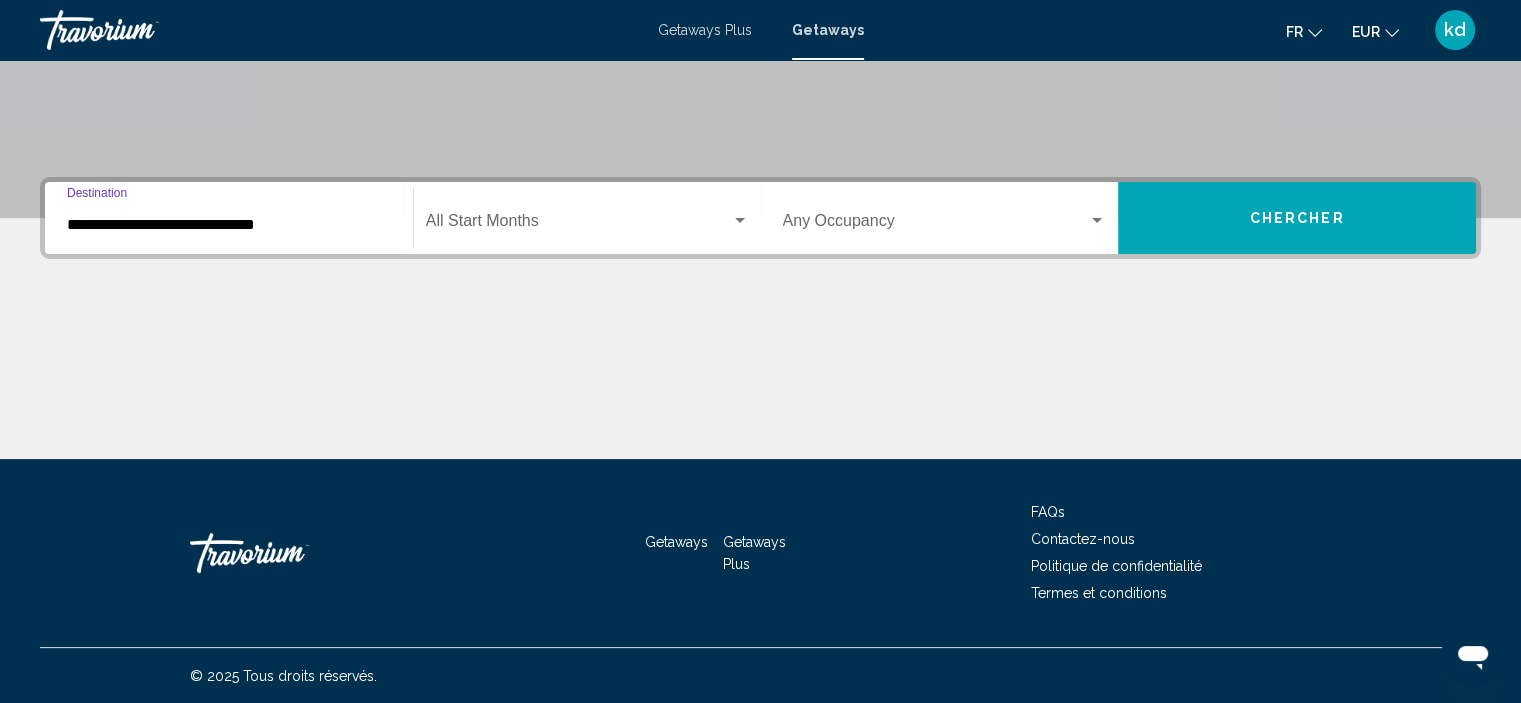 click on "Start Month All Start Months" 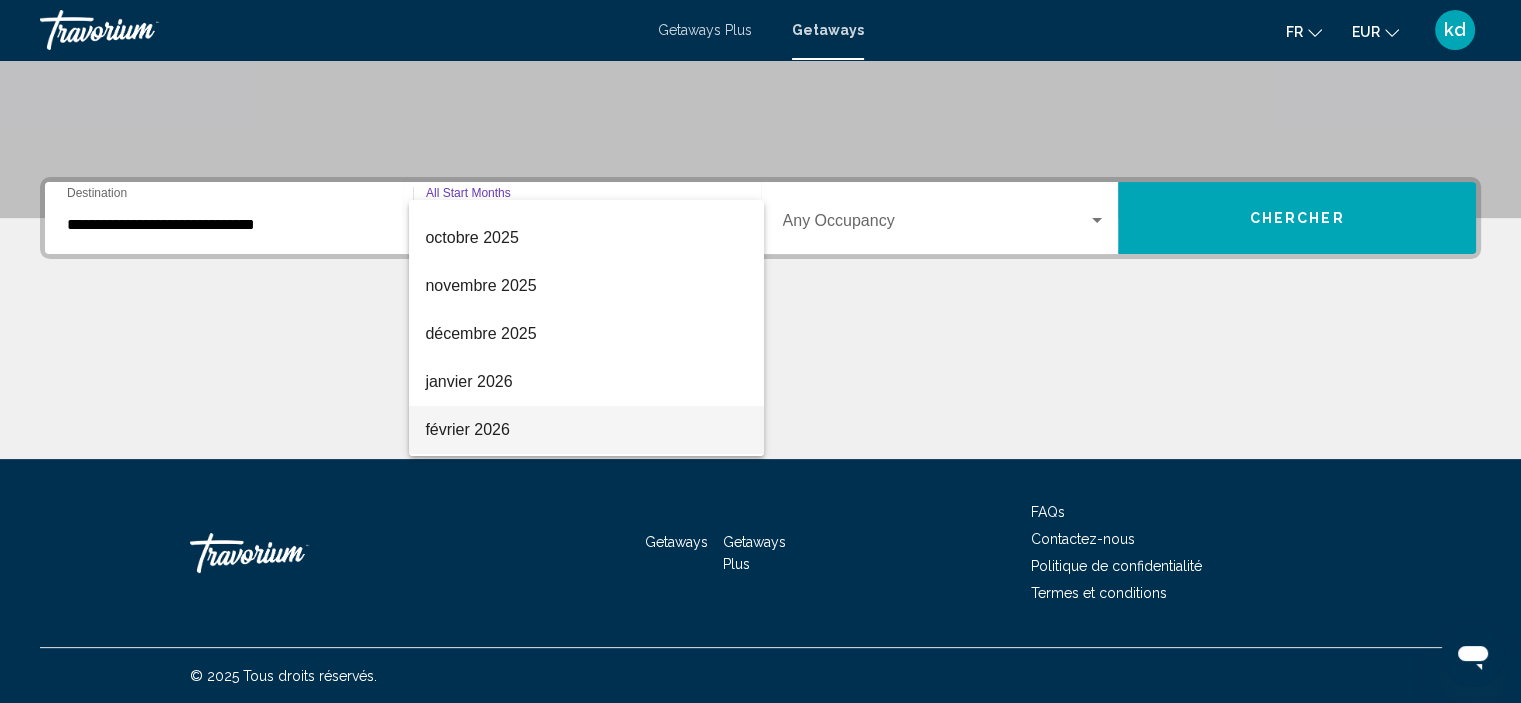 scroll, scrollTop: 200, scrollLeft: 0, axis: vertical 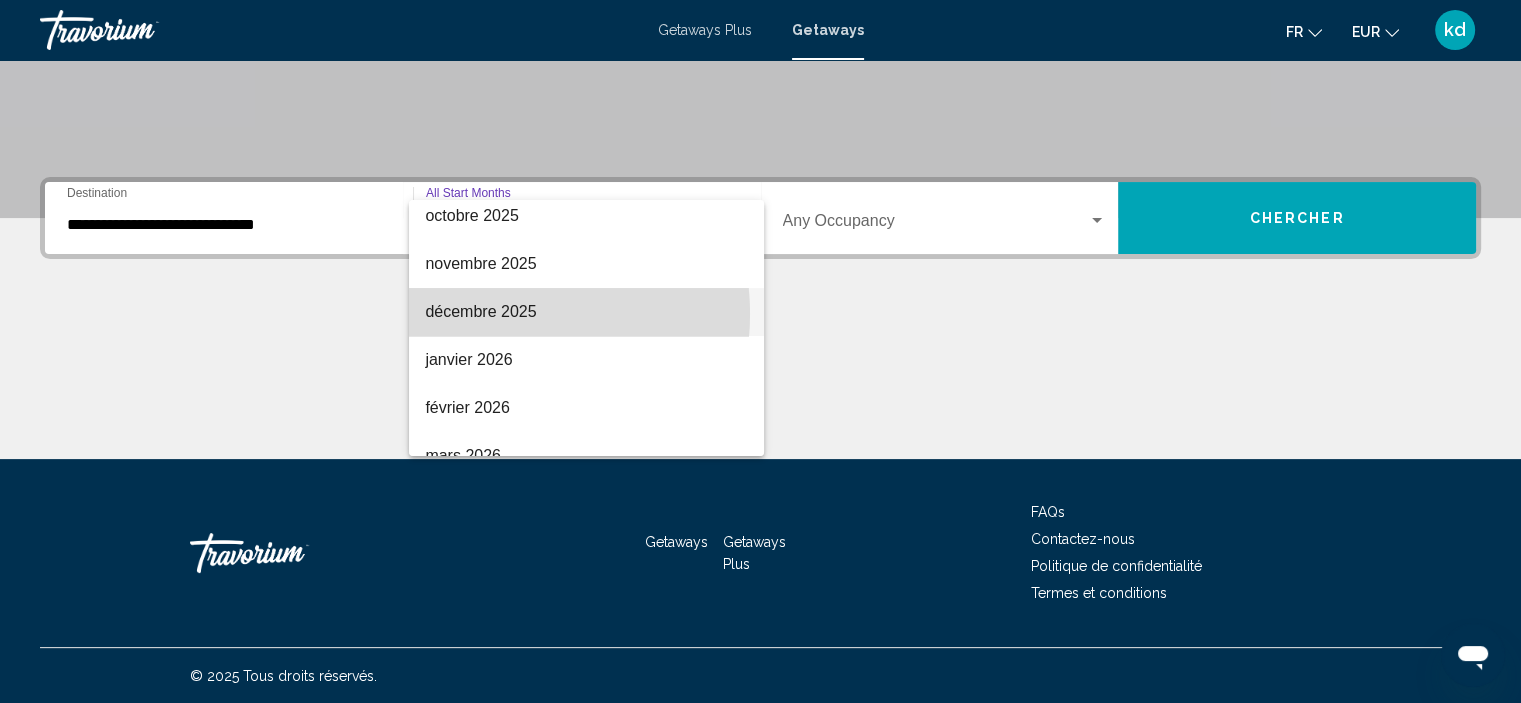 click on "décembre 2025" at bounding box center [586, 312] 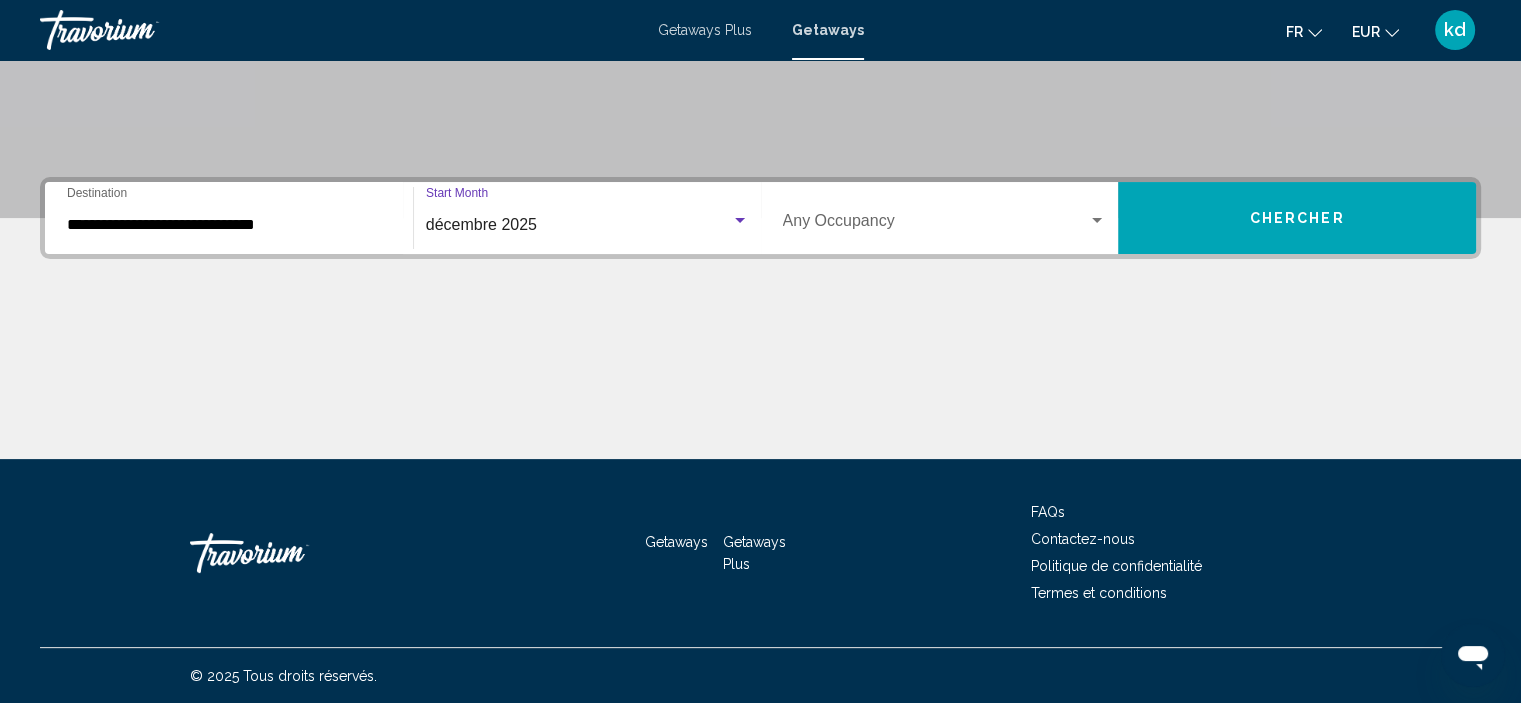 click on "Occupancy Any Occupancy" at bounding box center (945, 218) 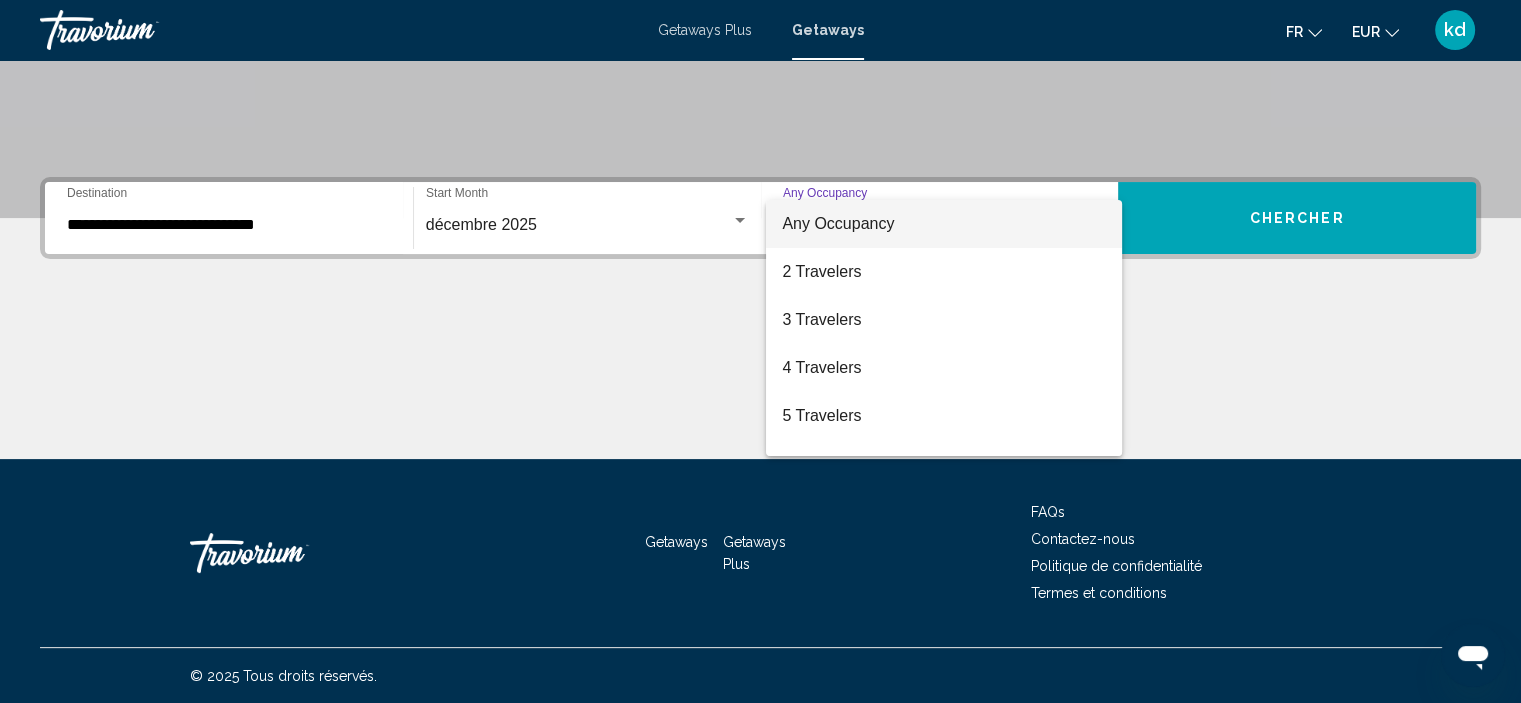 click on "Any Occupancy" at bounding box center (944, 224) 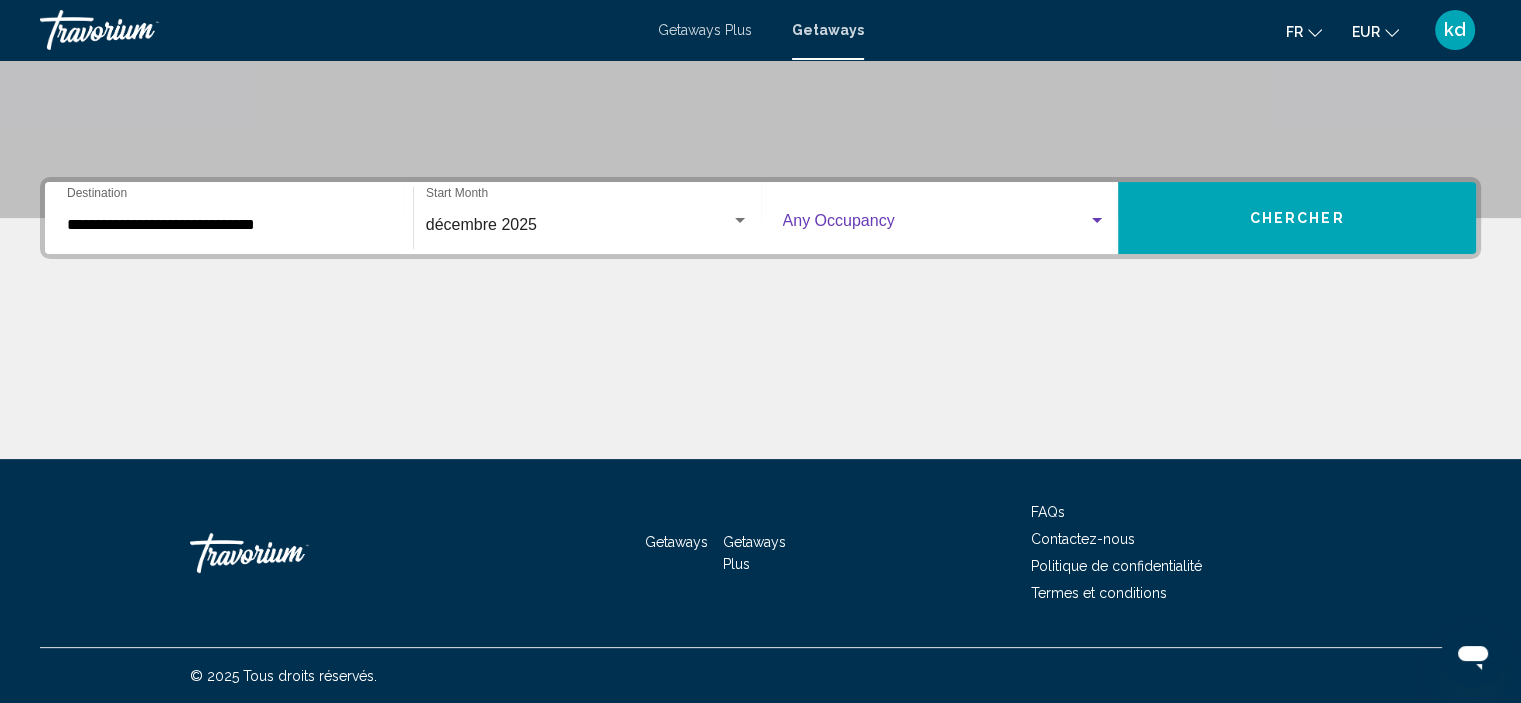 click on "Occupancy Any Occupancy" at bounding box center (945, 218) 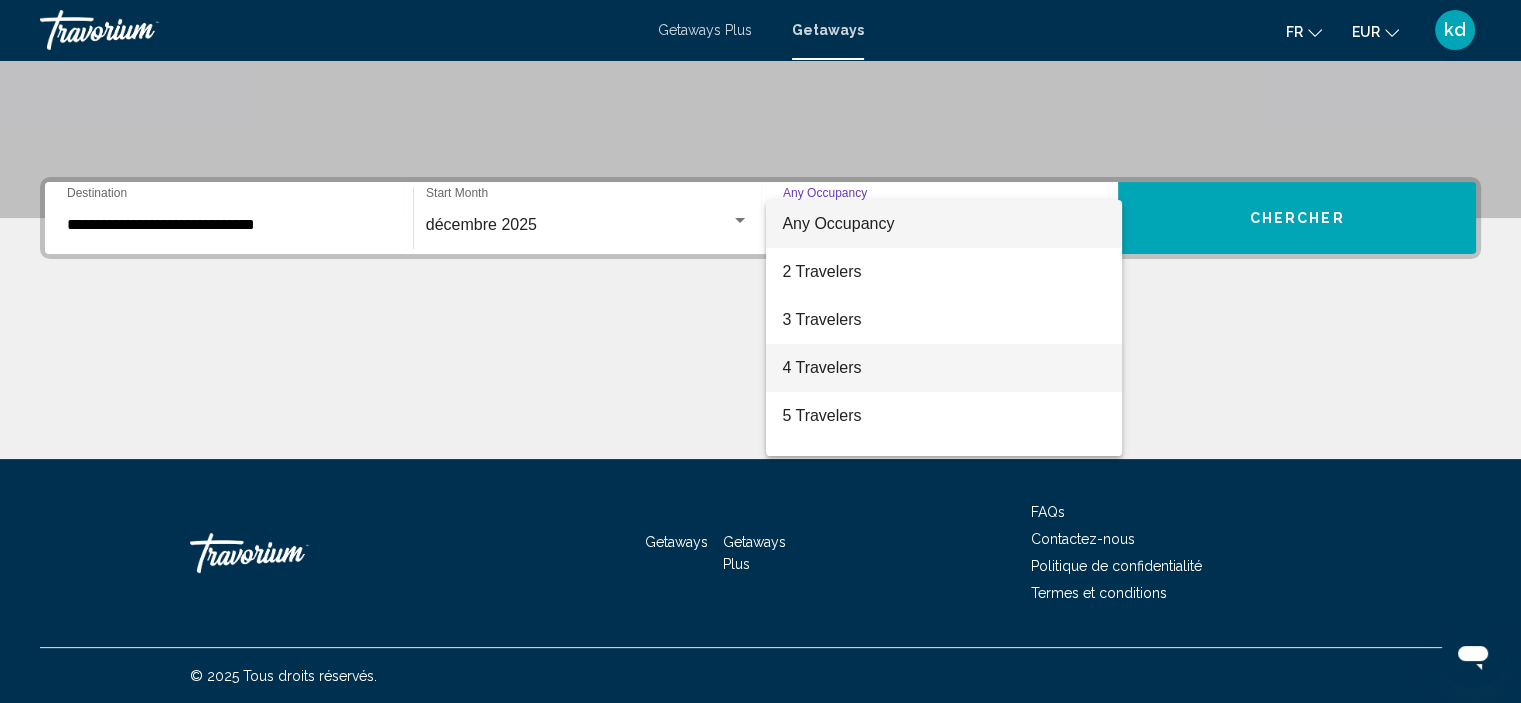 click on "4 Travelers" at bounding box center (944, 368) 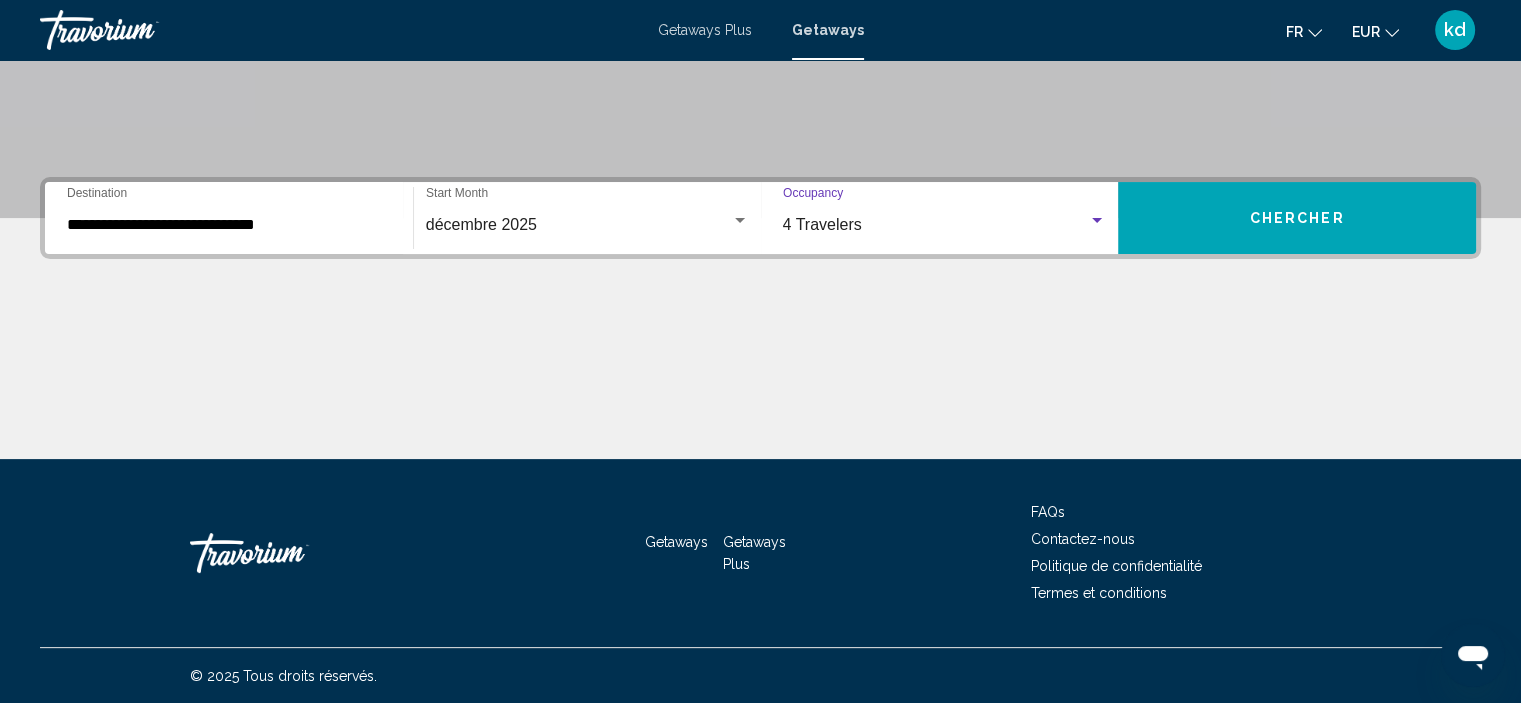 click on "Chercher" at bounding box center [1297, 218] 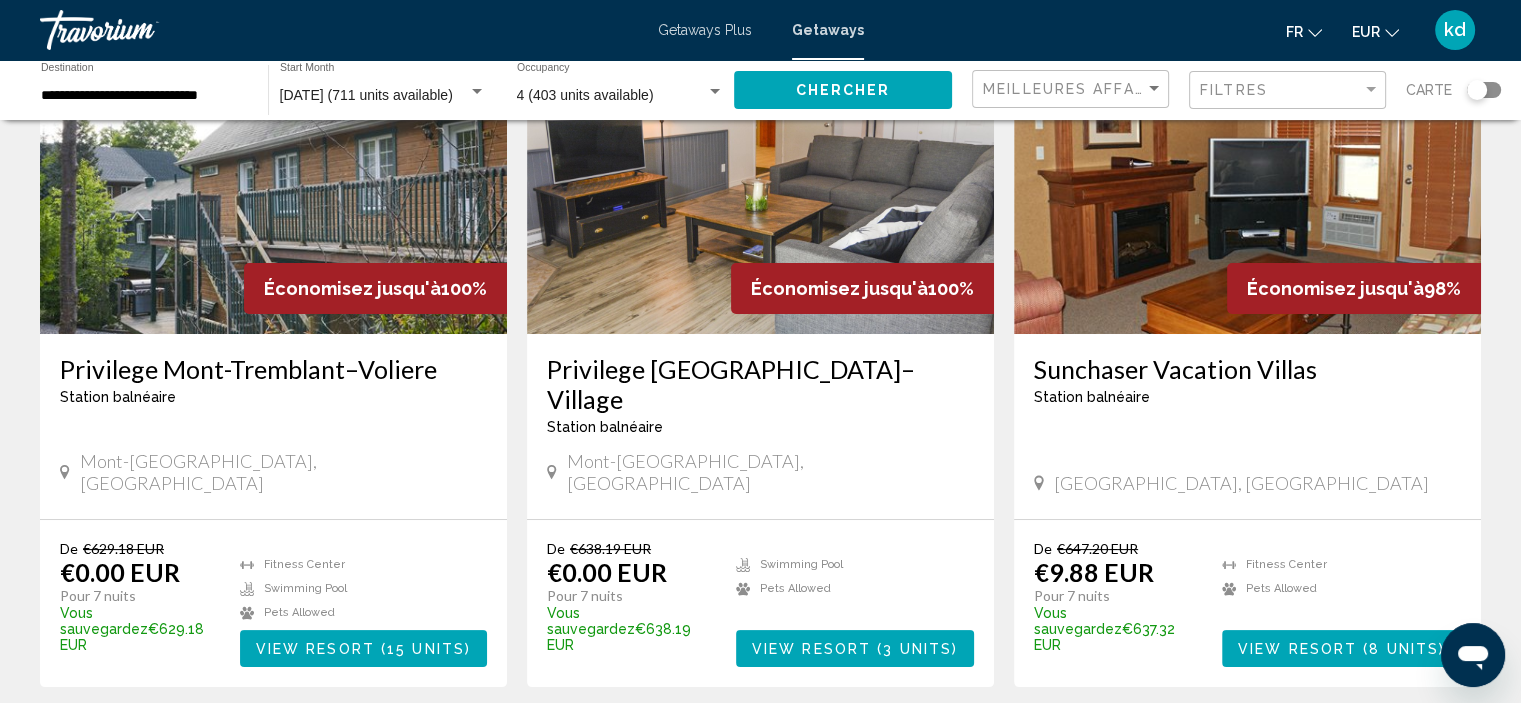 scroll, scrollTop: 200, scrollLeft: 0, axis: vertical 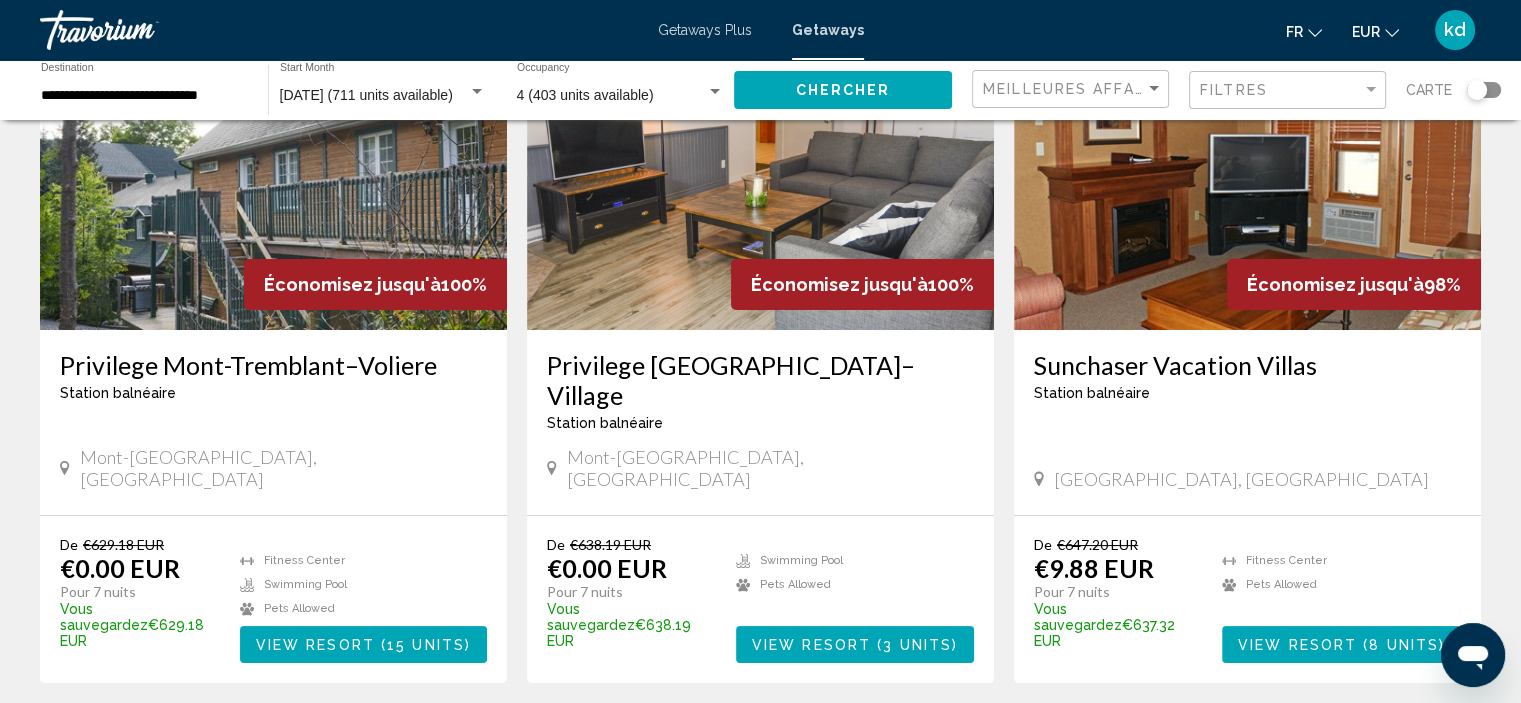 click on "View Resort    ( 15 units )" at bounding box center [363, 644] 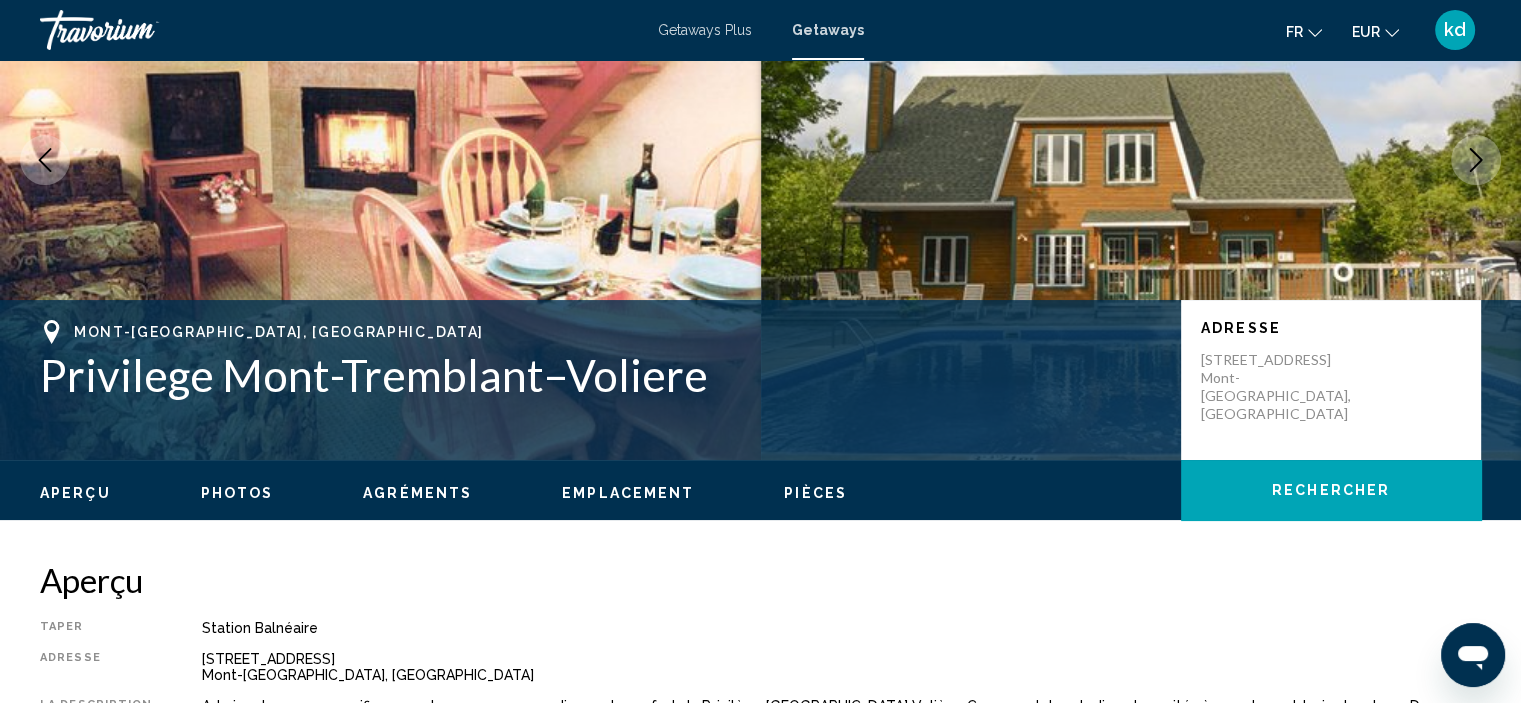 scroll, scrollTop: 8, scrollLeft: 0, axis: vertical 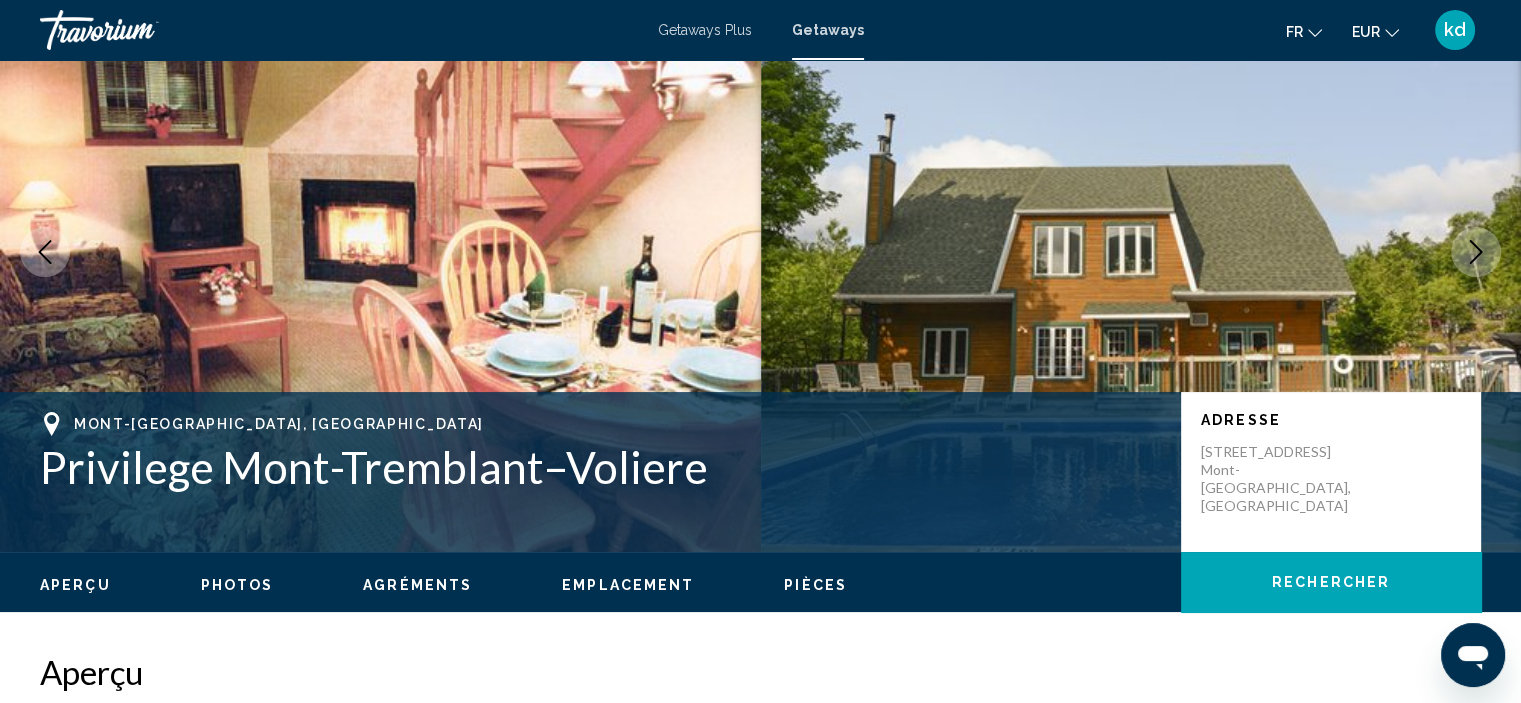 click on "Rechercher" 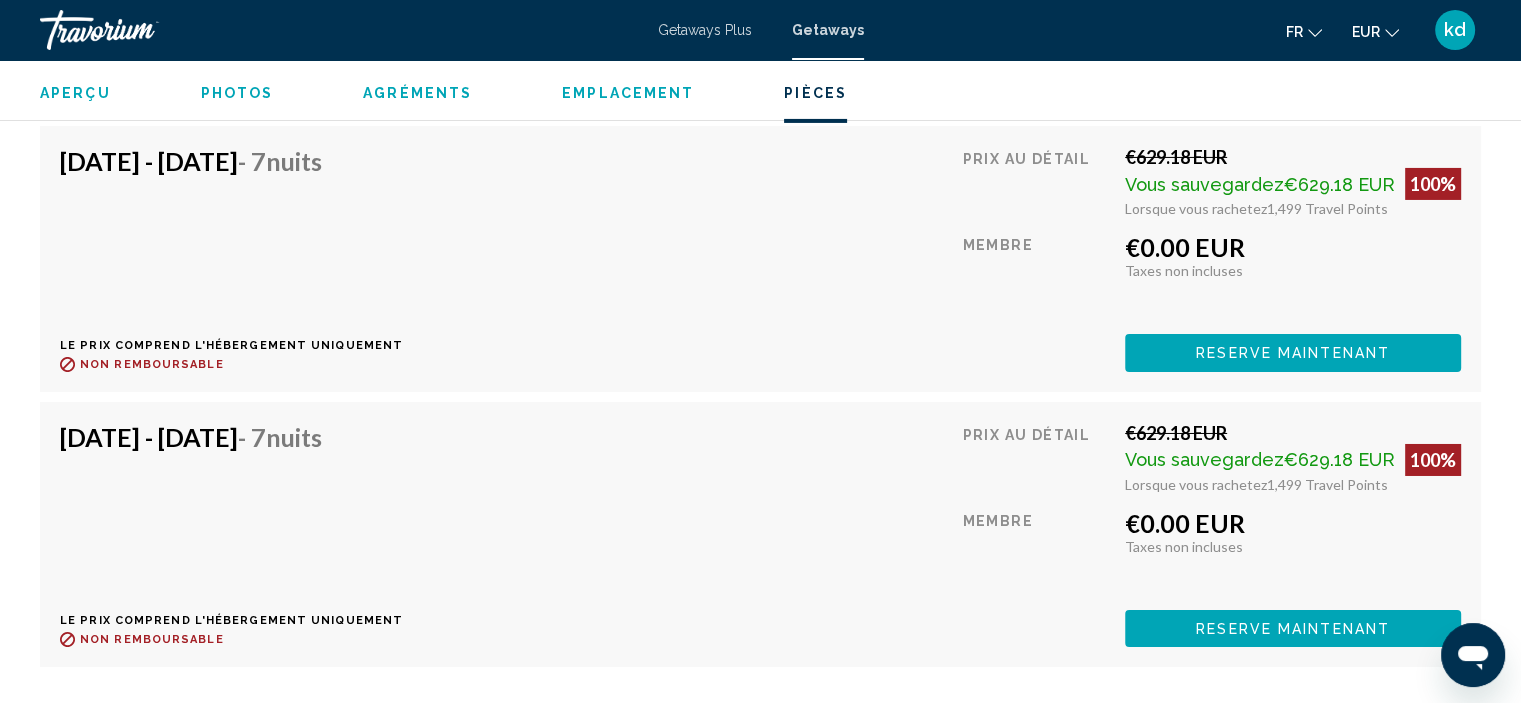 scroll, scrollTop: 6884, scrollLeft: 0, axis: vertical 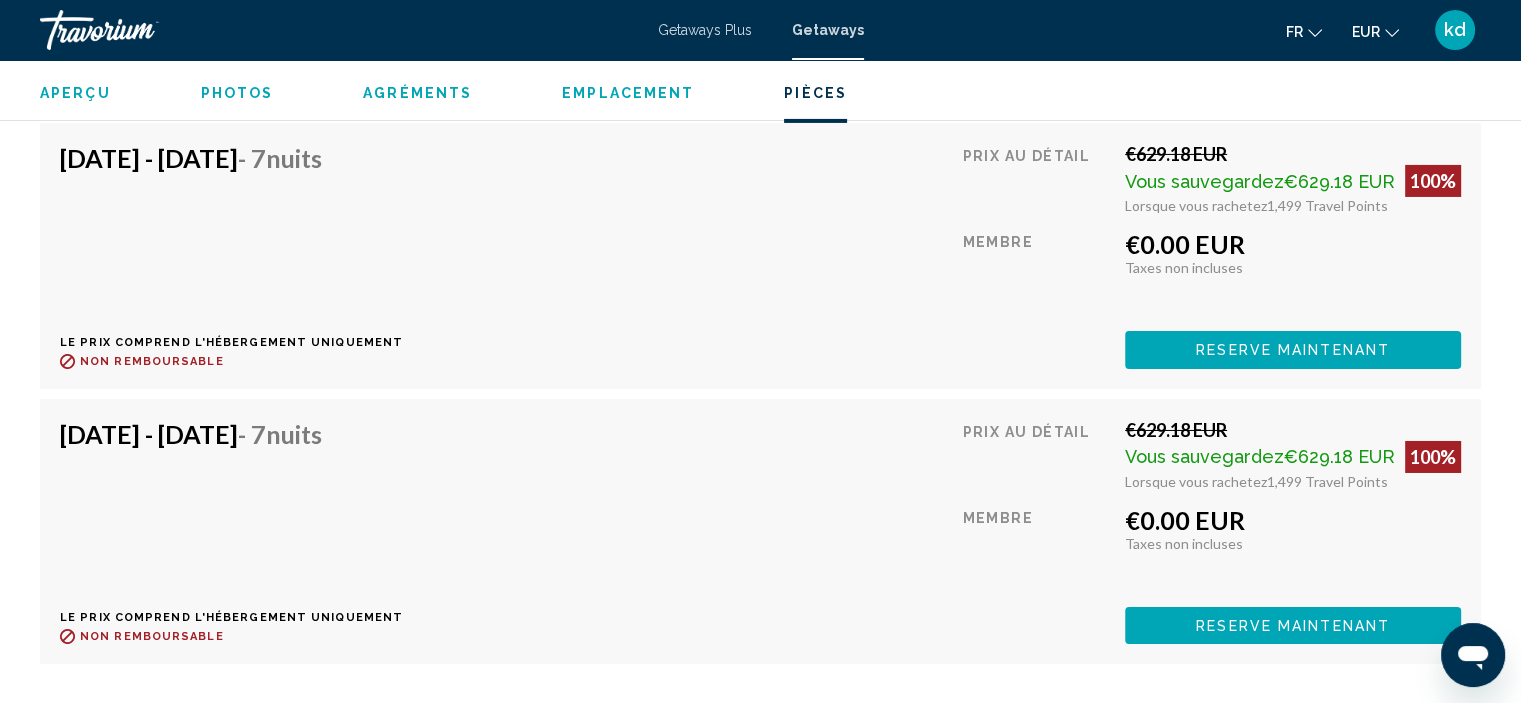 click on "Reserve maintenant" at bounding box center [1299, -2360] 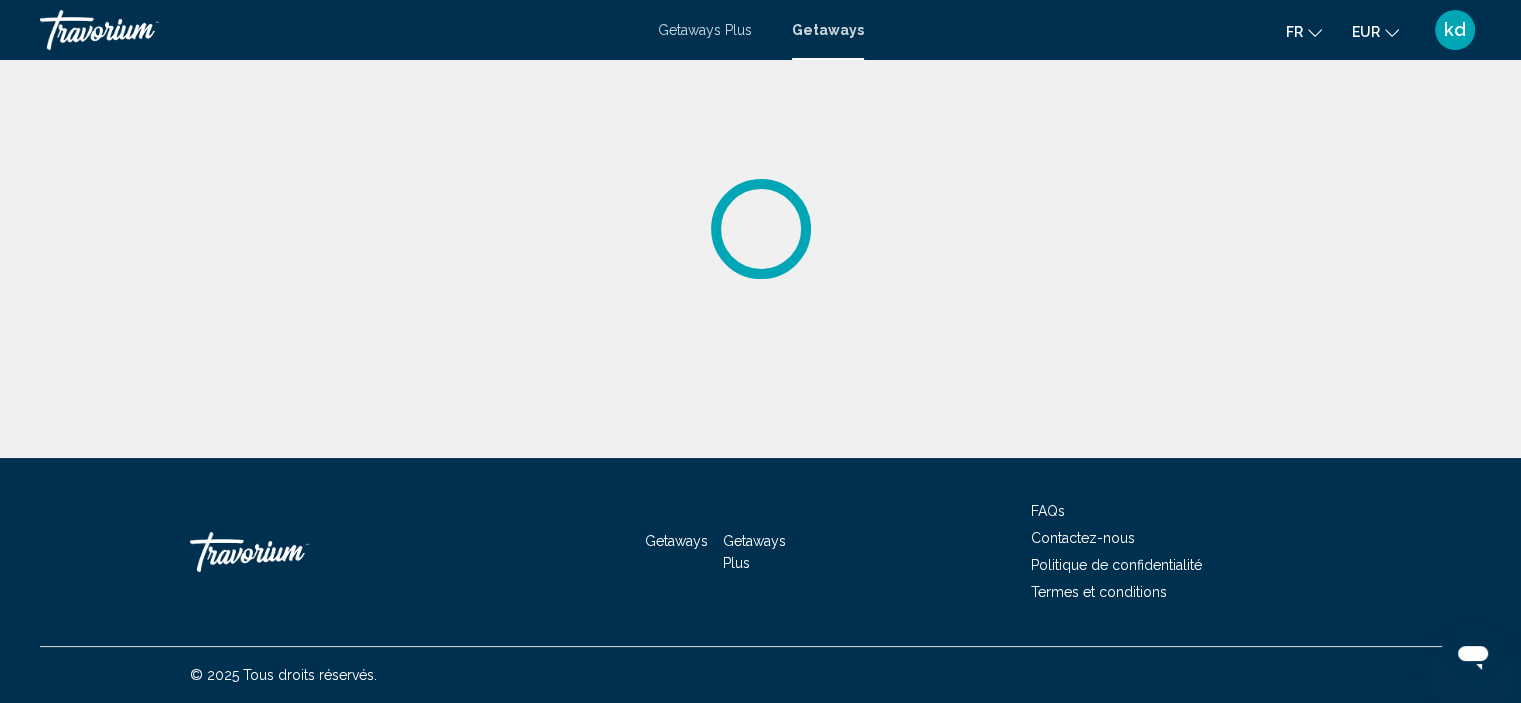 scroll, scrollTop: 0, scrollLeft: 0, axis: both 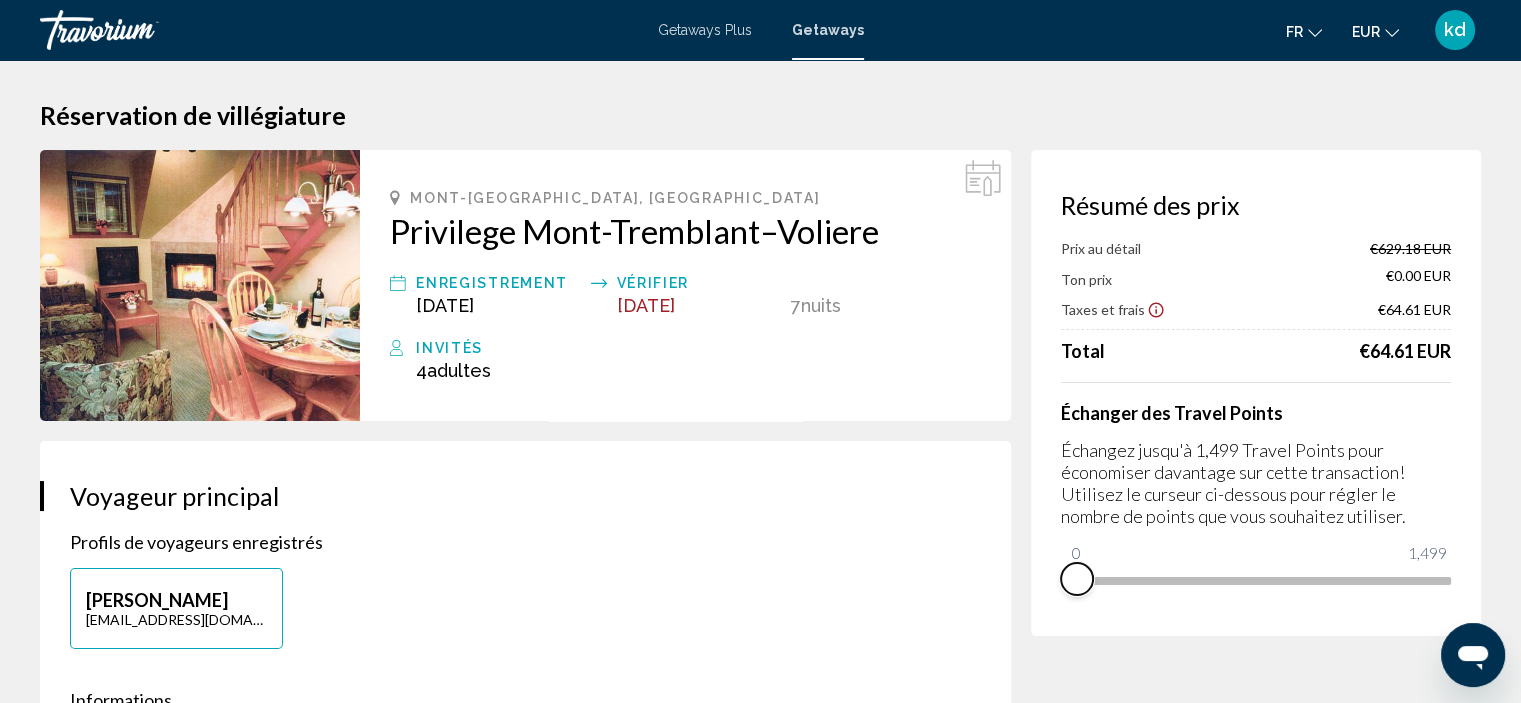 drag, startPoint x: 1439, startPoint y: 604, endPoint x: 1032, endPoint y: 621, distance: 407.3549 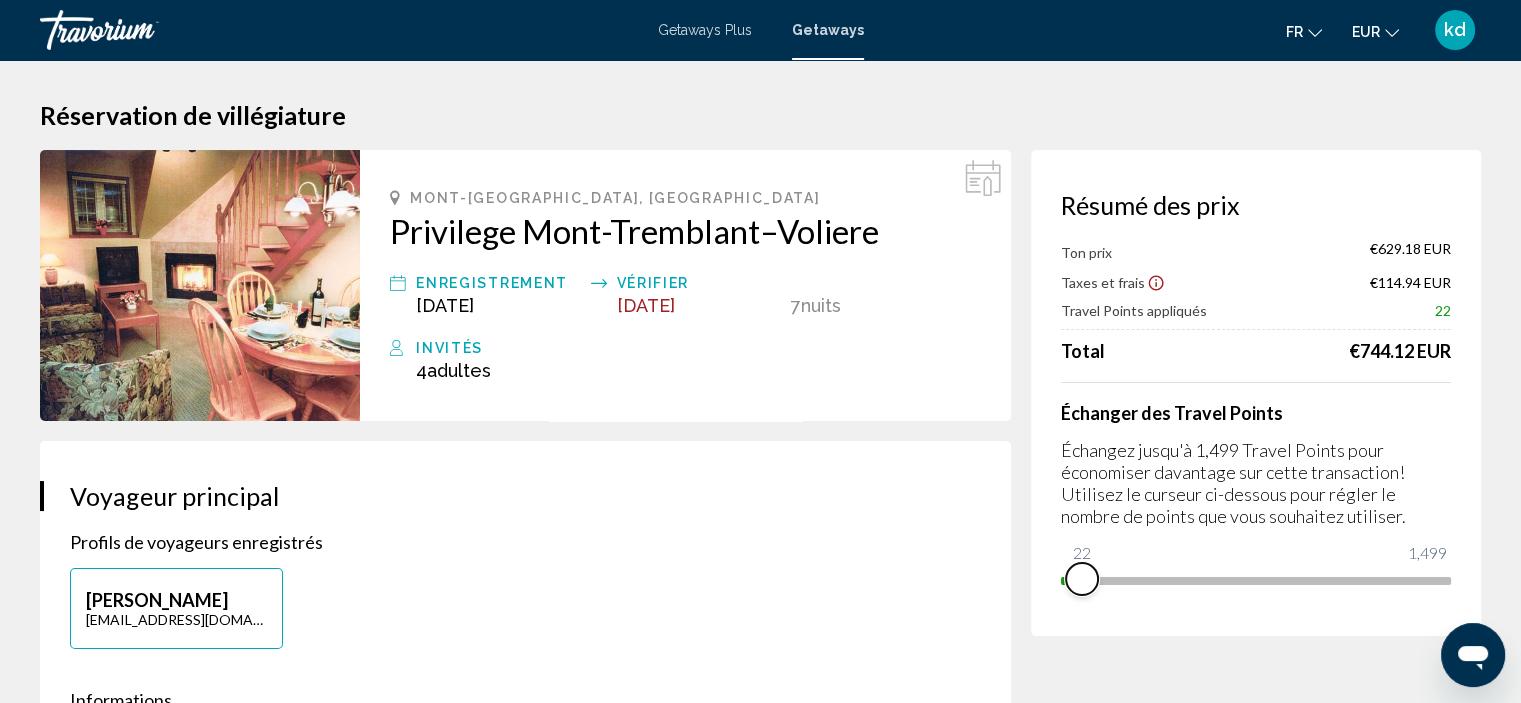 click on "0 1,499 22" at bounding box center [1256, 579] 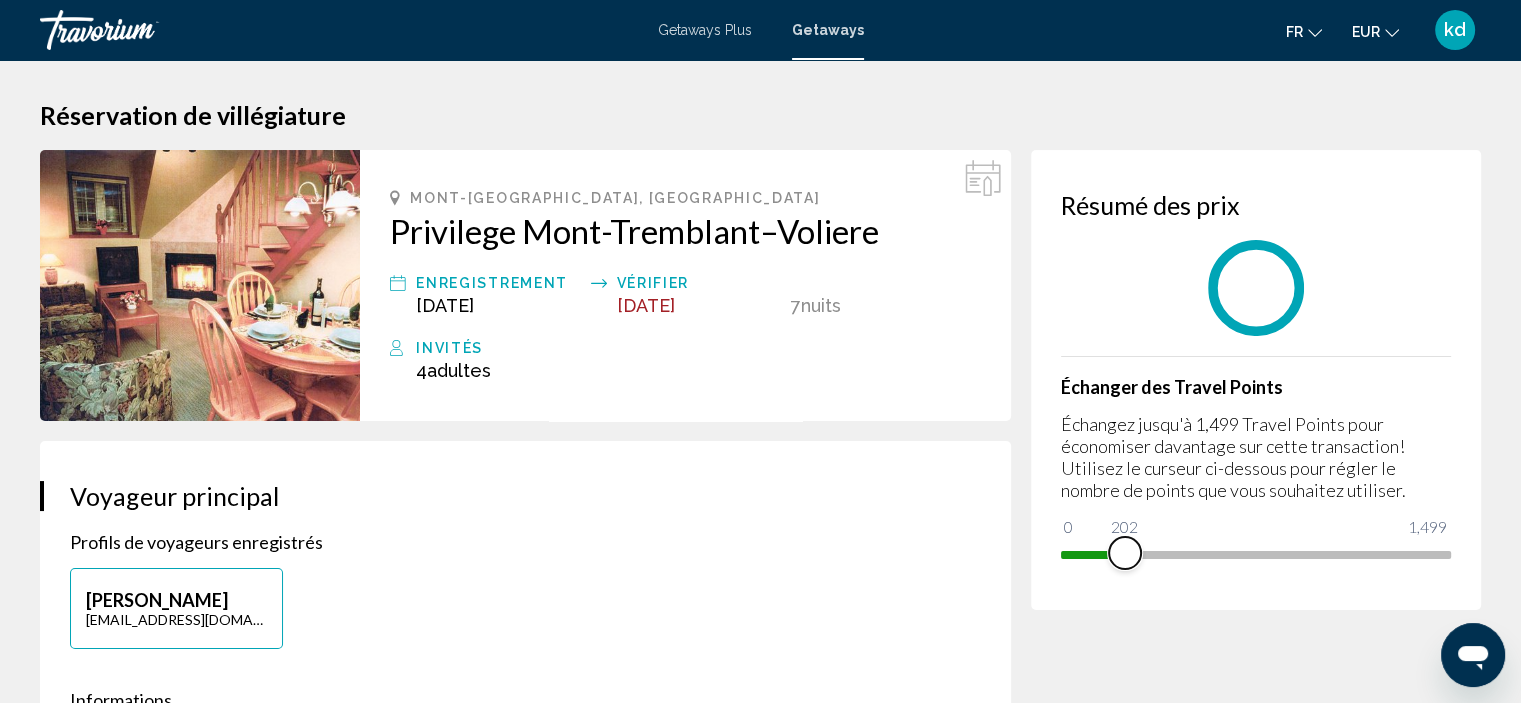 drag, startPoint x: 1084, startPoint y: 557, endPoint x: 1125, endPoint y: 553, distance: 41.19466 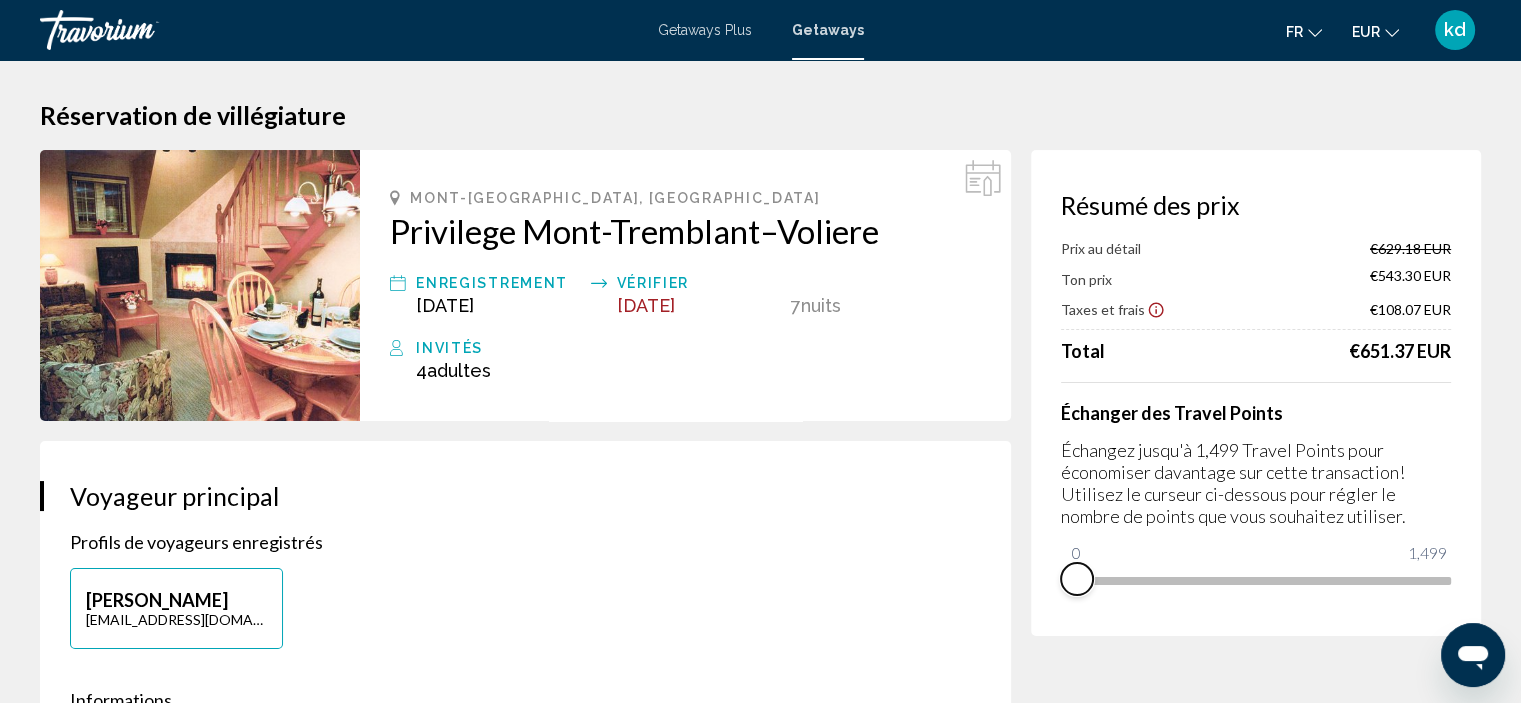 drag, startPoint x: 1128, startPoint y: 603, endPoint x: 1009, endPoint y: 609, distance: 119.15116 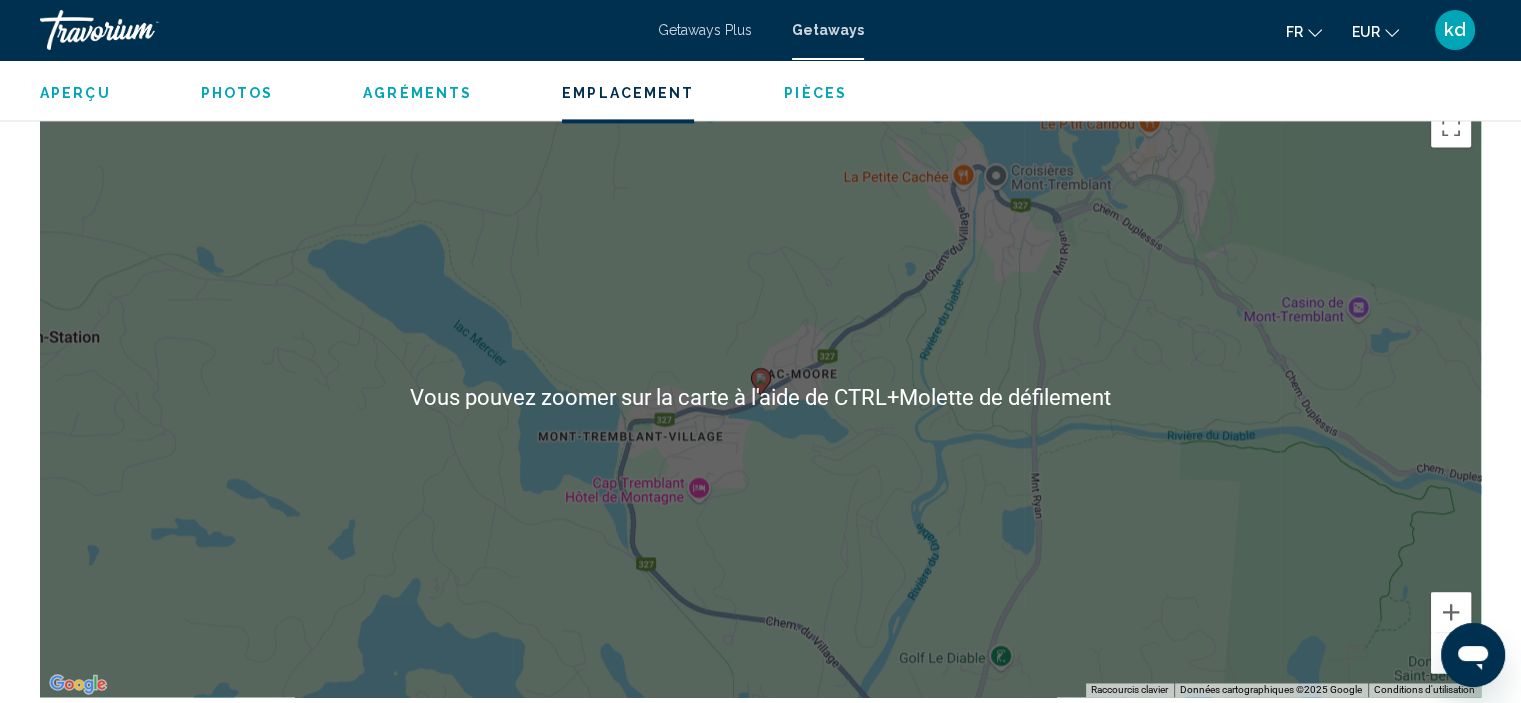 scroll, scrollTop: 2908, scrollLeft: 0, axis: vertical 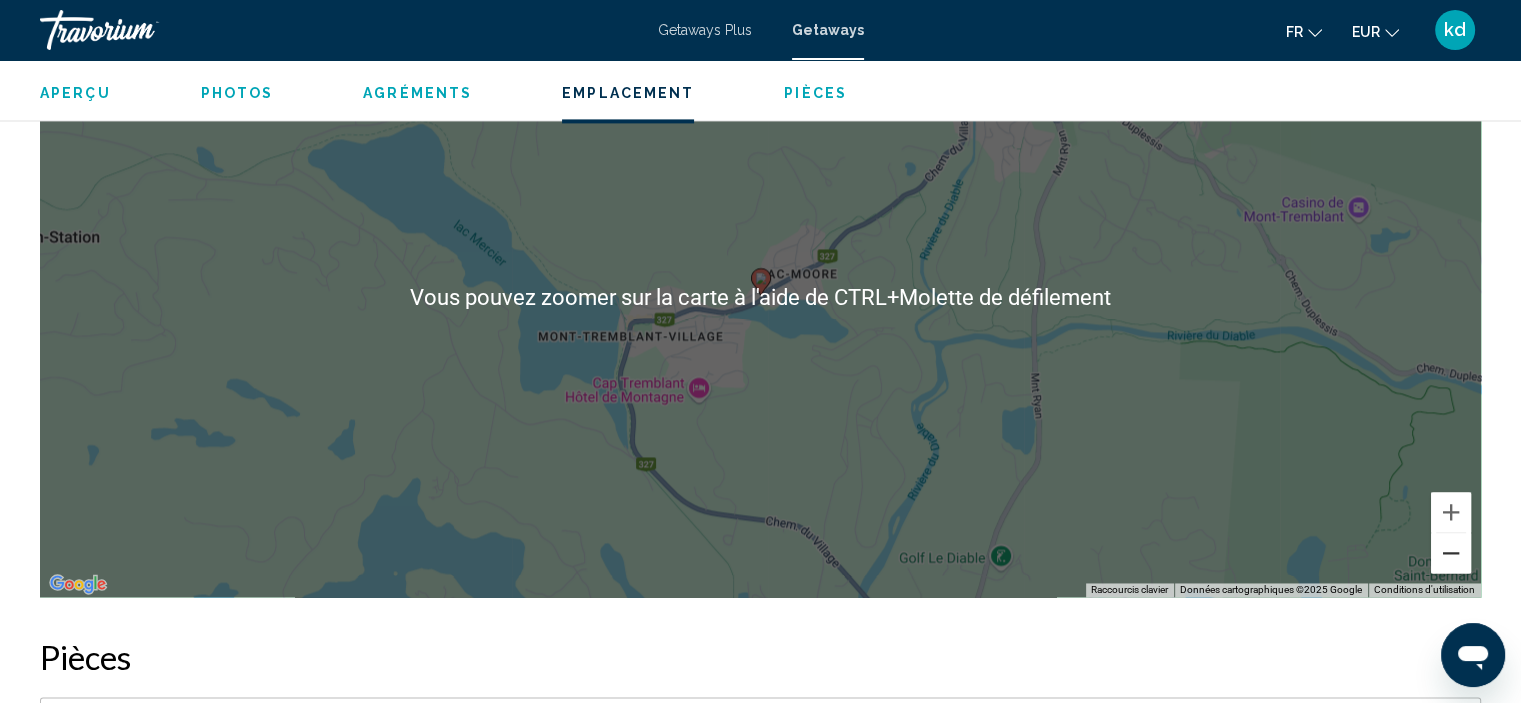 click at bounding box center [1451, 553] 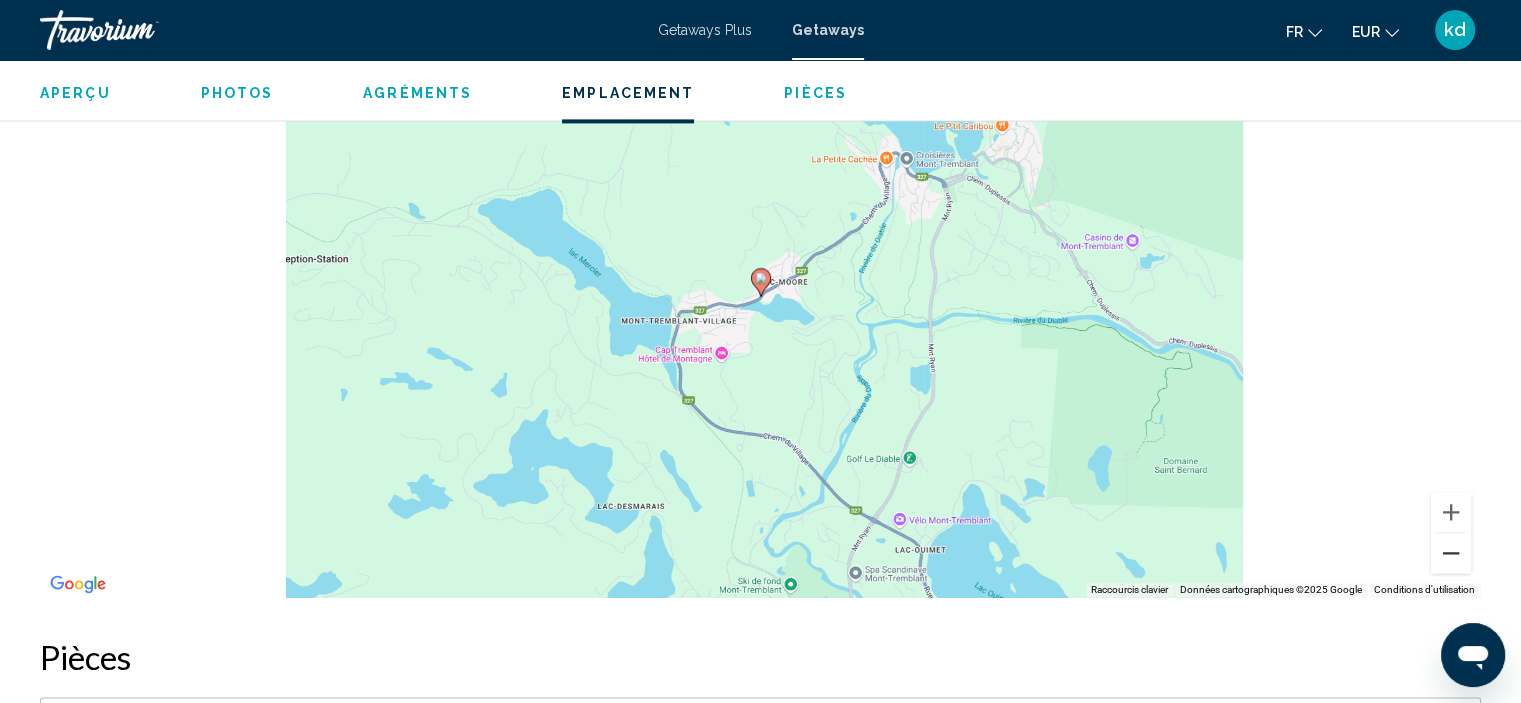 click at bounding box center (1451, 553) 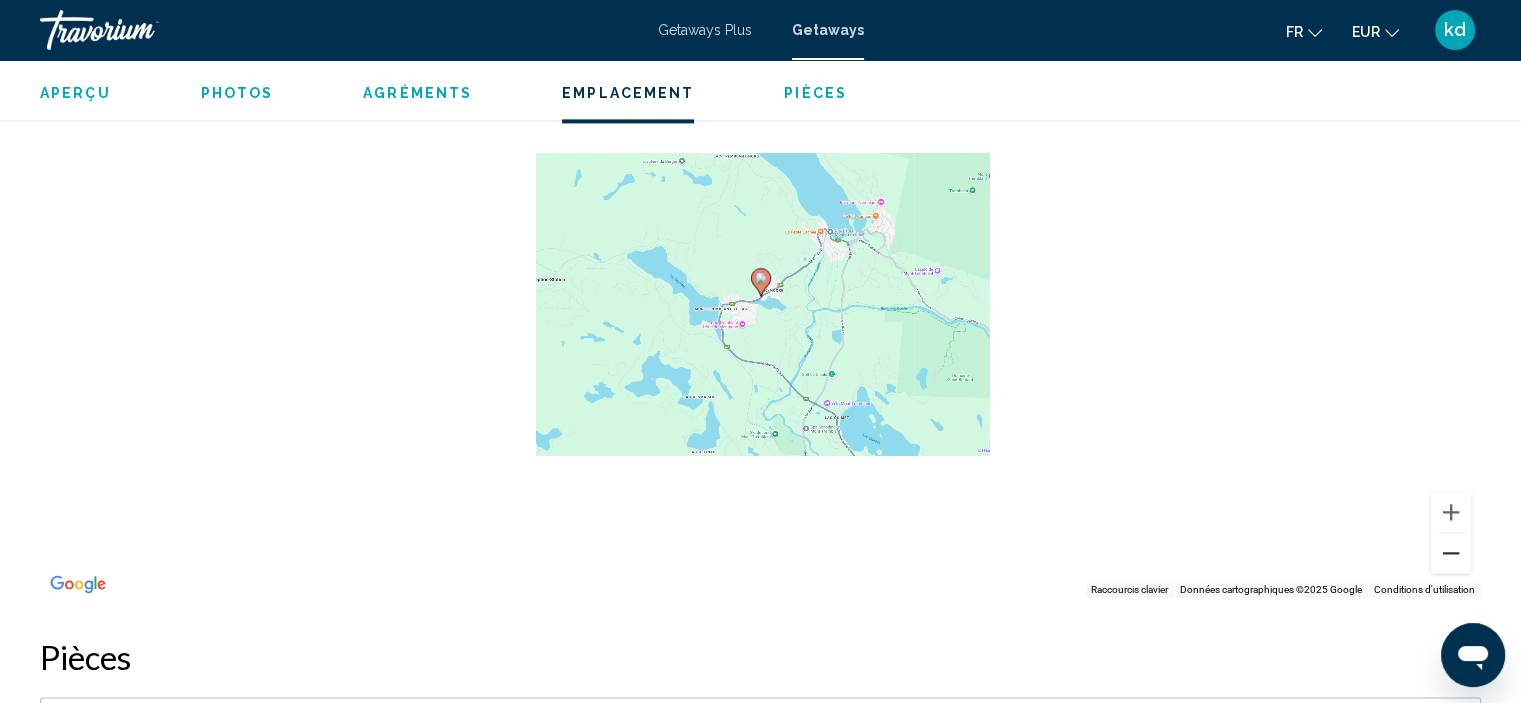 click at bounding box center [1451, 553] 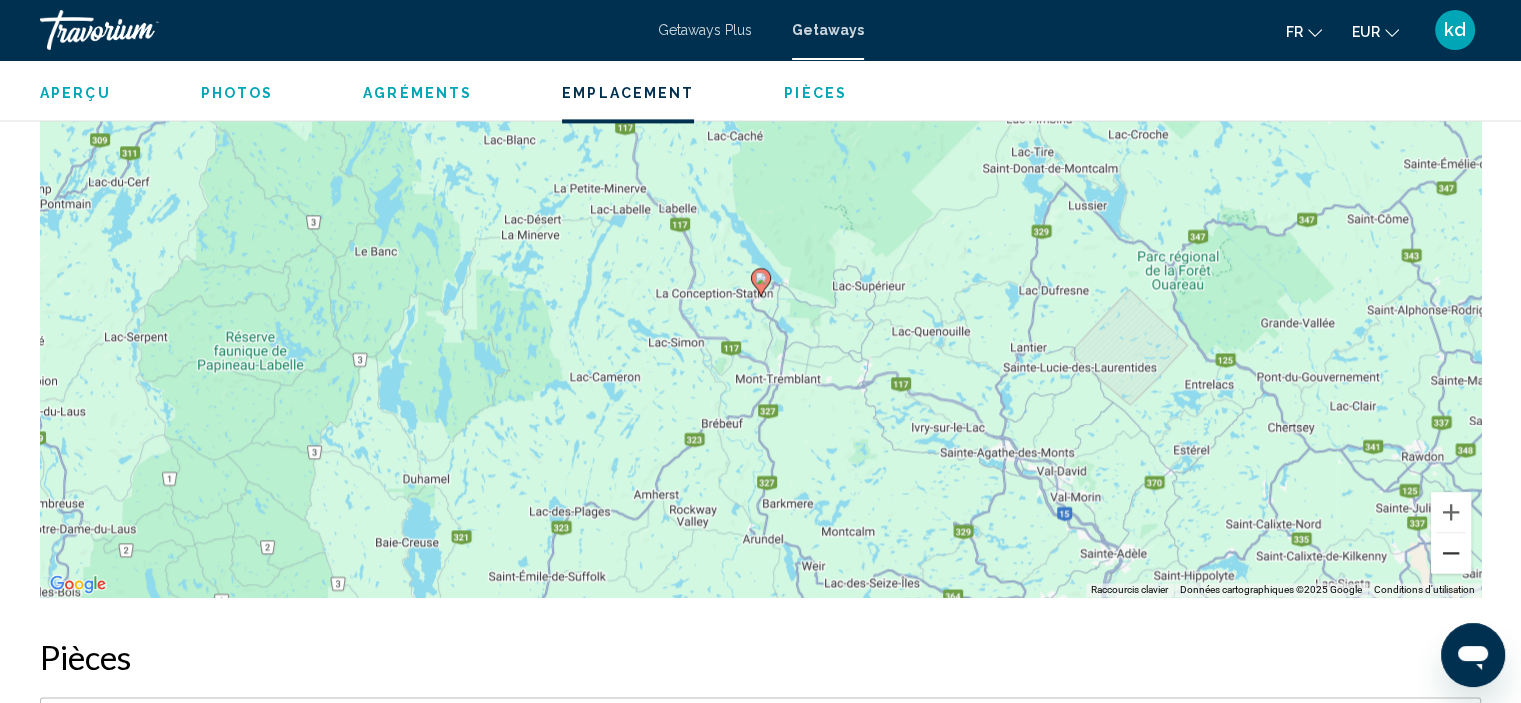 click at bounding box center [1451, 553] 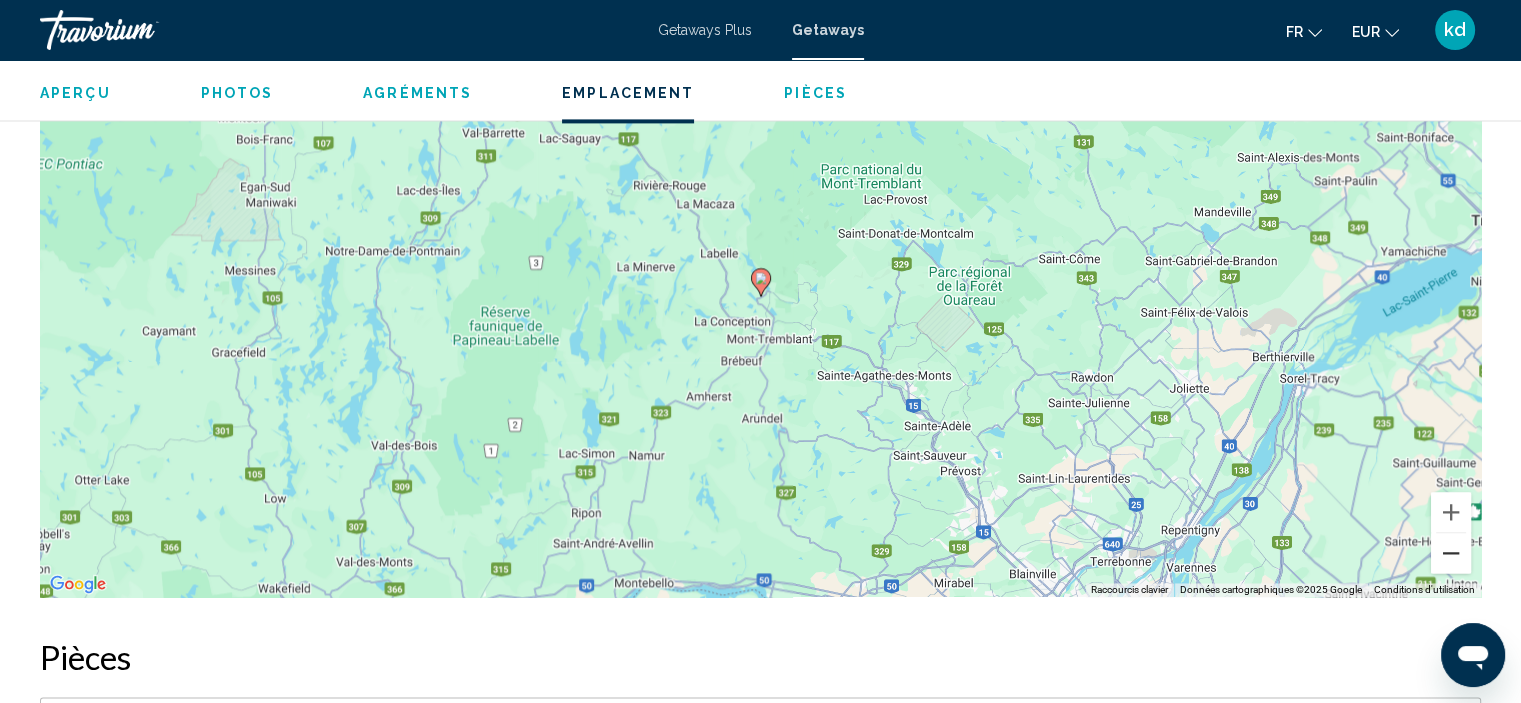 click at bounding box center [1451, 553] 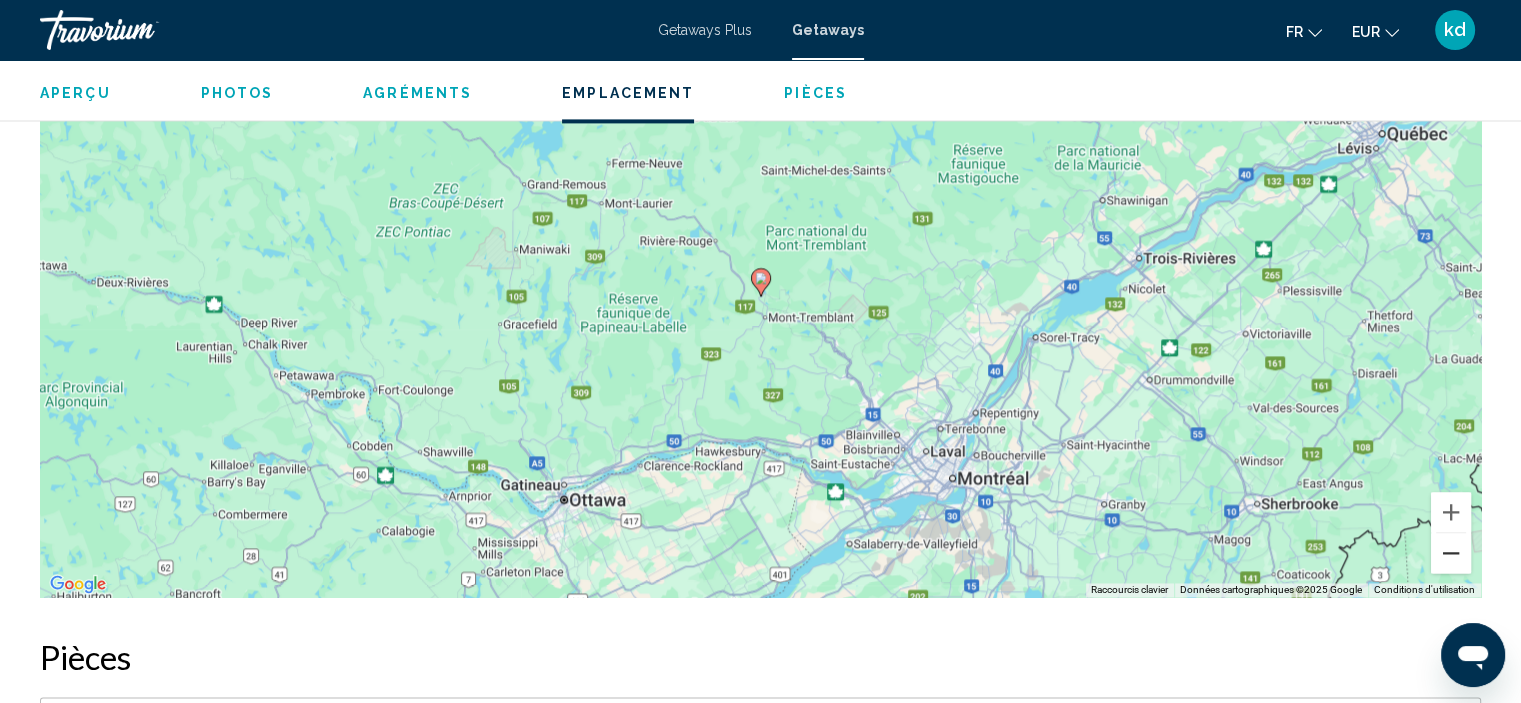 click at bounding box center (1451, 553) 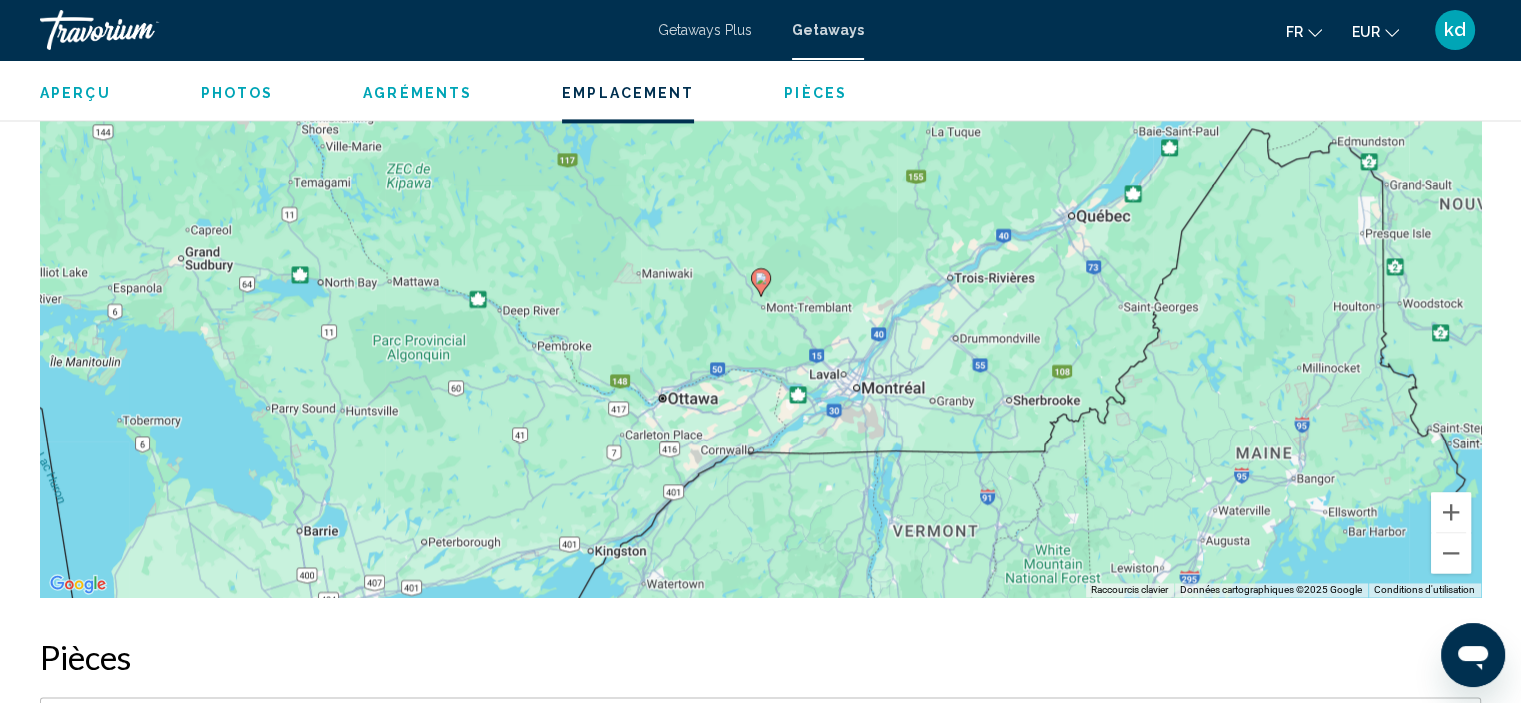 click on "Getaways" at bounding box center (828, 30) 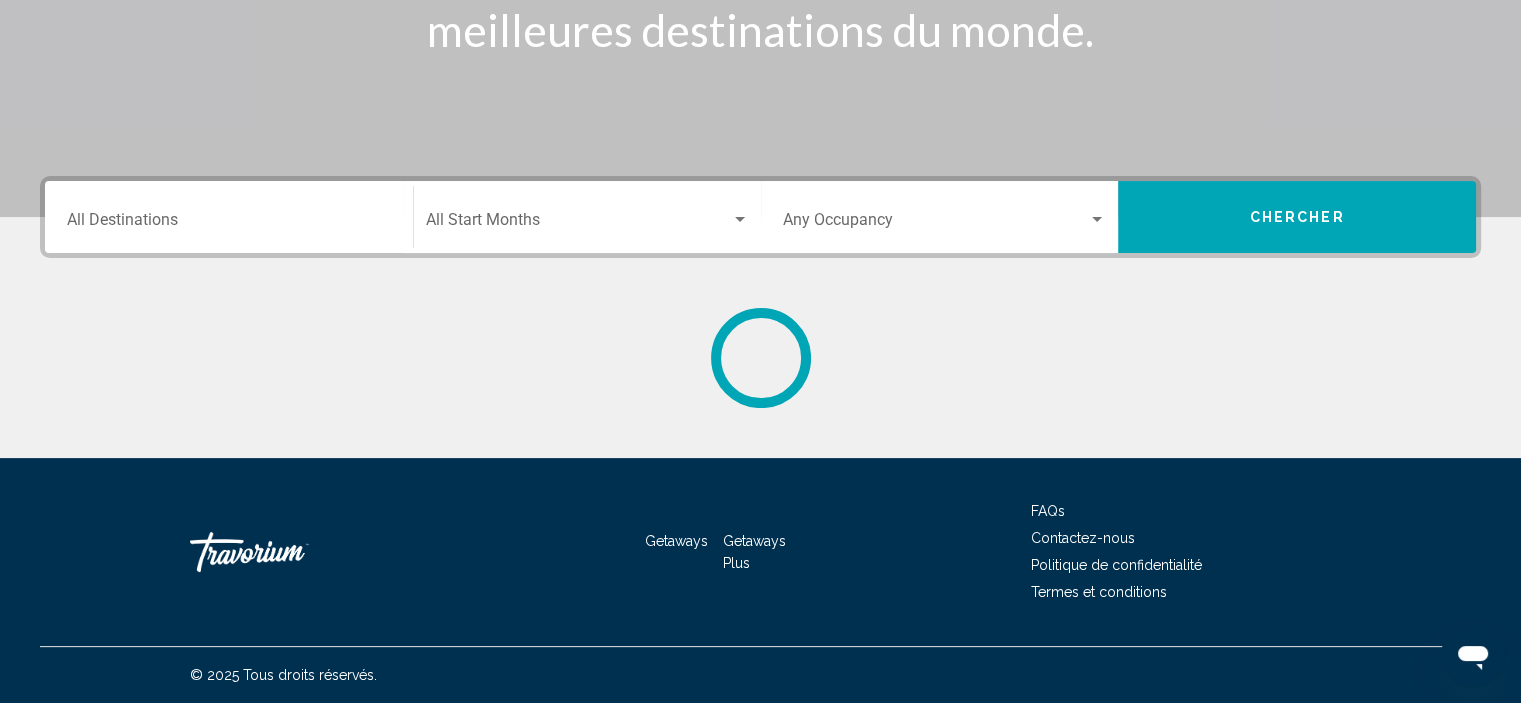 scroll, scrollTop: 0, scrollLeft: 0, axis: both 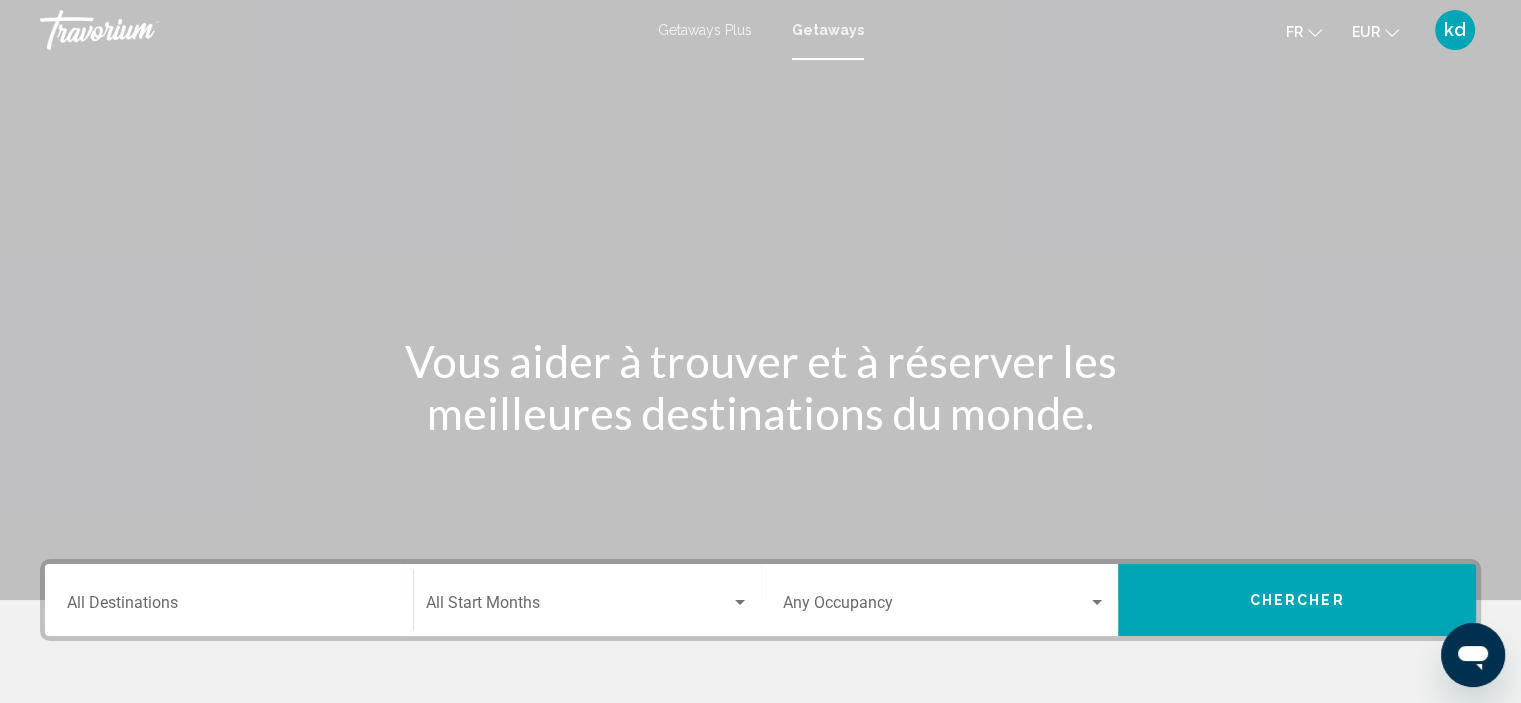 click on "Destination All Destinations" at bounding box center (229, 607) 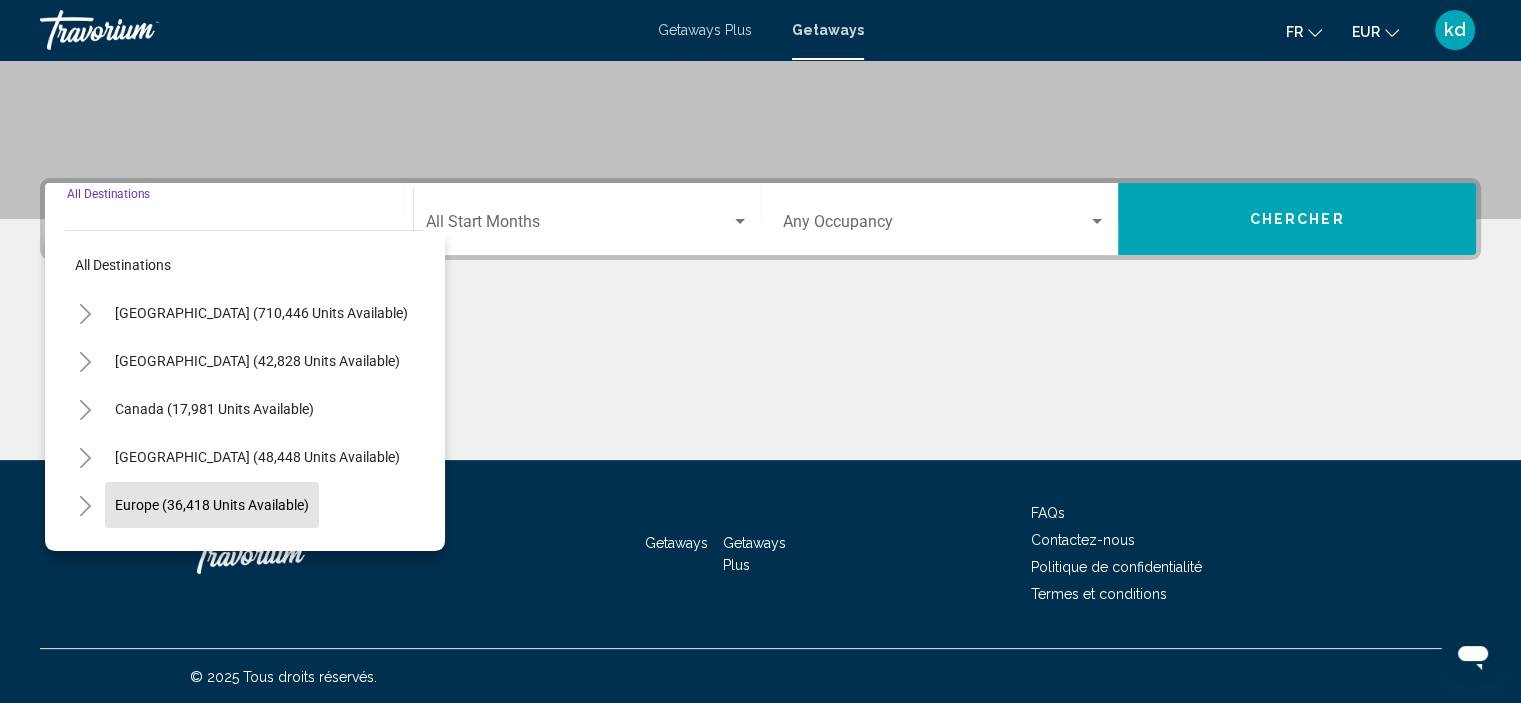 scroll, scrollTop: 382, scrollLeft: 0, axis: vertical 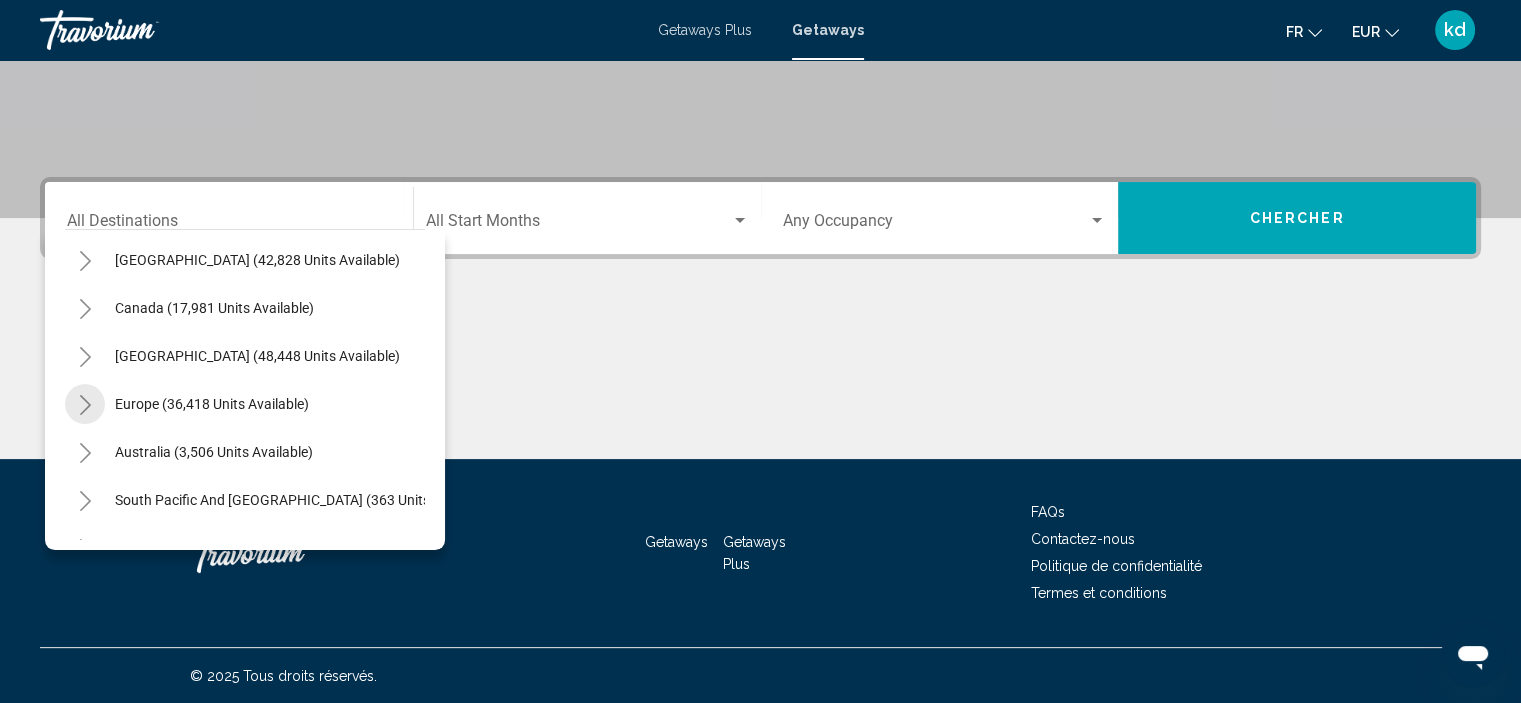 click 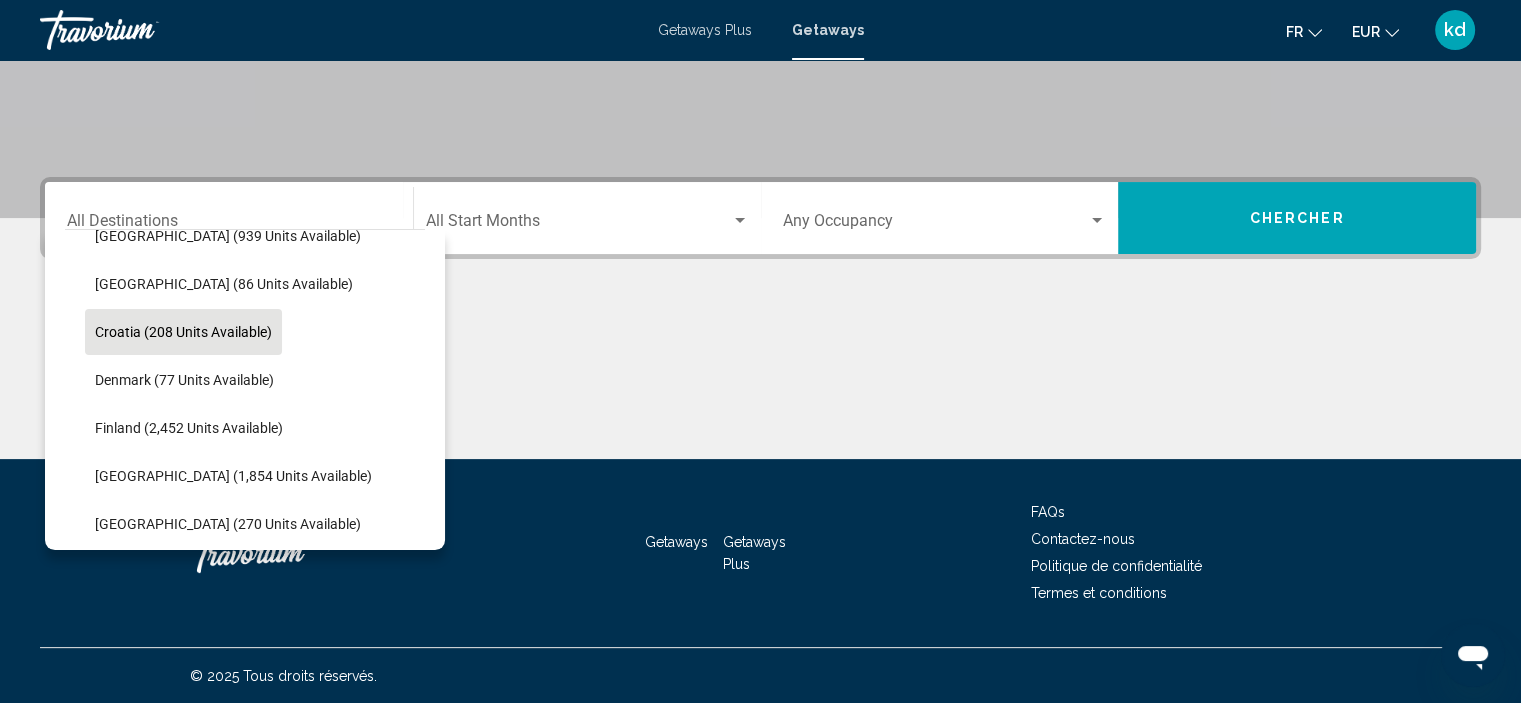 scroll, scrollTop: 400, scrollLeft: 0, axis: vertical 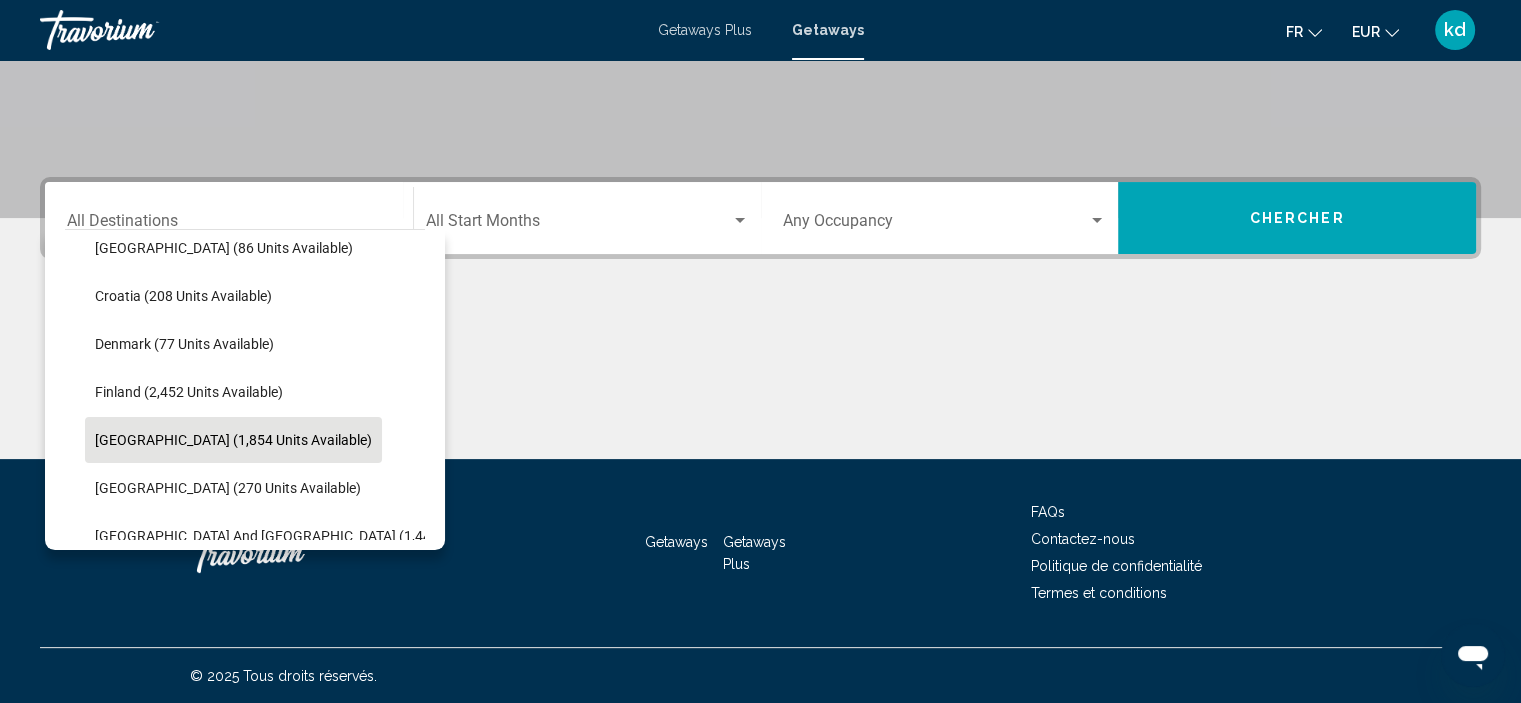 click on "France (1,854 units available)" 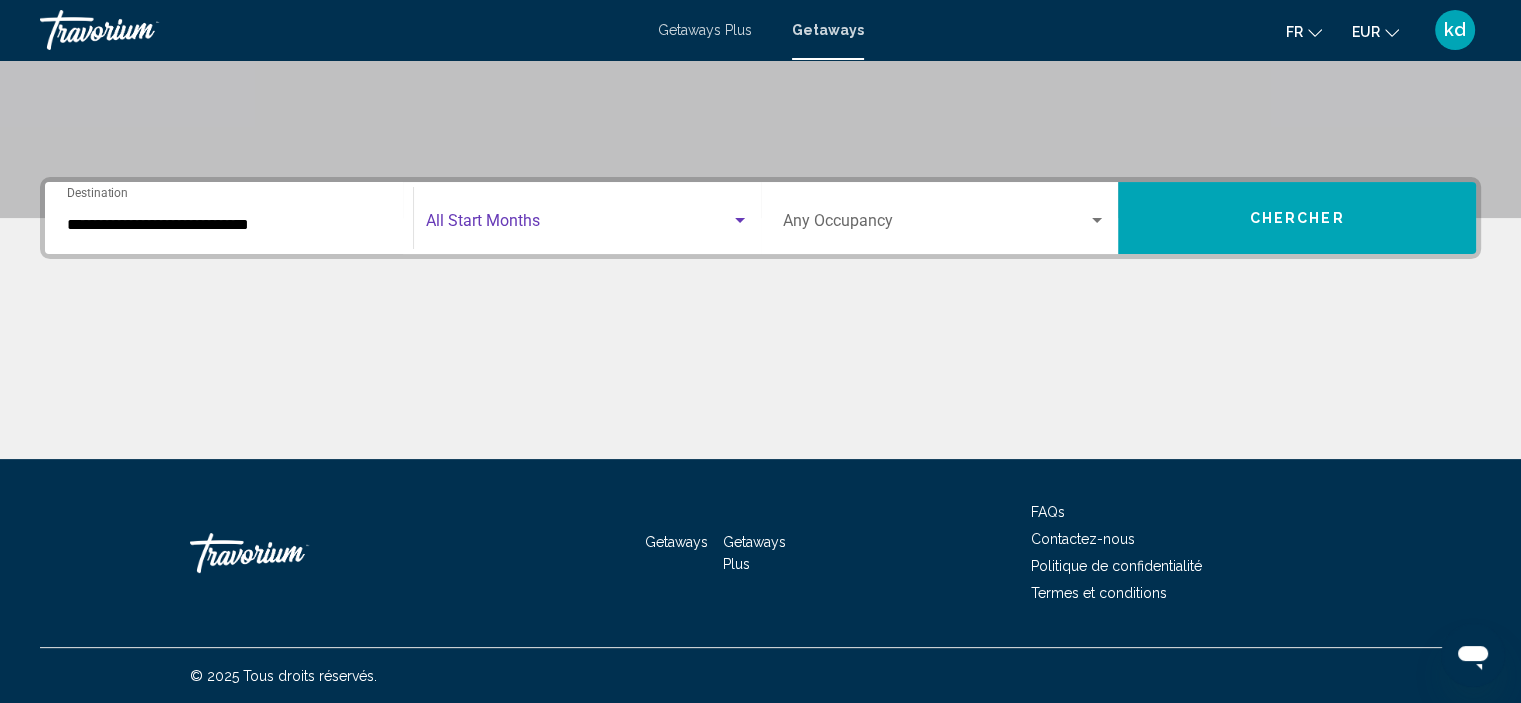 click at bounding box center (578, 225) 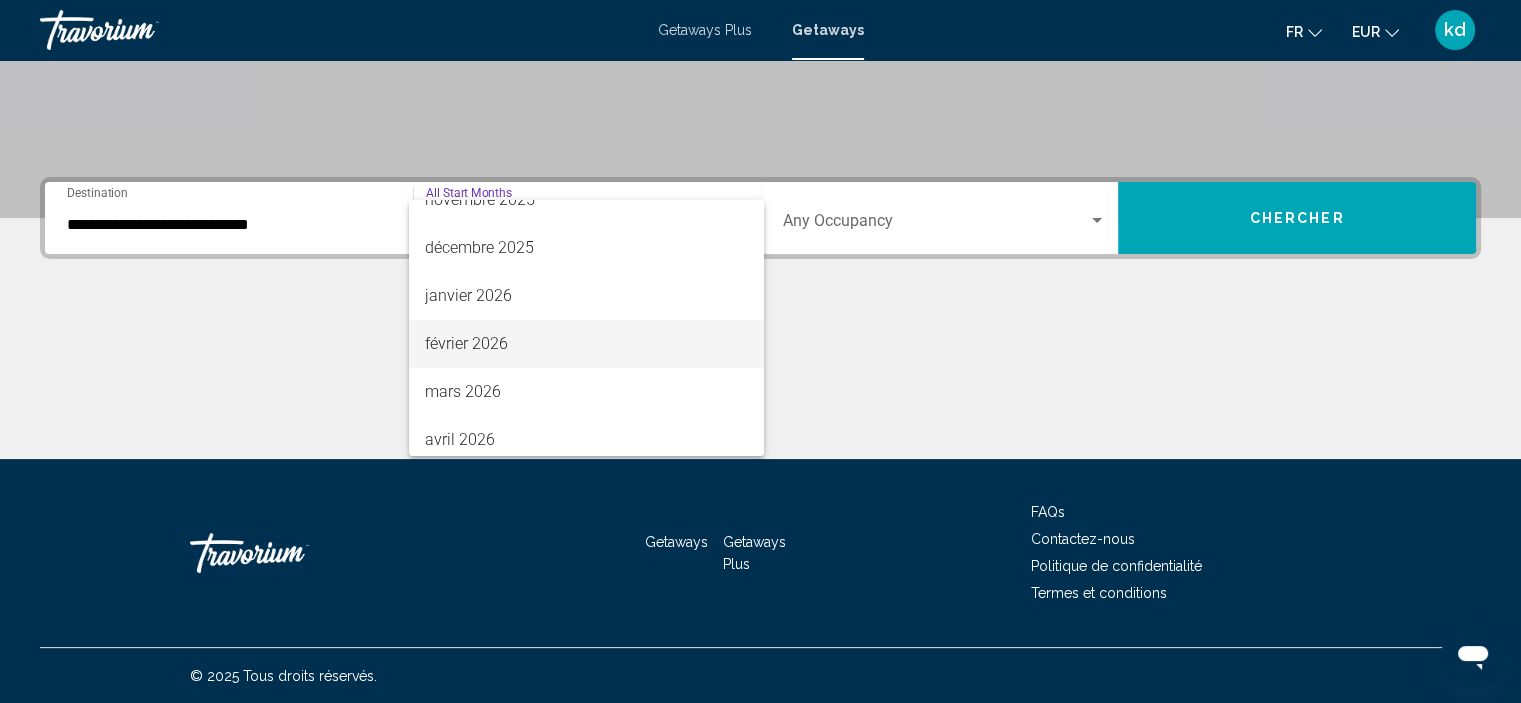 scroll, scrollTop: 300, scrollLeft: 0, axis: vertical 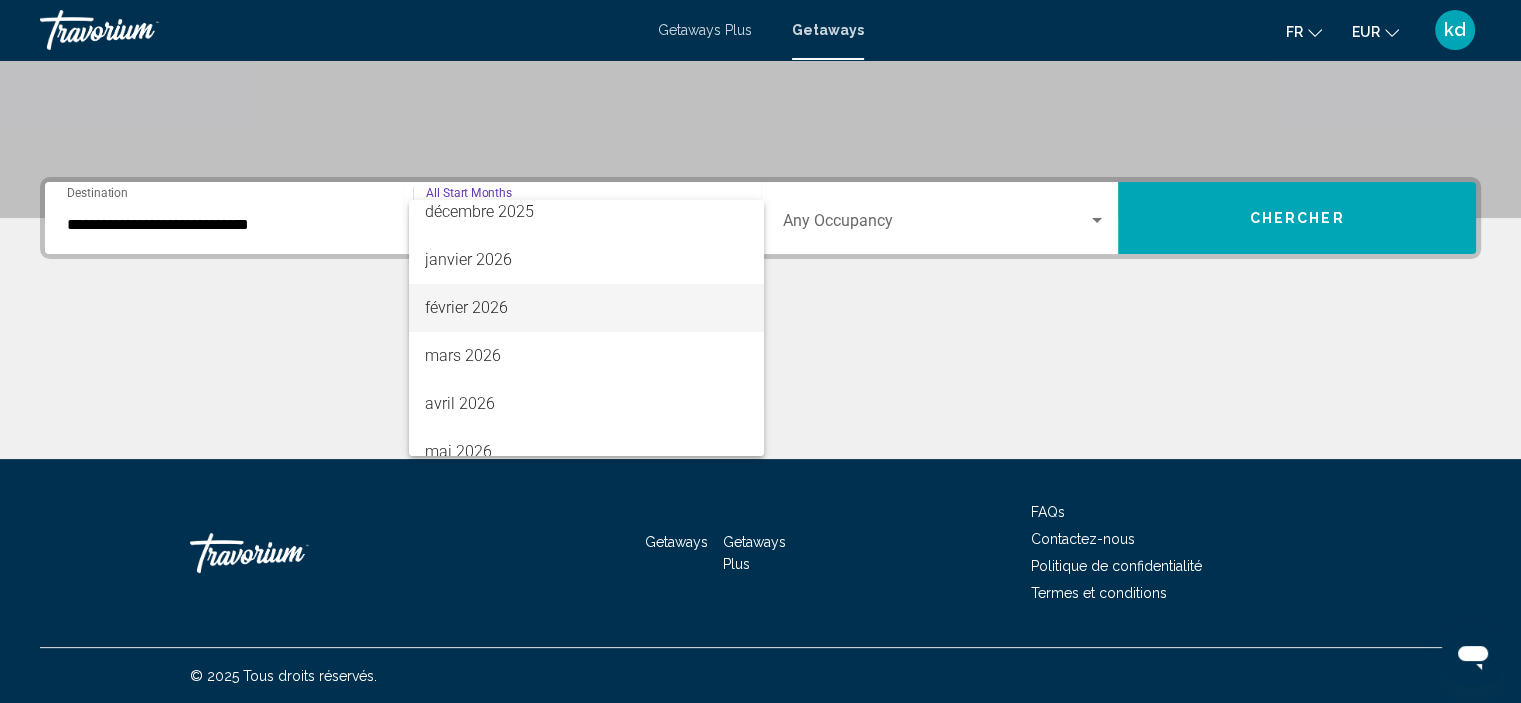 click on "février 2026" at bounding box center (586, 308) 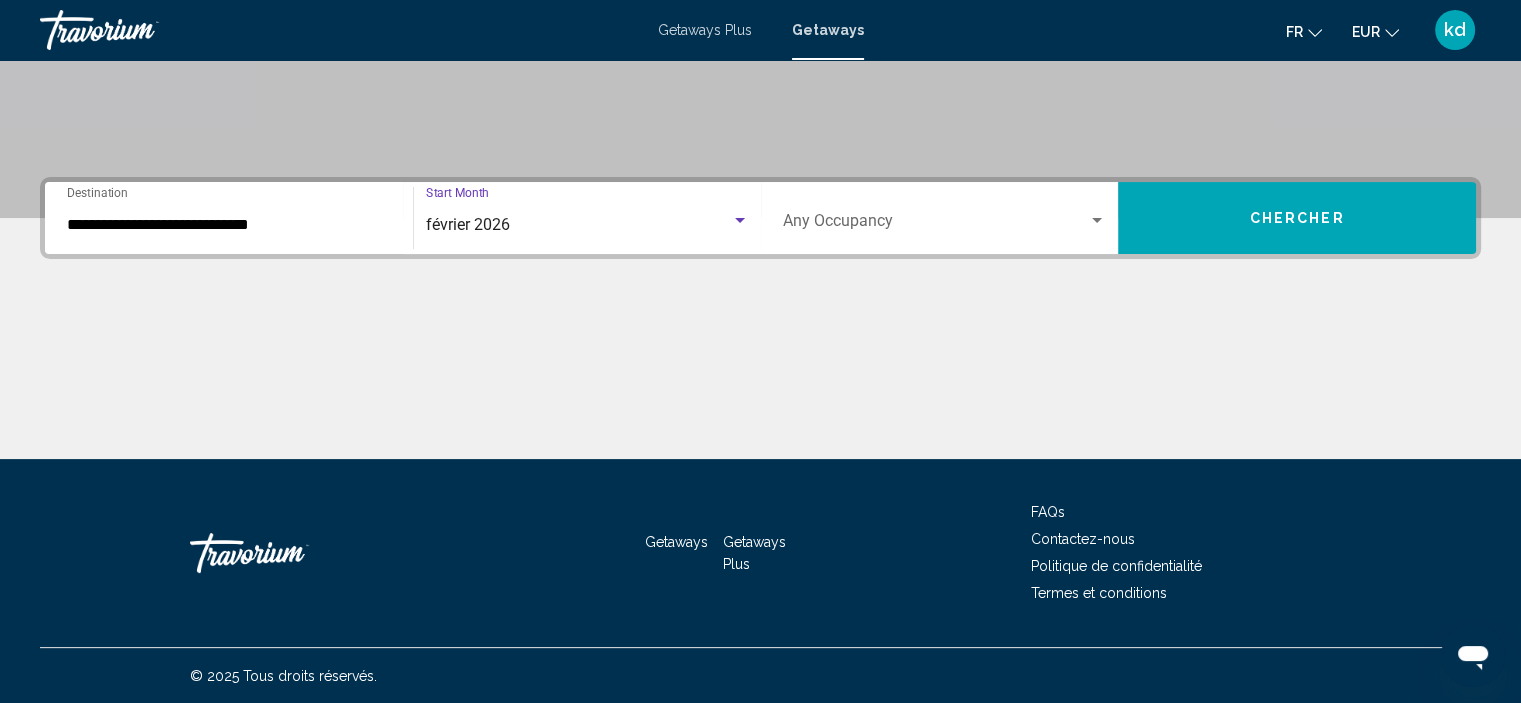 click on "Occupancy Any Occupancy" at bounding box center [945, 218] 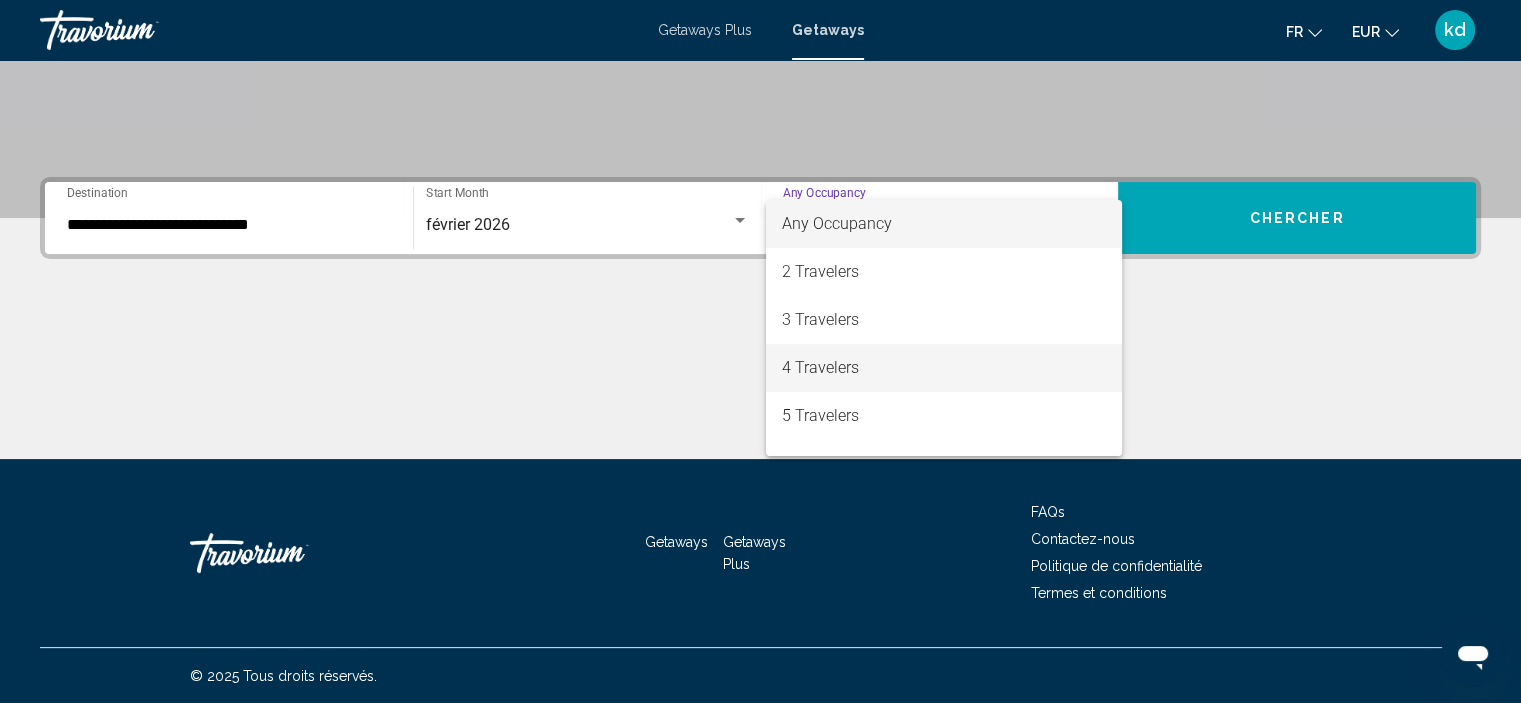 click on "4 Travelers" at bounding box center (944, 368) 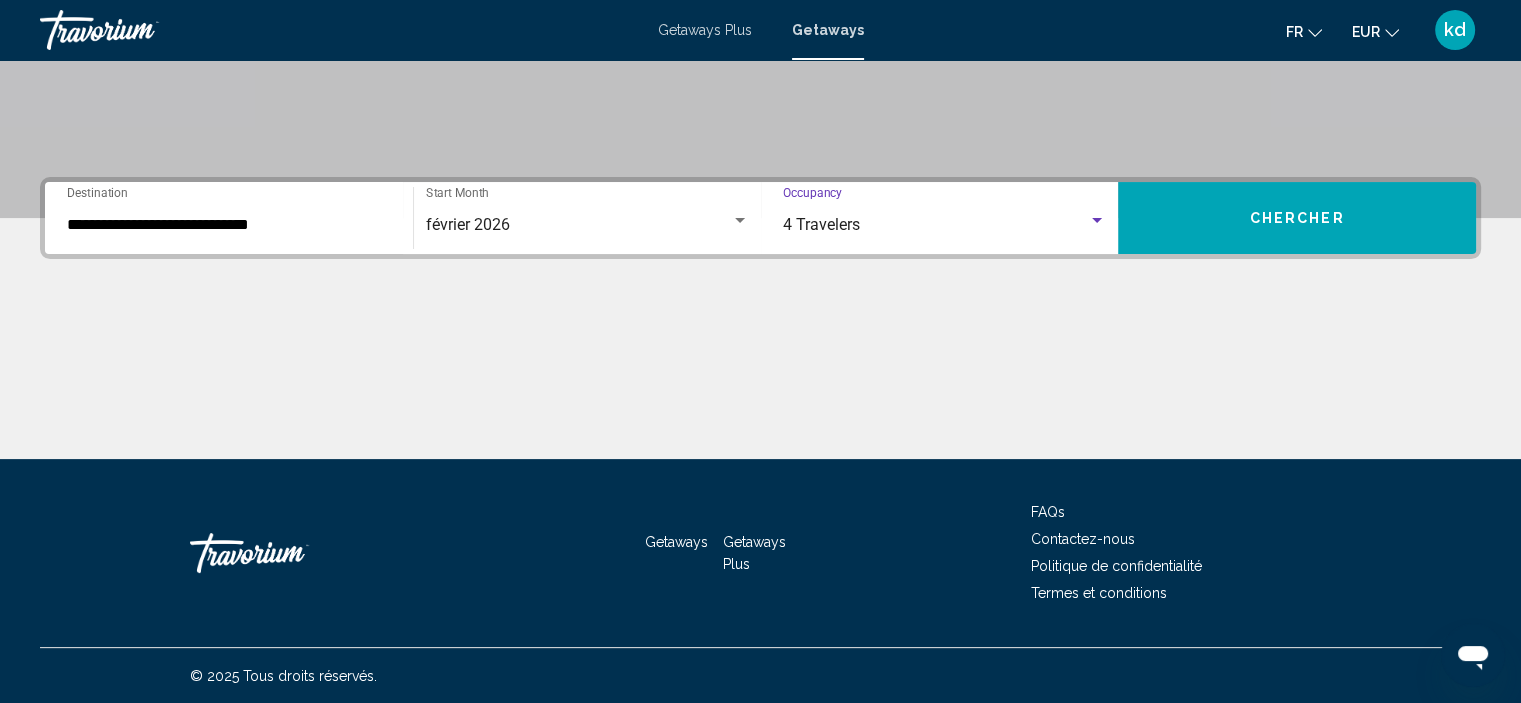 click on "Chercher" at bounding box center [1297, 218] 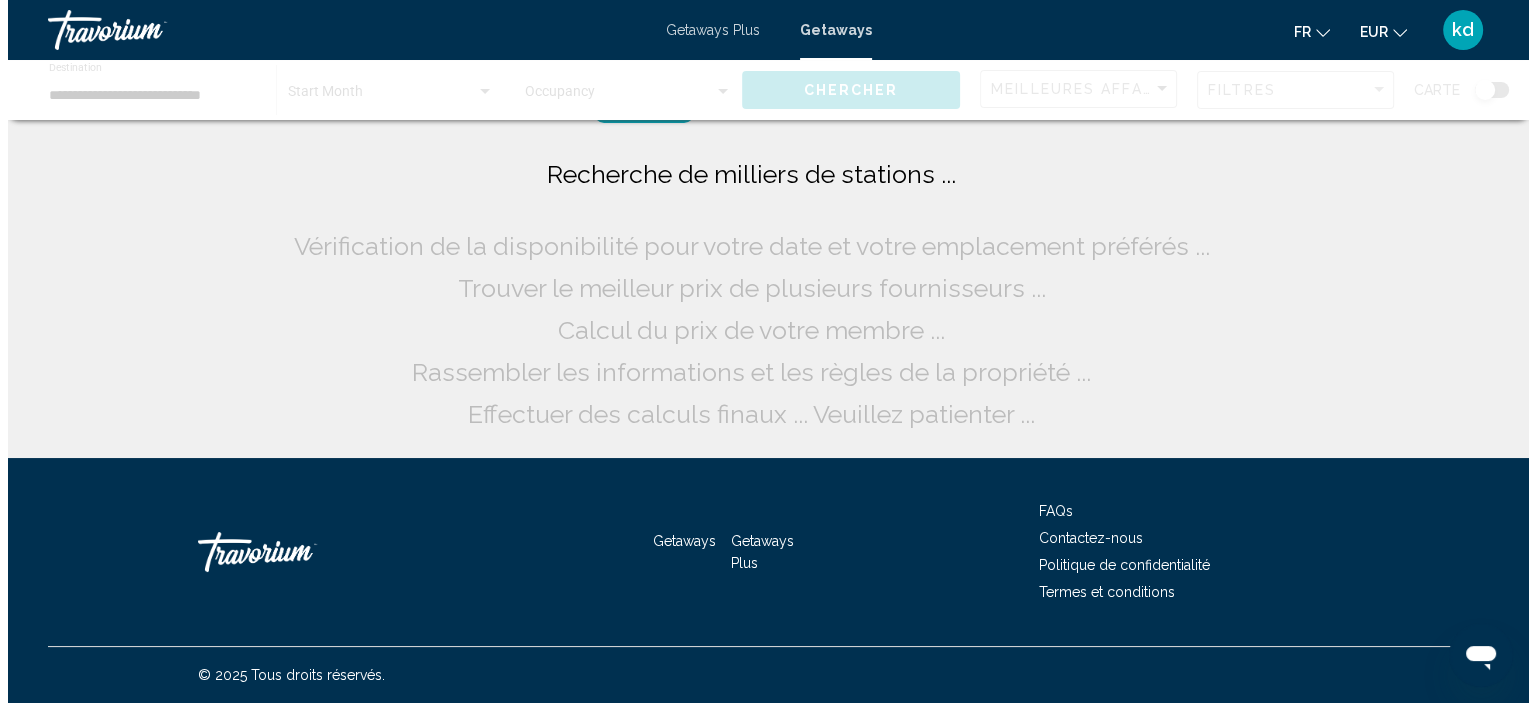 scroll, scrollTop: 0, scrollLeft: 0, axis: both 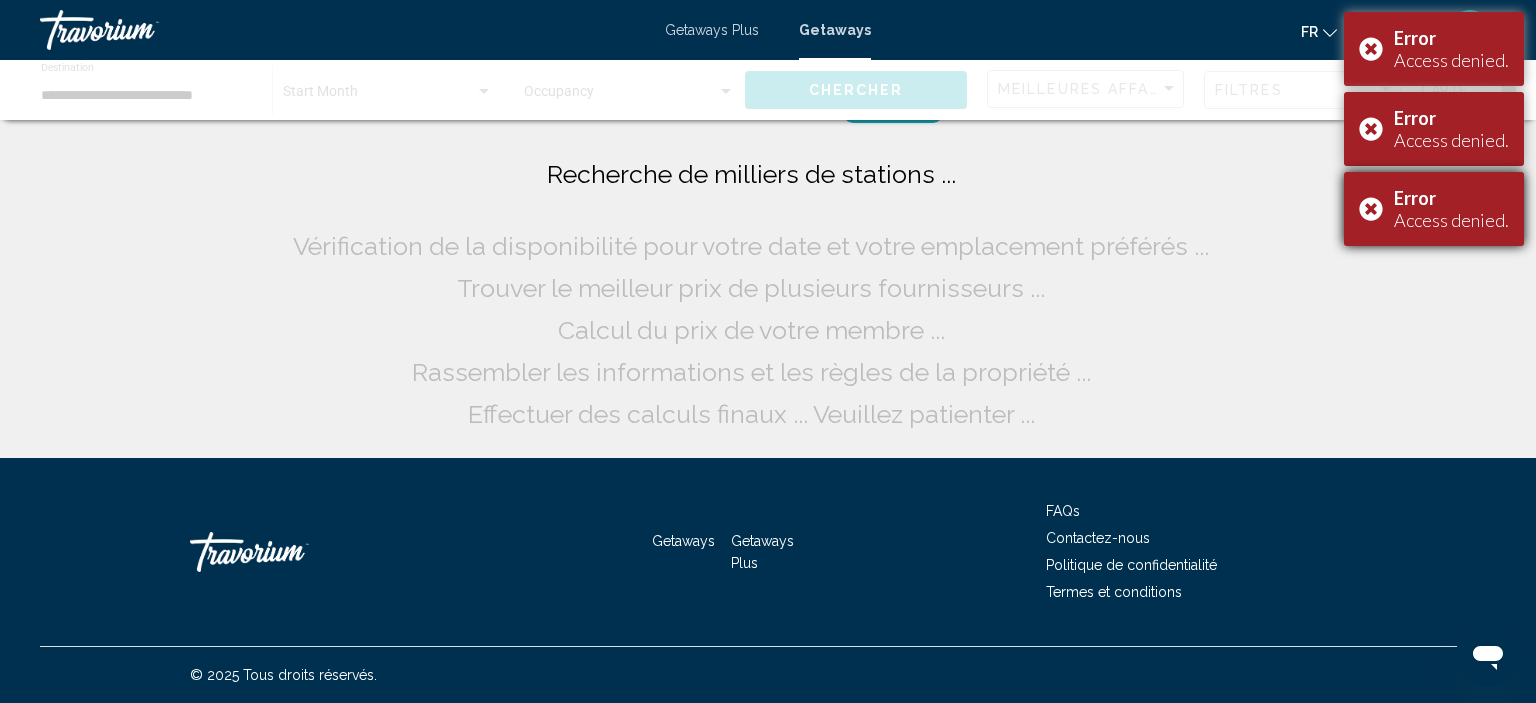 click on "Error   Access denied." at bounding box center [1434, 209] 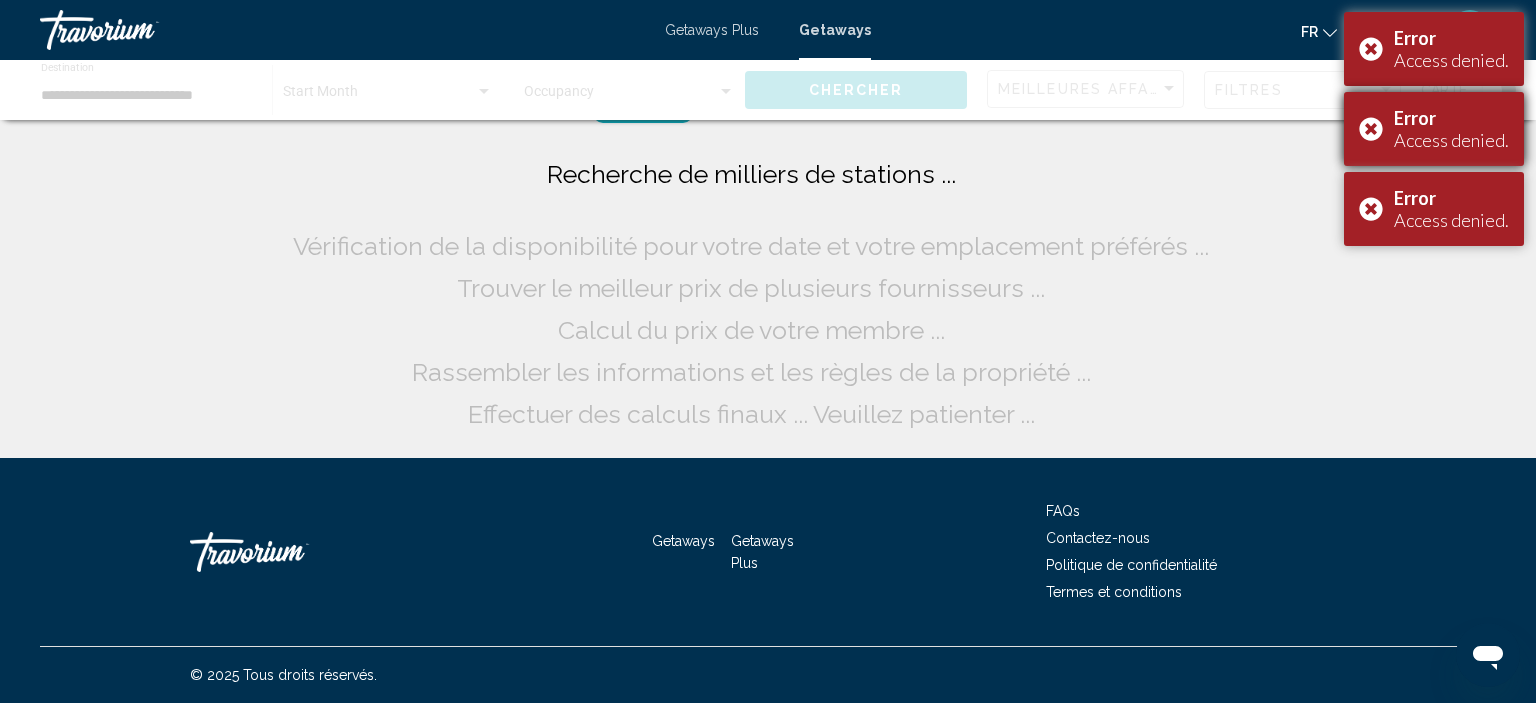 click on "Error   Access denied." at bounding box center (1434, 129) 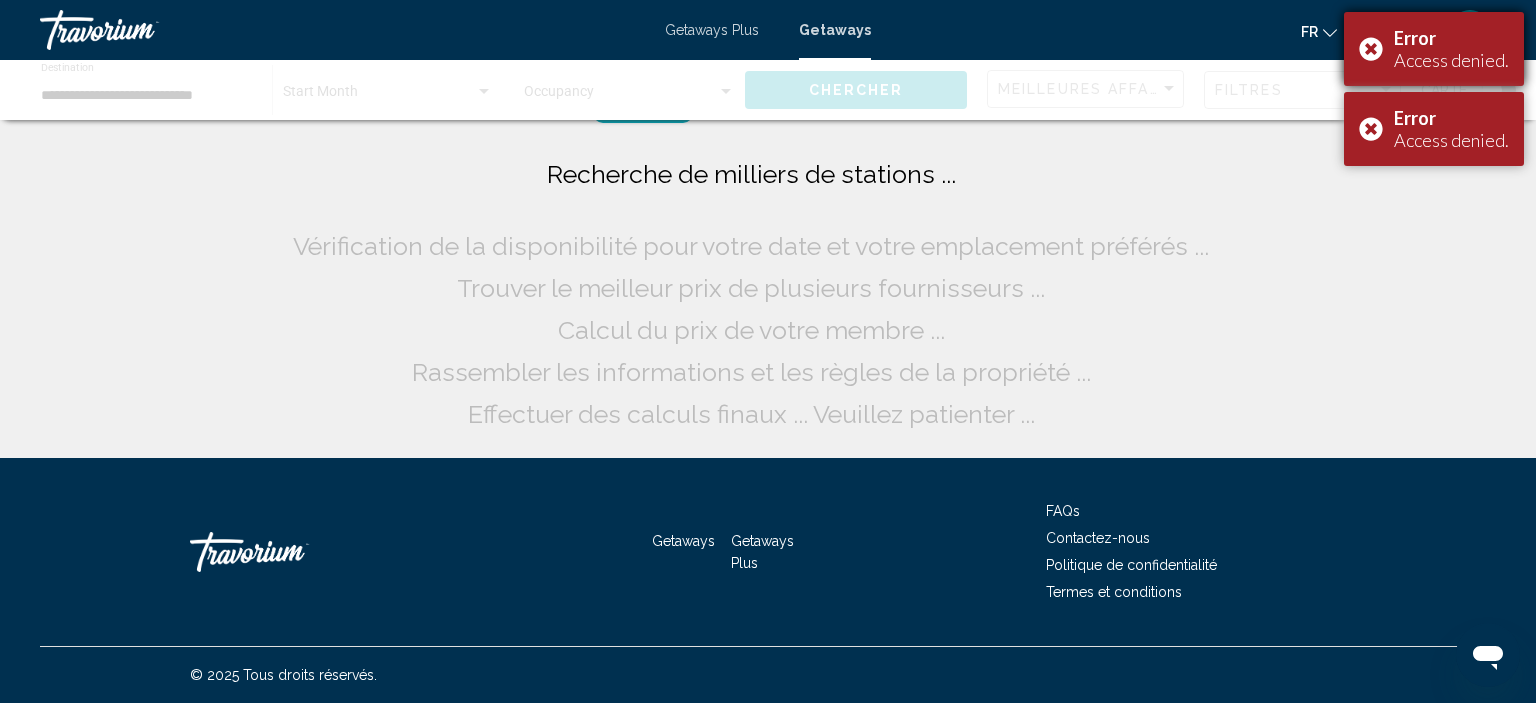 click on "Error   Access denied." at bounding box center [1434, 49] 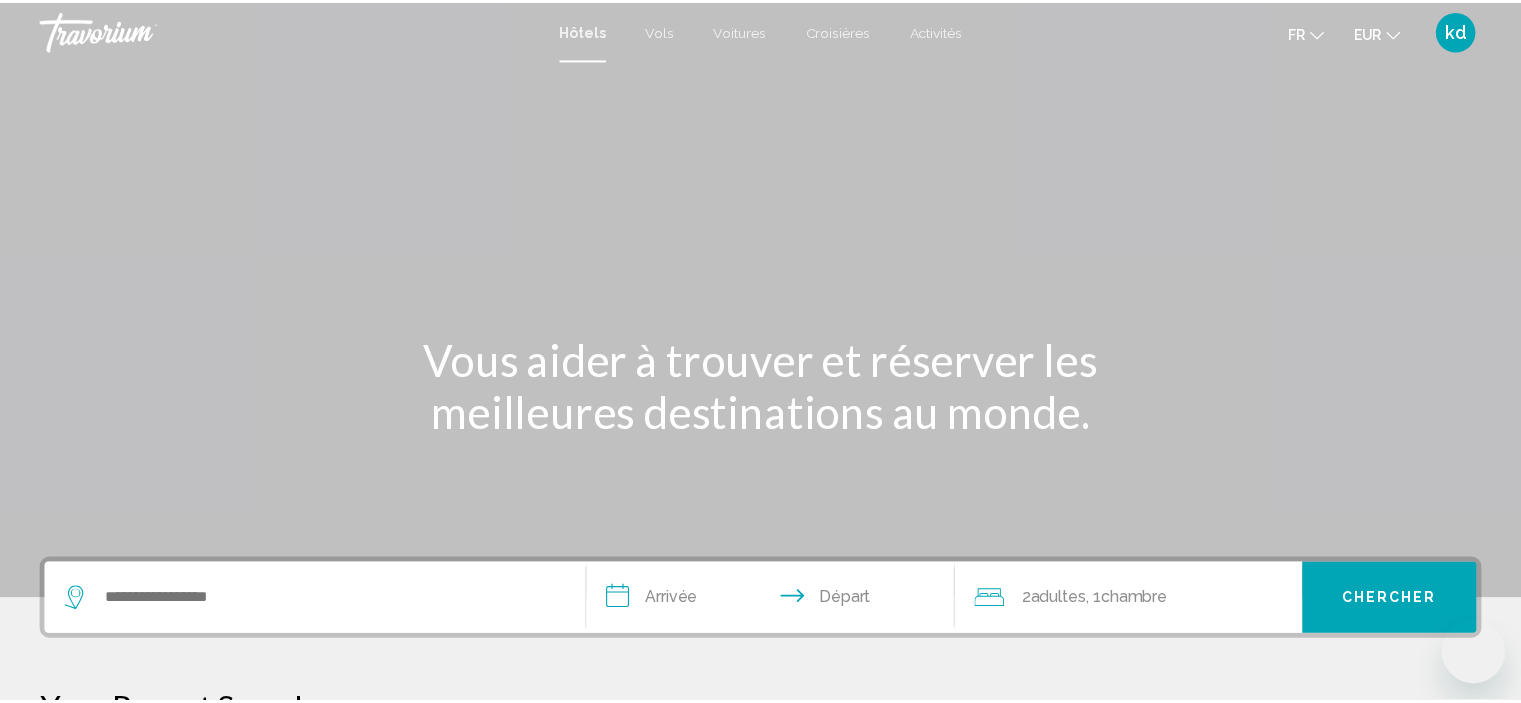 scroll, scrollTop: 0, scrollLeft: 0, axis: both 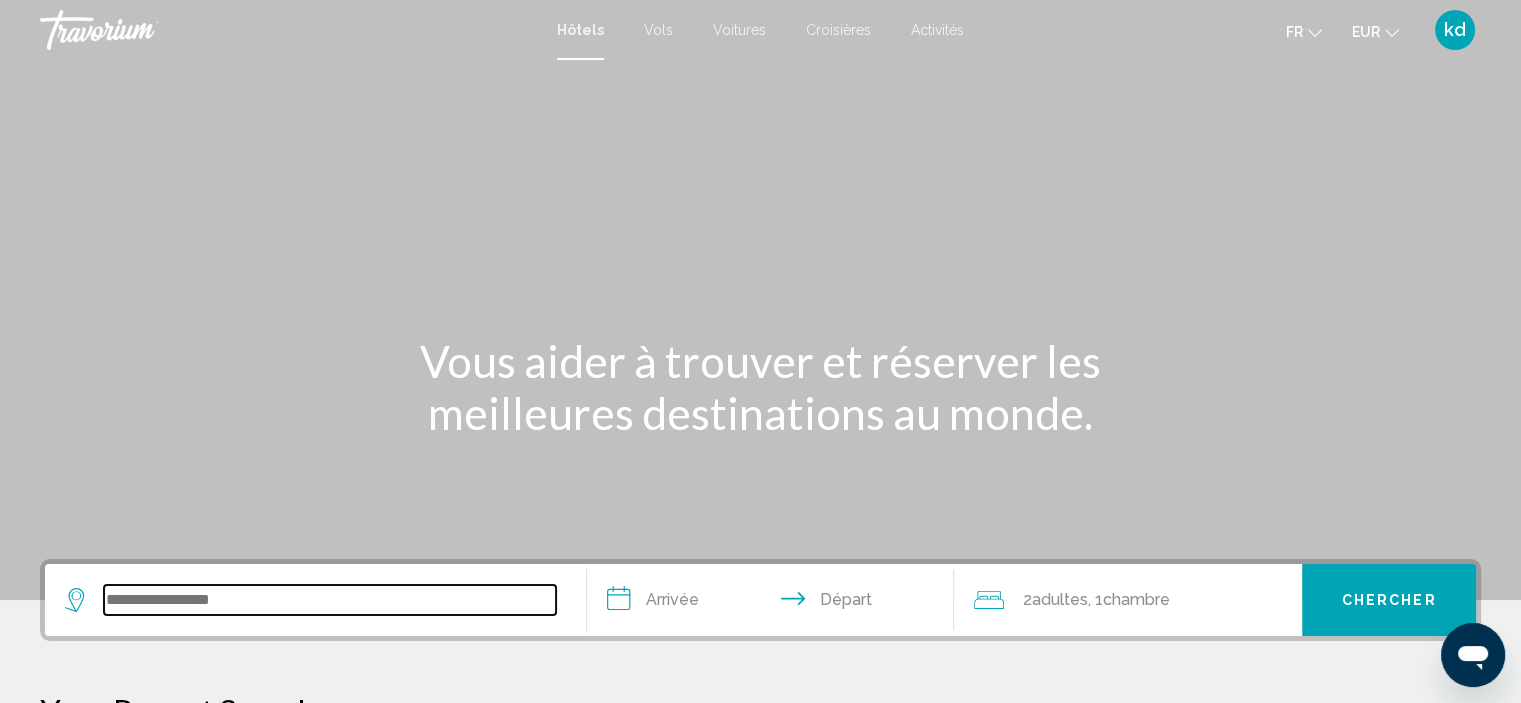click at bounding box center (330, 600) 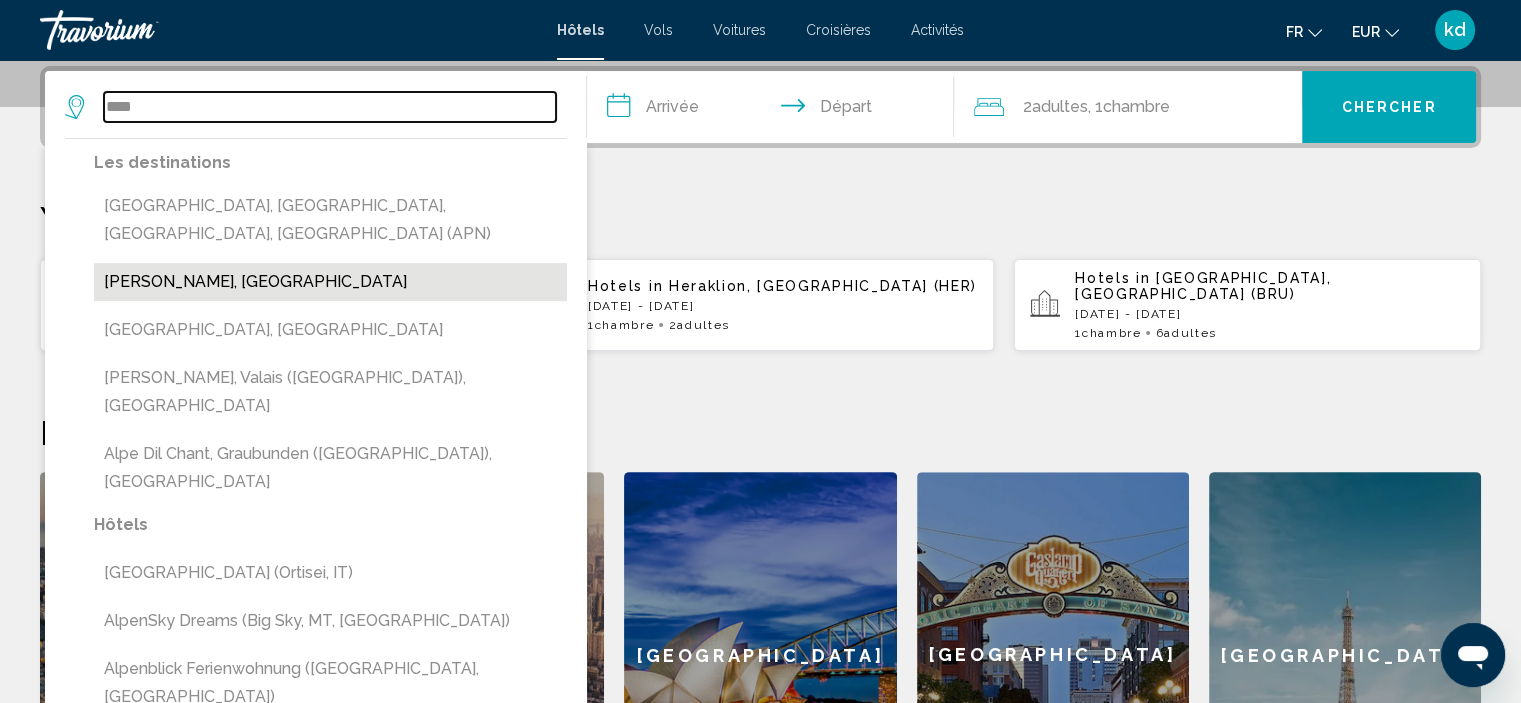 scroll, scrollTop: 593, scrollLeft: 0, axis: vertical 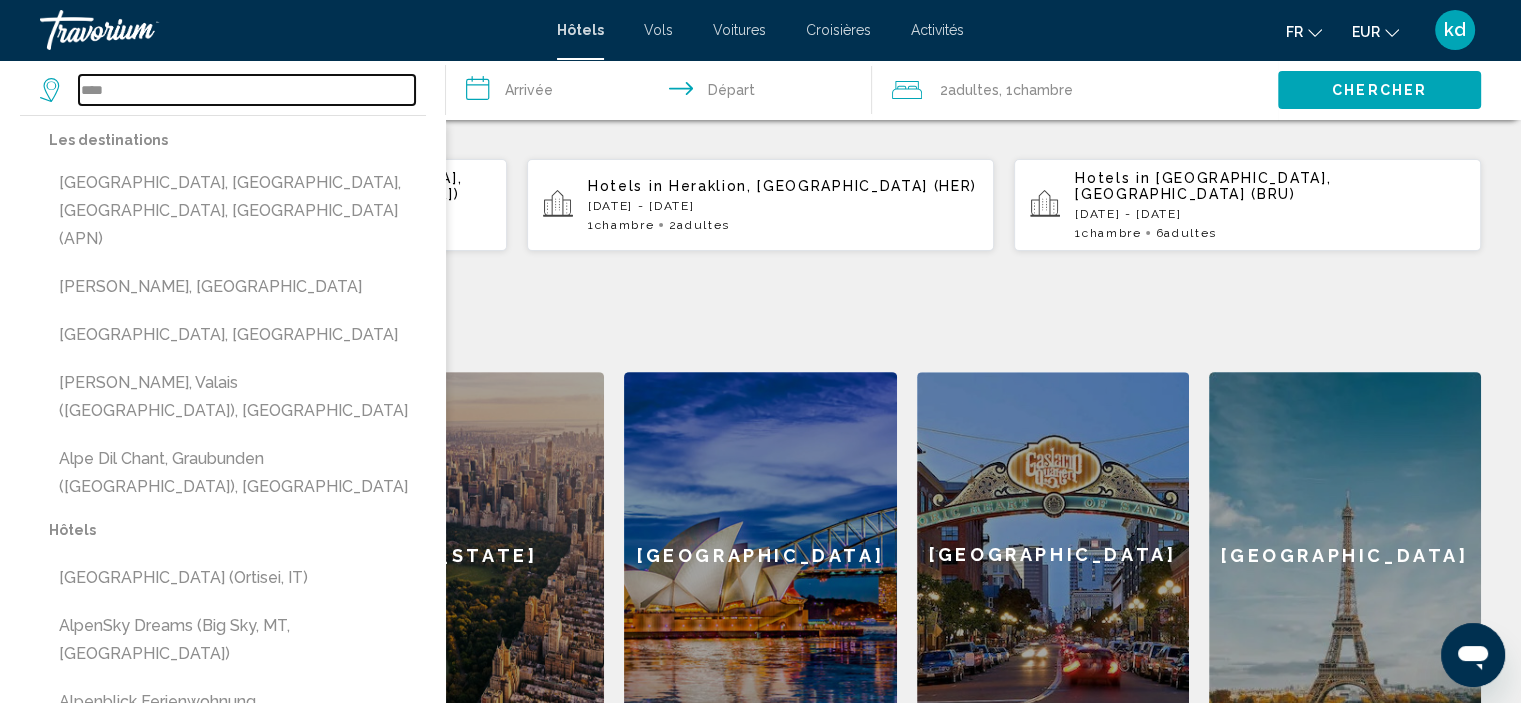 drag, startPoint x: 126, startPoint y: 91, endPoint x: 20, endPoint y: 88, distance: 106.04244 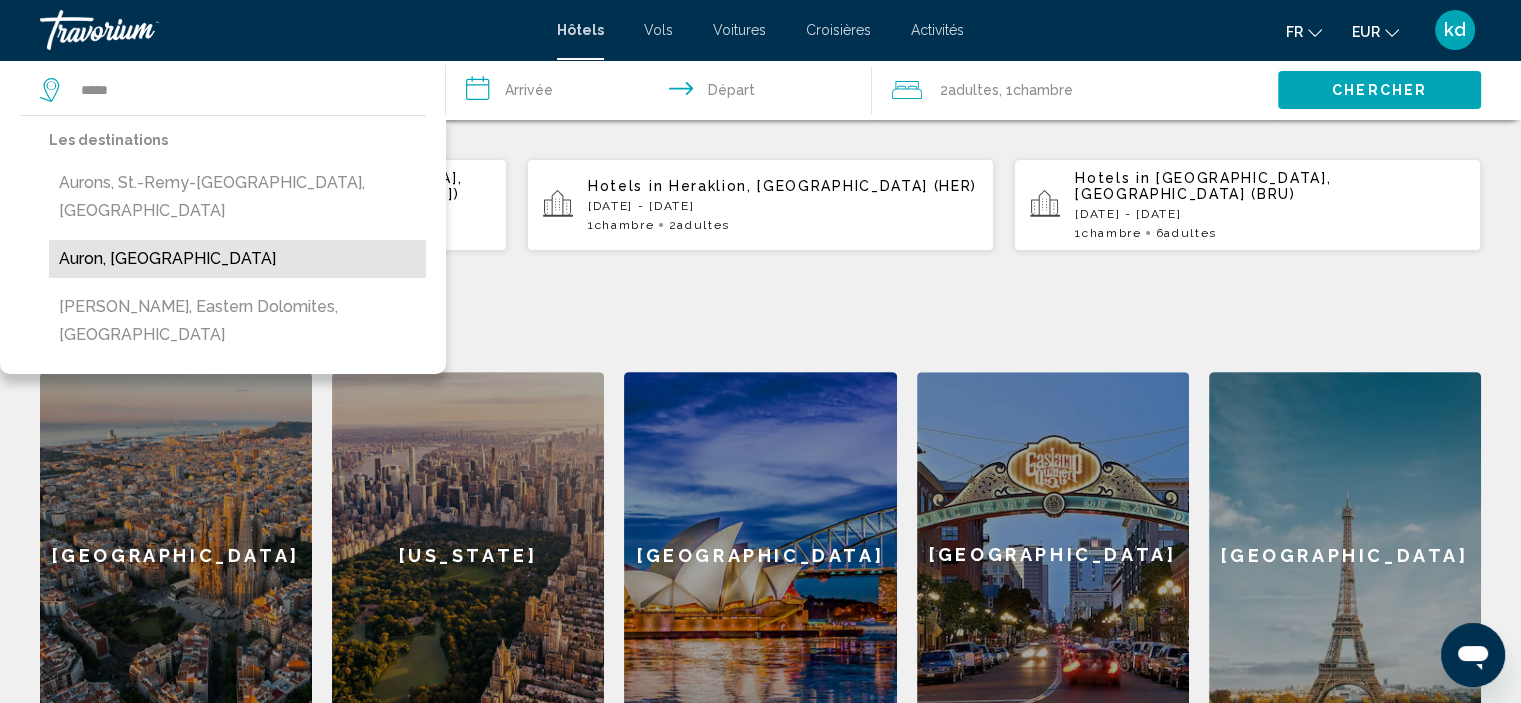 click on "Auron, France" at bounding box center [237, 259] 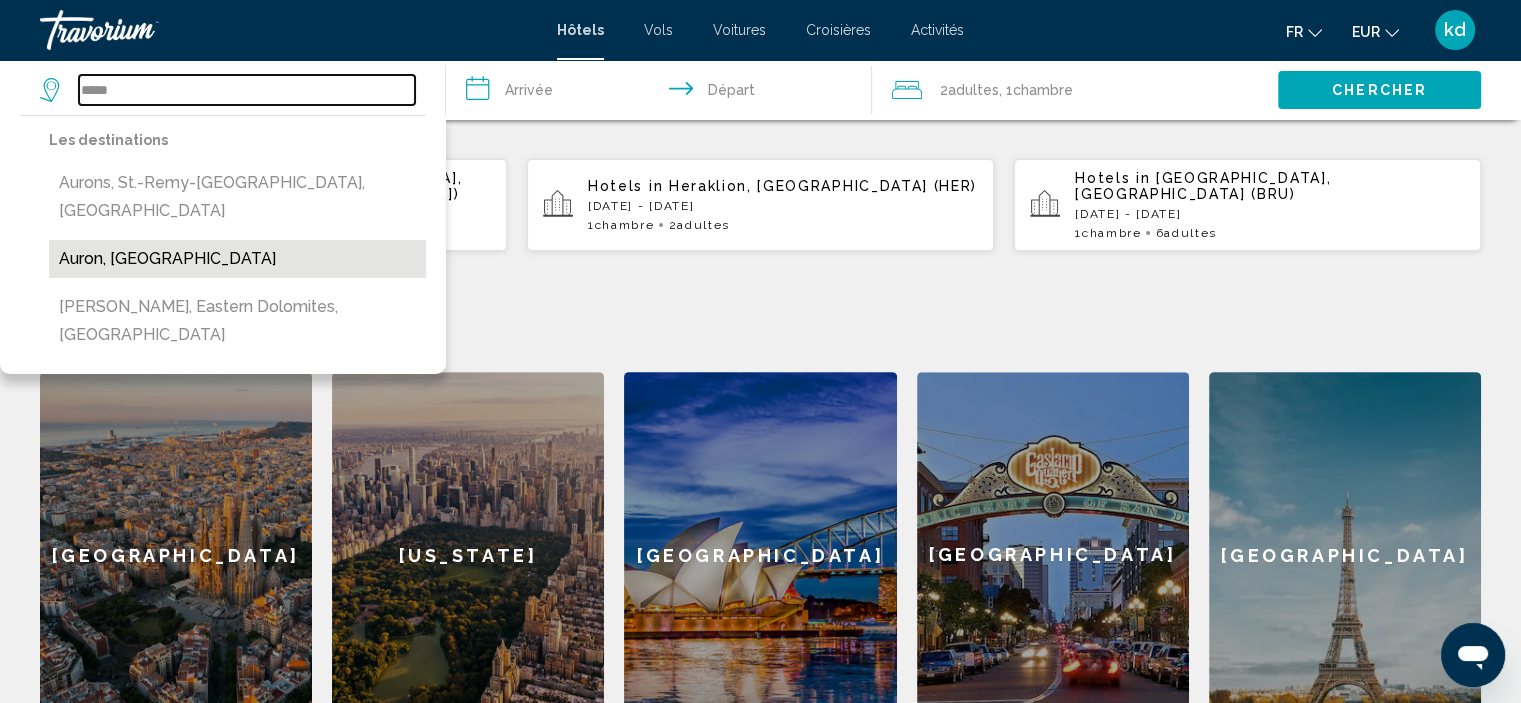 type on "**********" 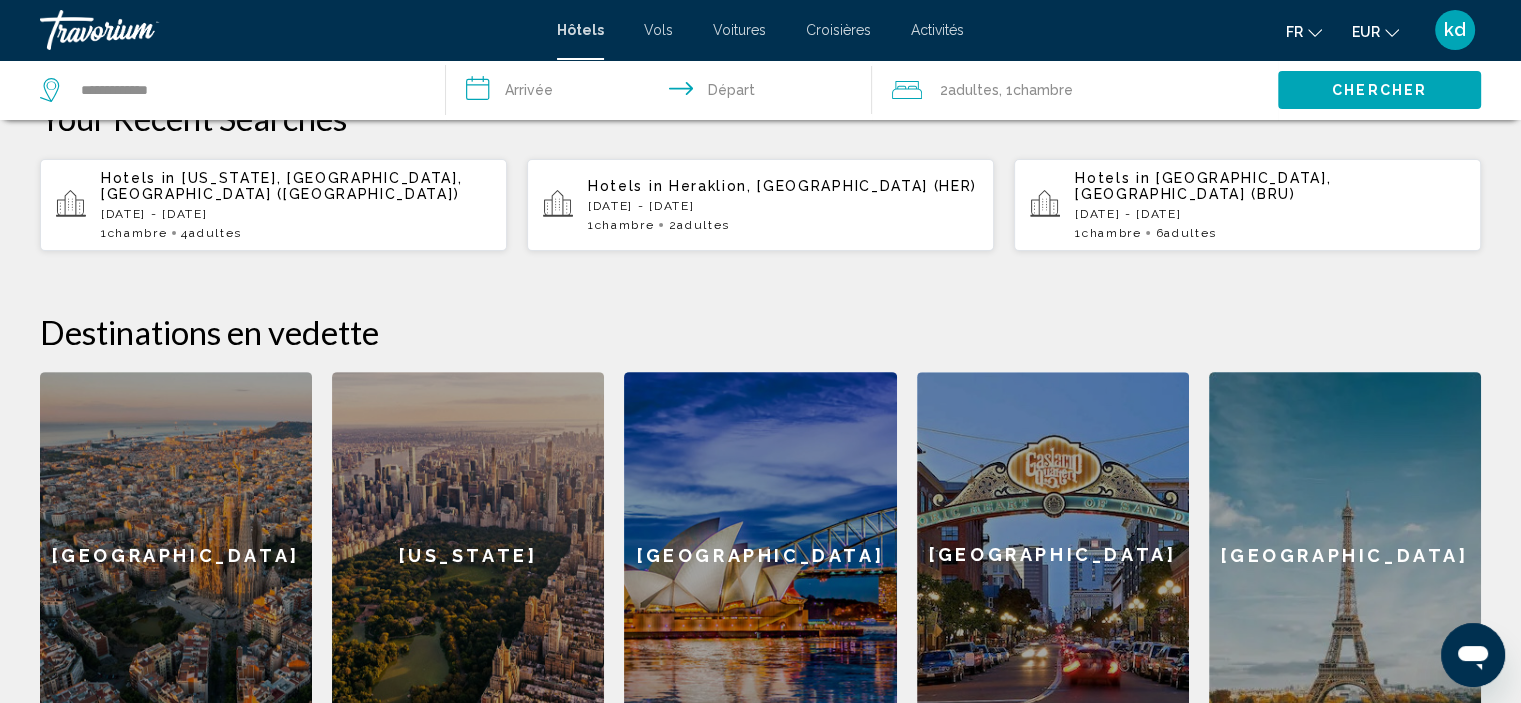 click on "**********" at bounding box center (663, 93) 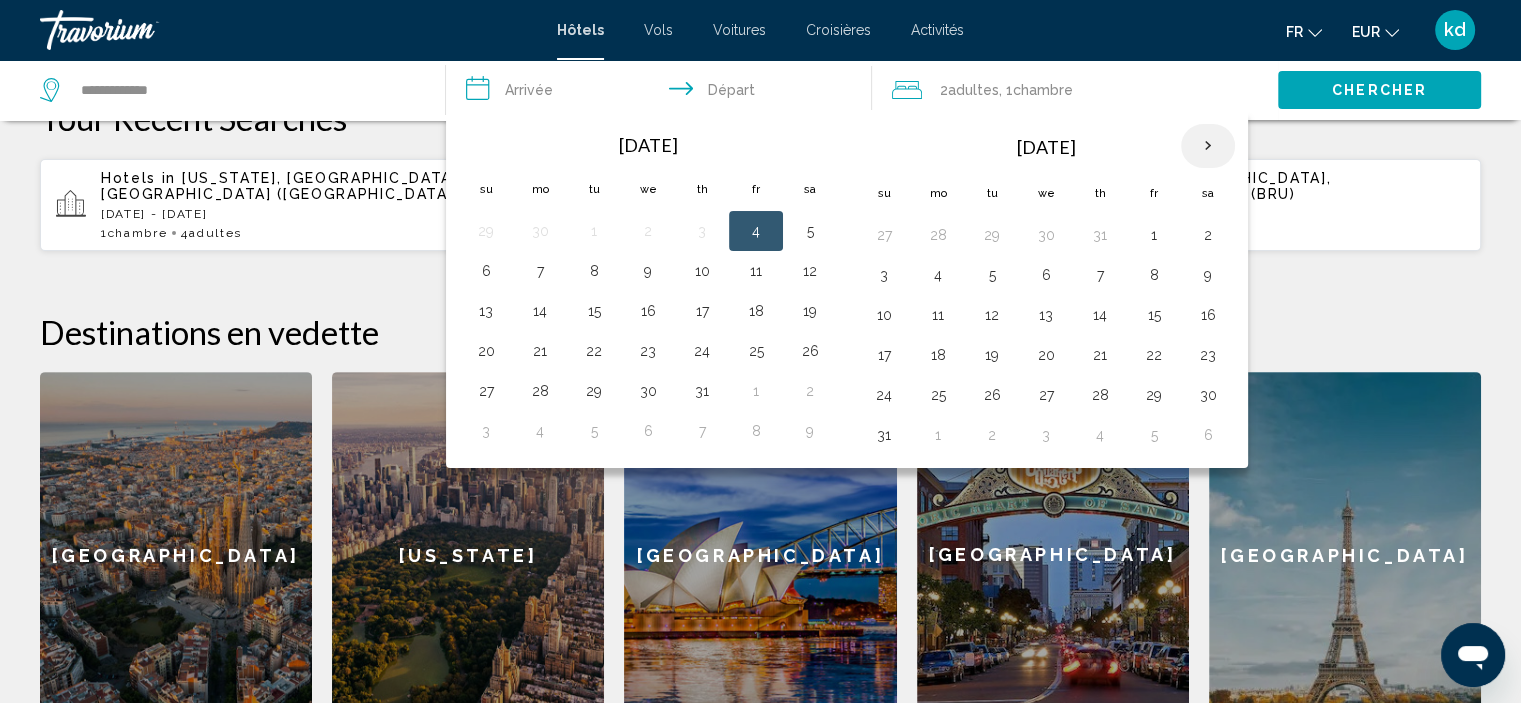 click at bounding box center [1208, 146] 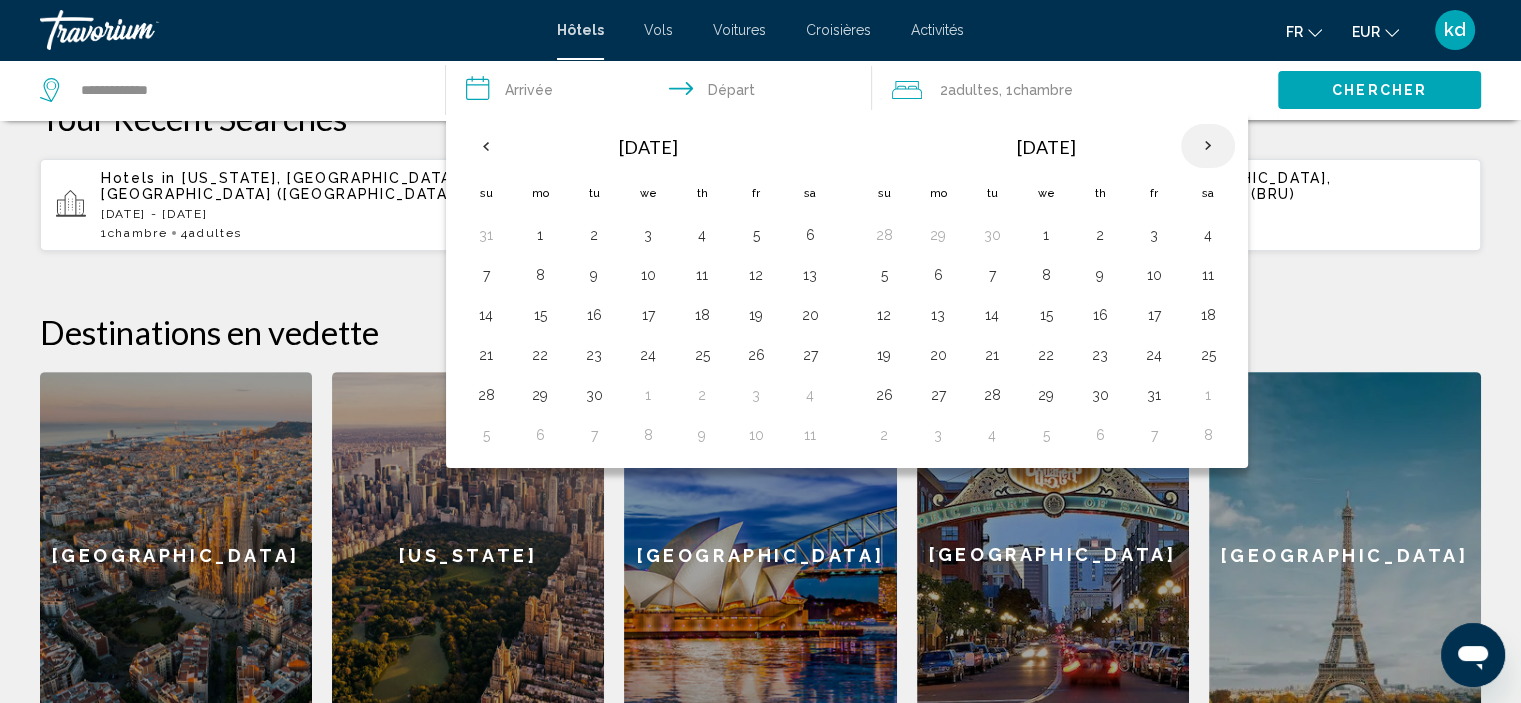 click at bounding box center (1208, 146) 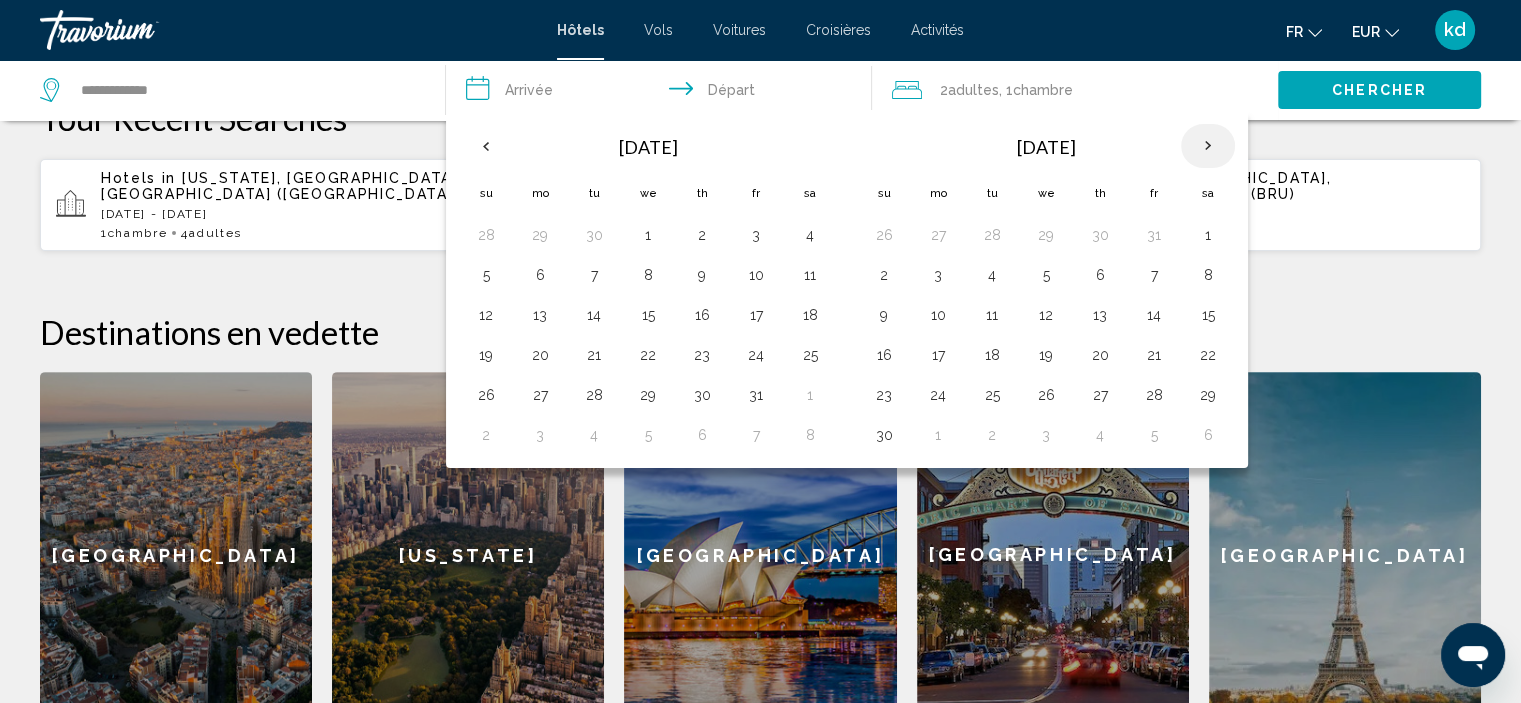 click at bounding box center [1208, 146] 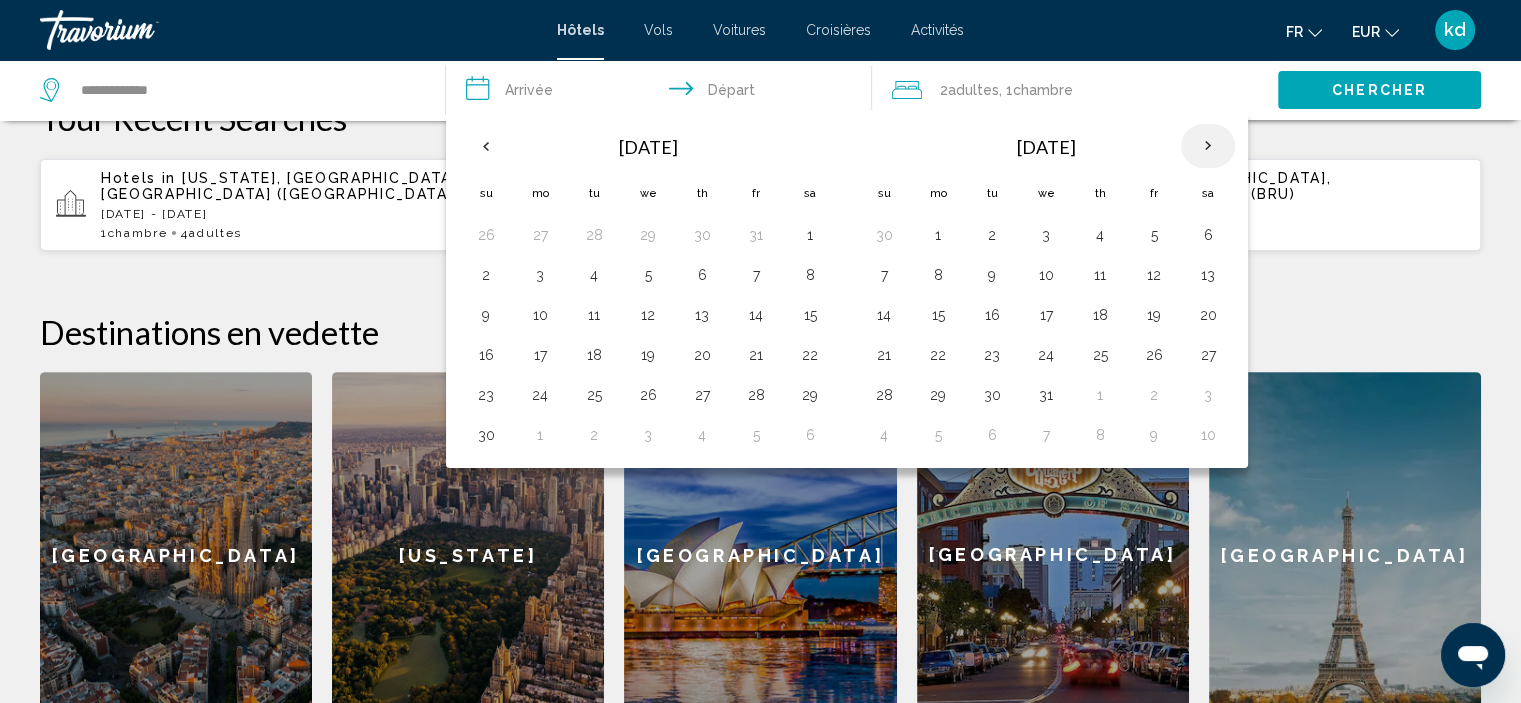 click at bounding box center [1208, 146] 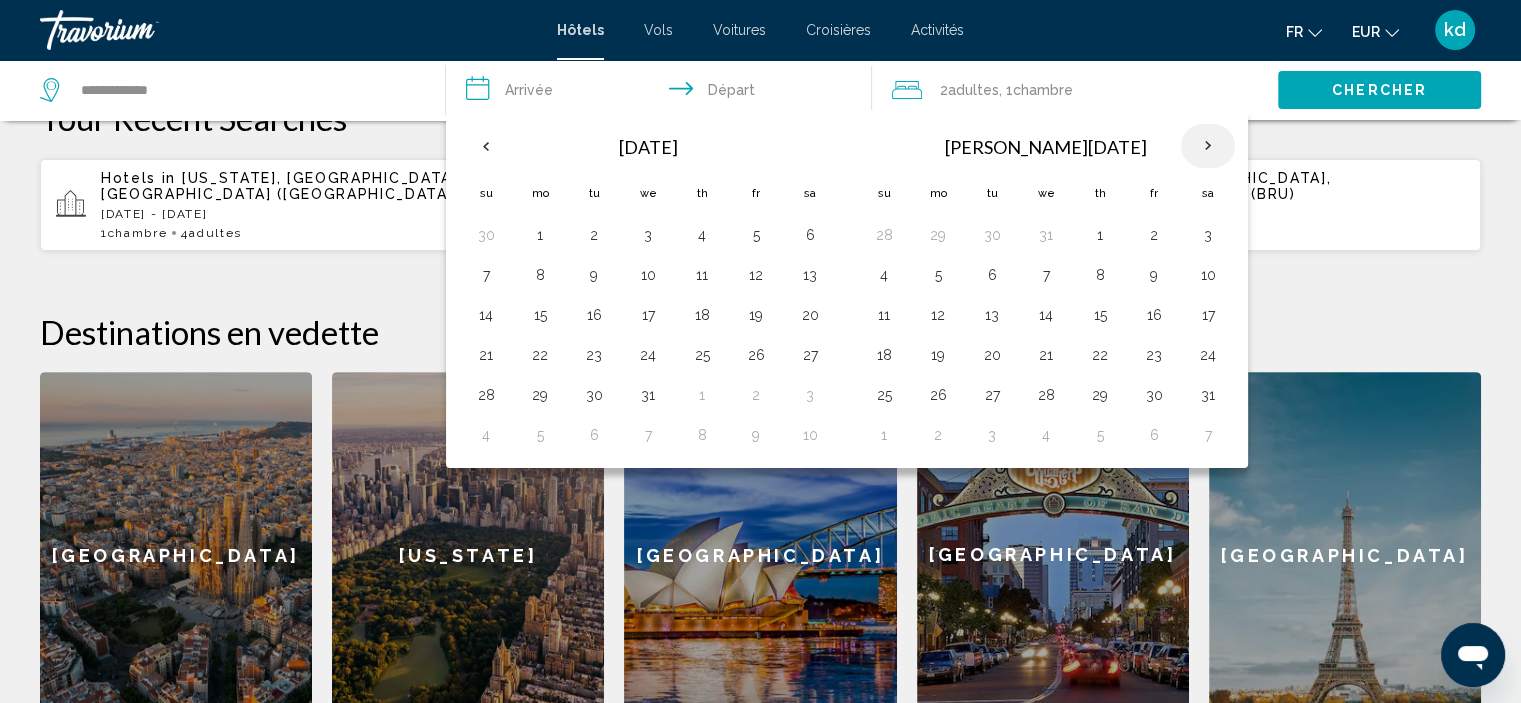 click at bounding box center [1208, 146] 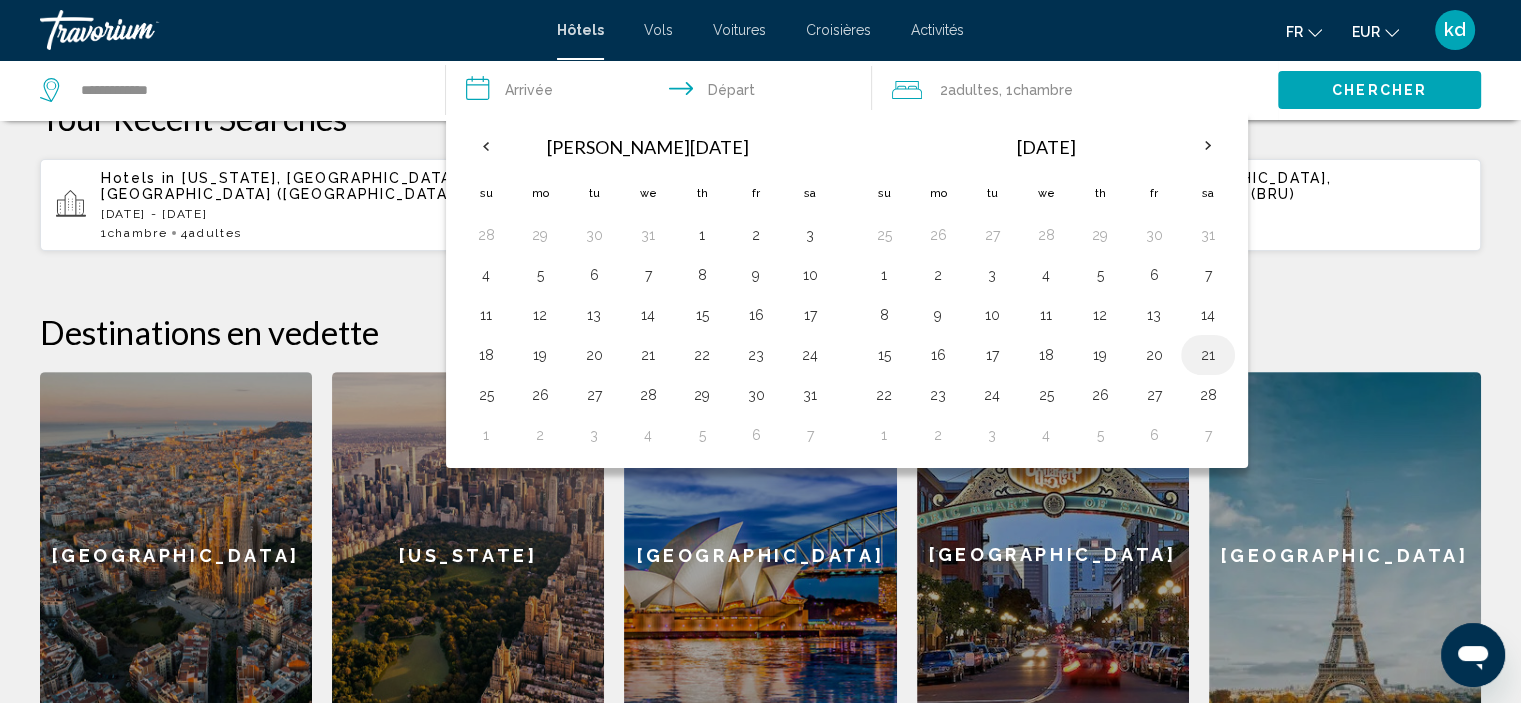 click on "21" at bounding box center [1208, 355] 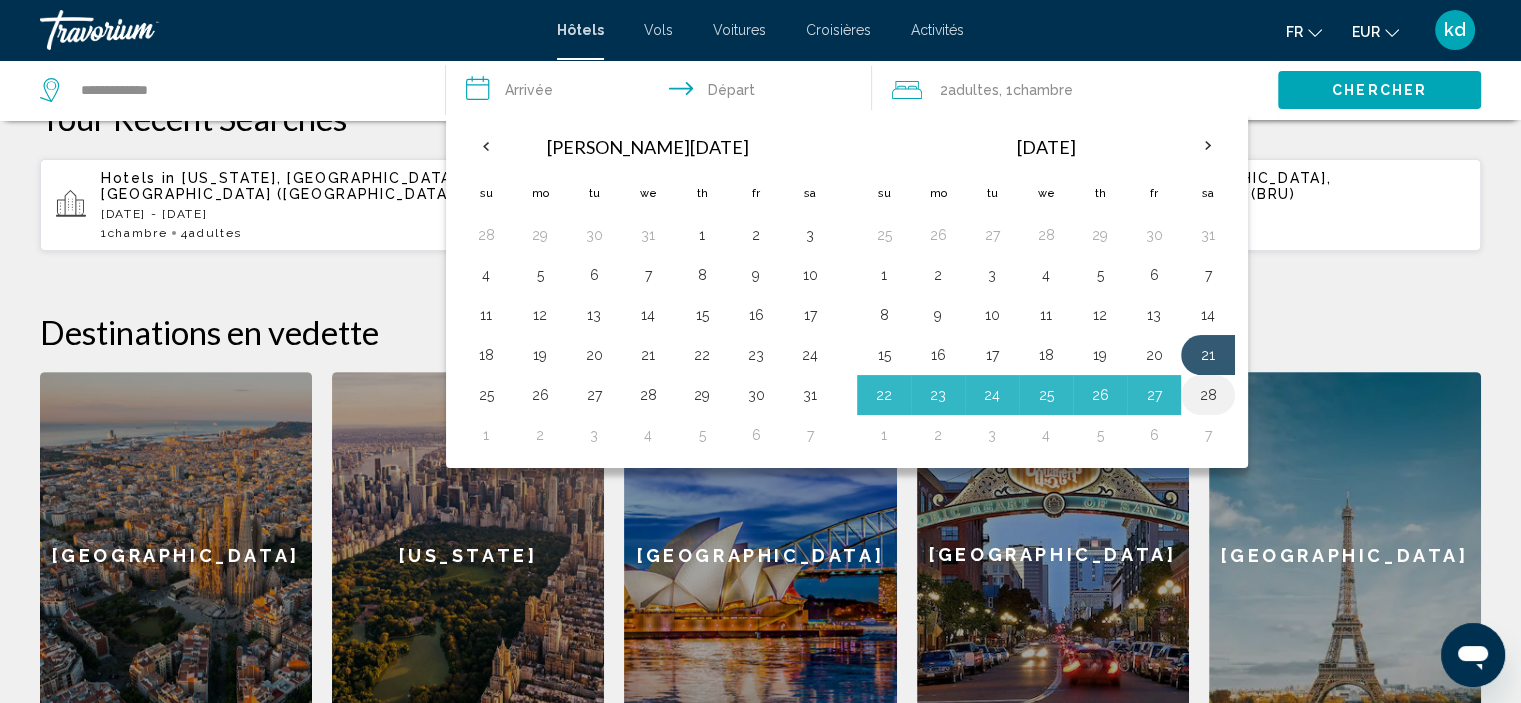 click on "28" at bounding box center [1208, 395] 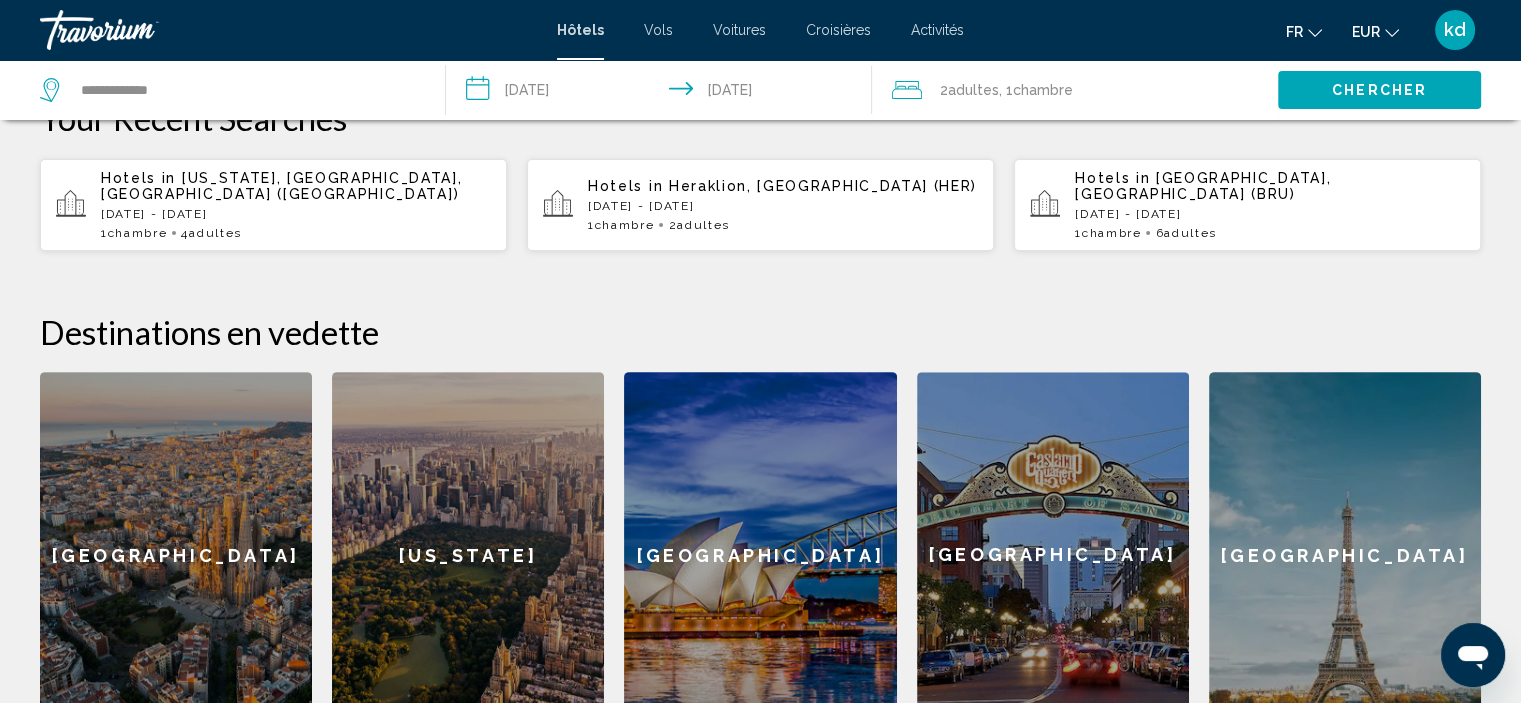 click on "Chambre" 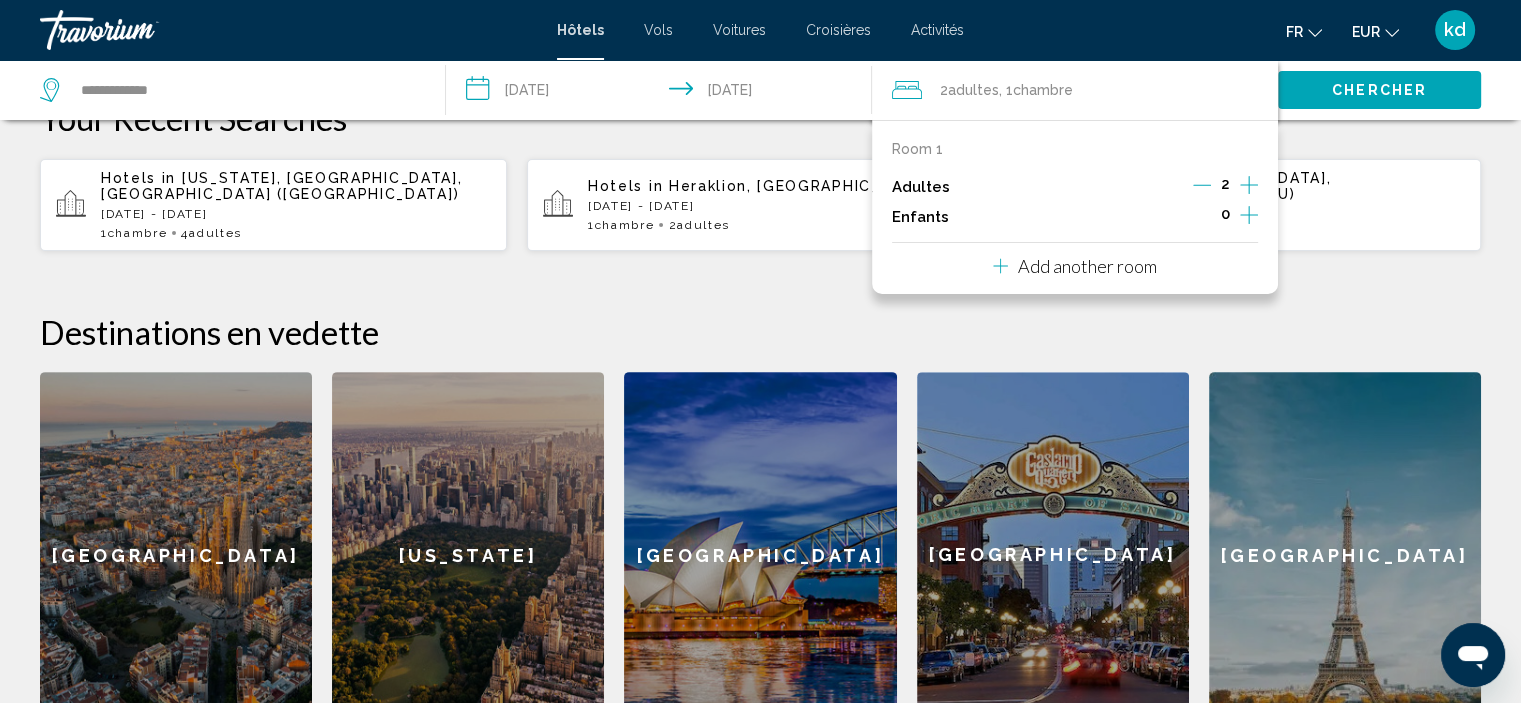 click 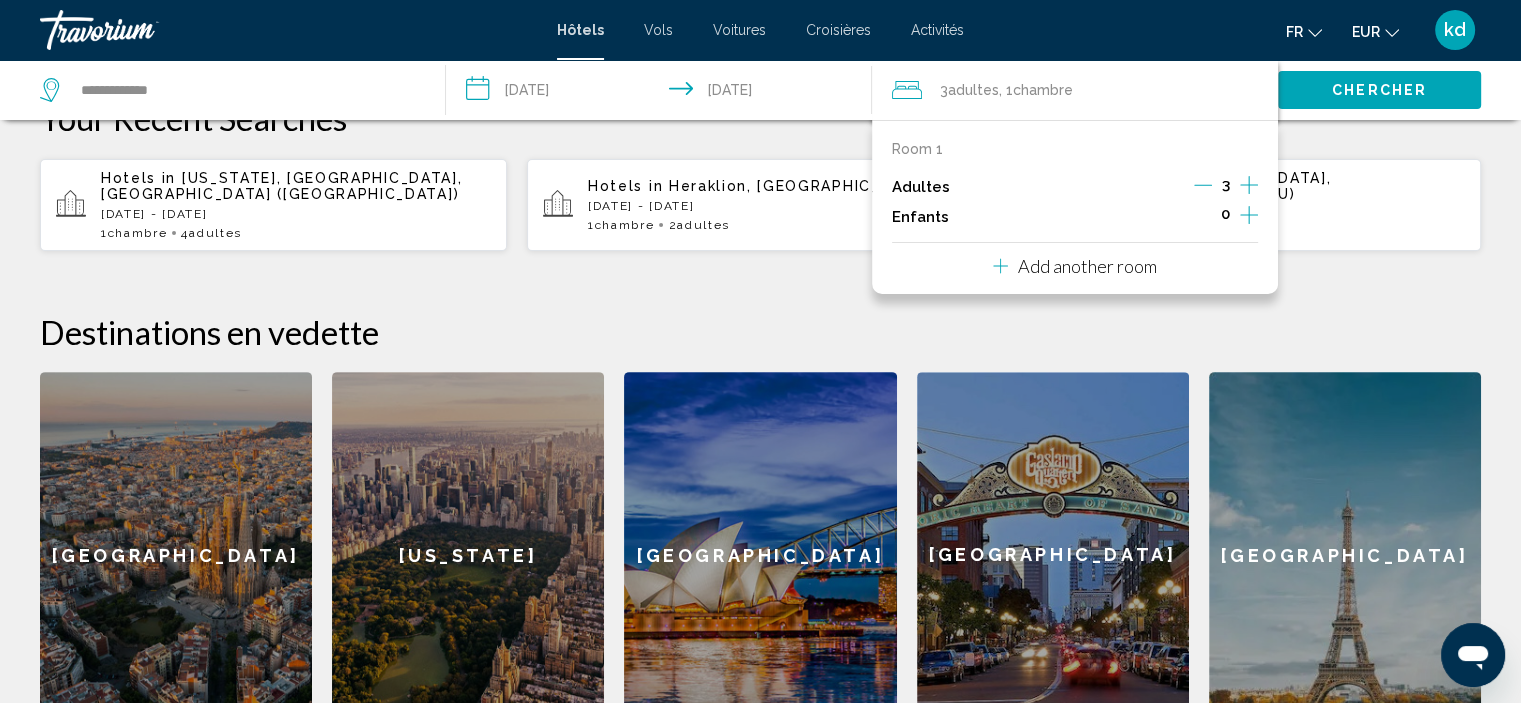 click 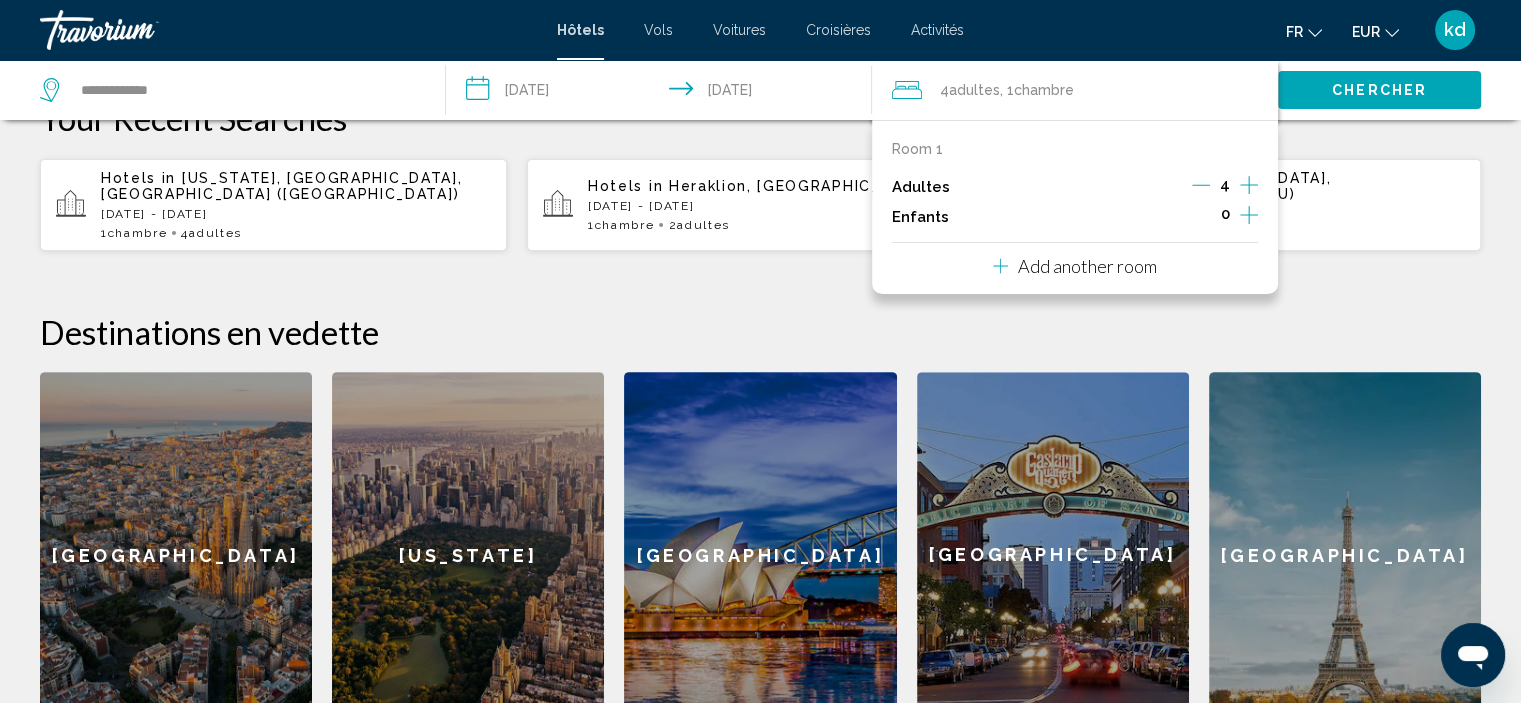 click on "Chercher" at bounding box center (1379, 91) 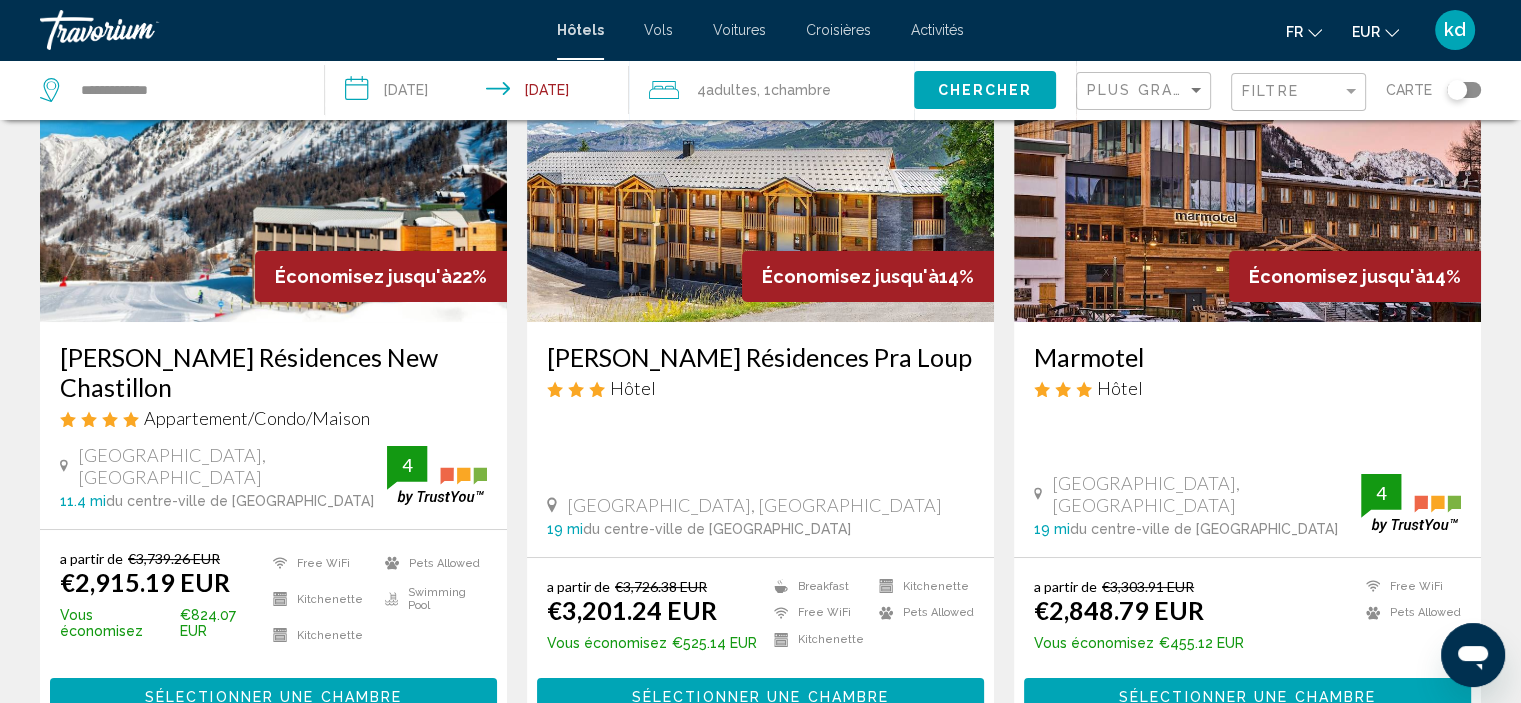 scroll, scrollTop: 200, scrollLeft: 0, axis: vertical 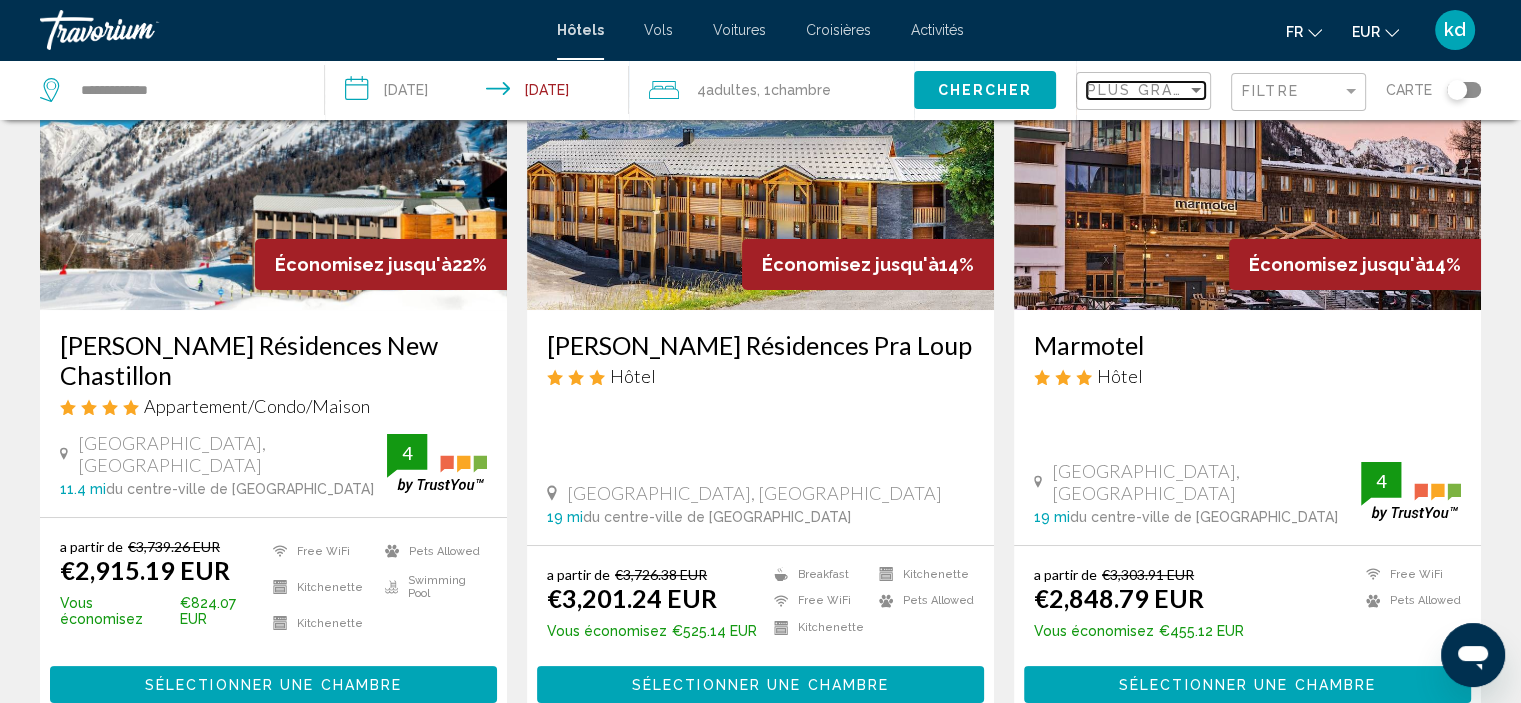 click on "Plus grandes économies" at bounding box center (1206, 90) 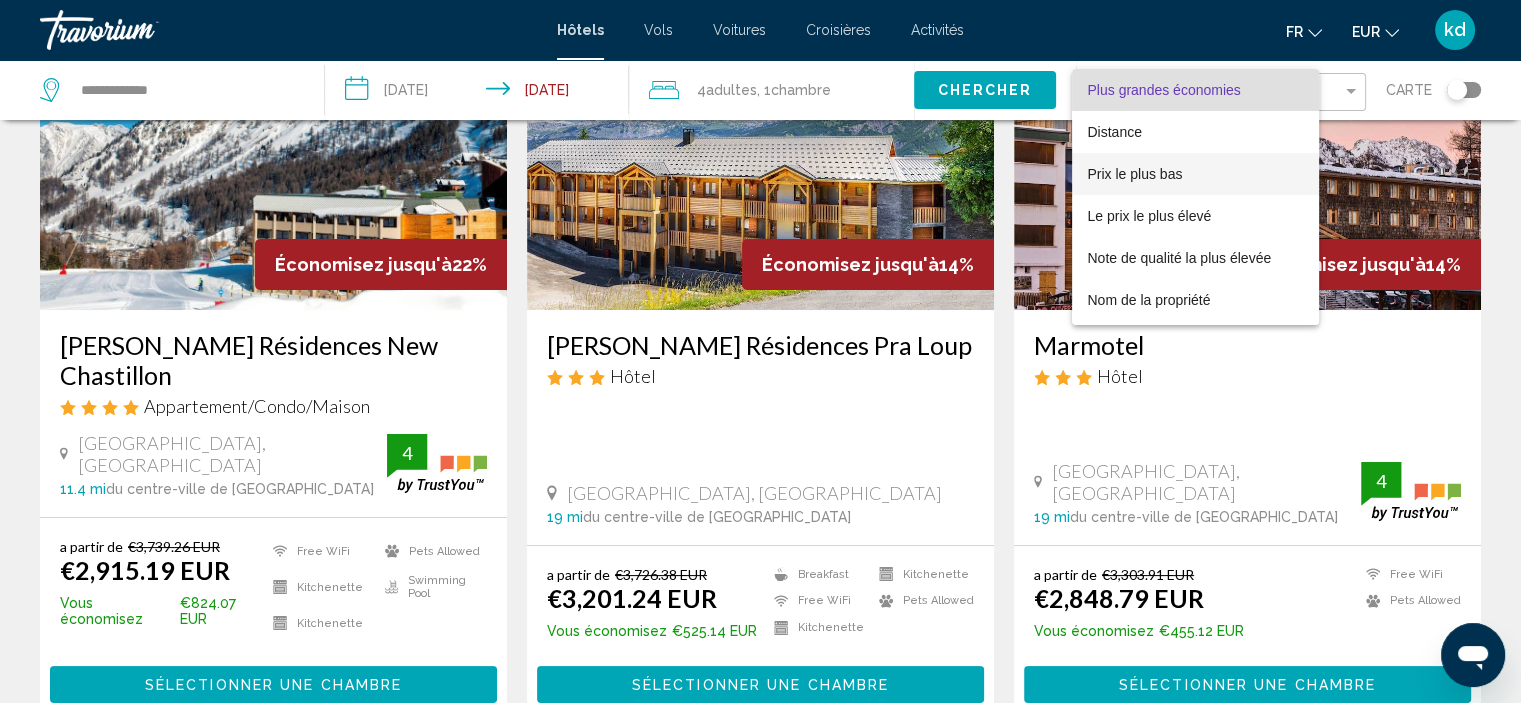 click on "Prix le plus bas" at bounding box center (1135, 174) 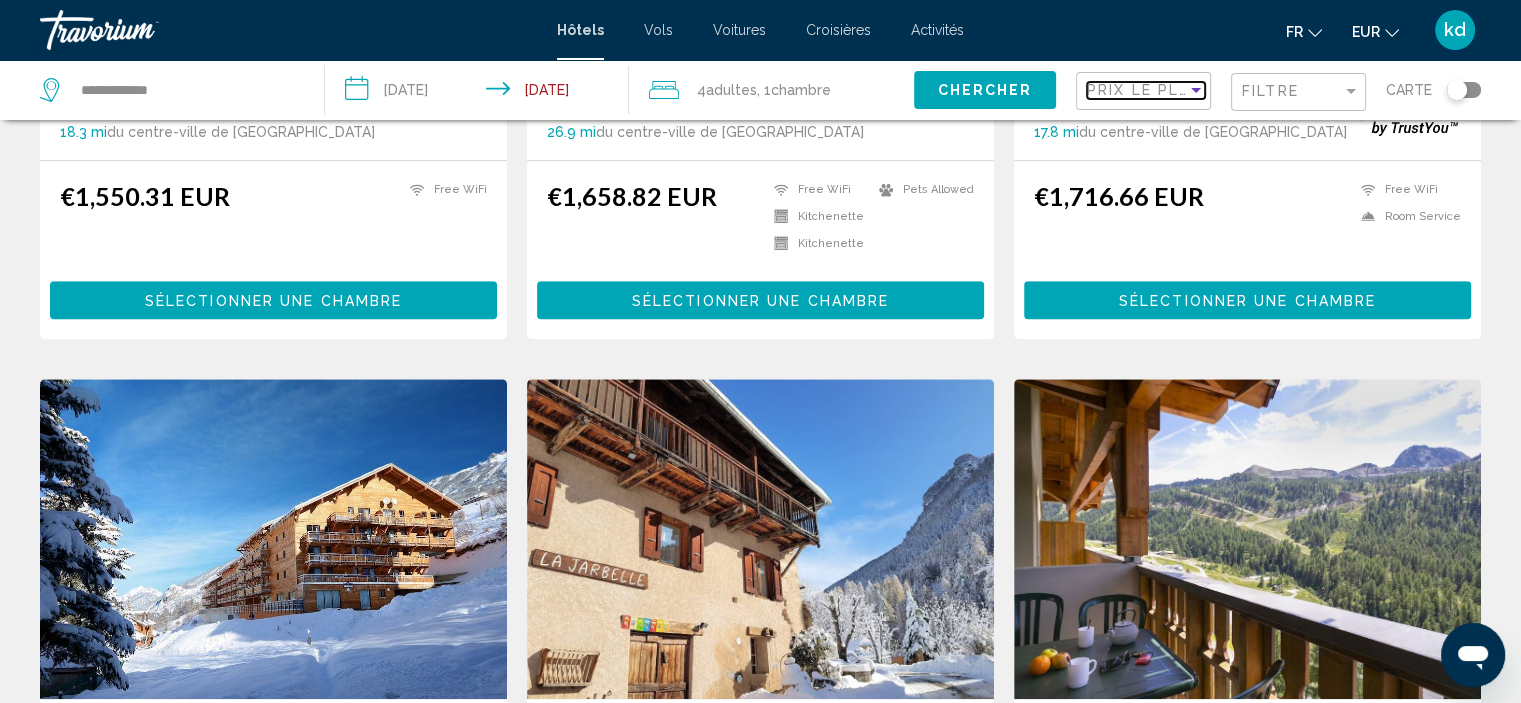 scroll, scrollTop: 1300, scrollLeft: 0, axis: vertical 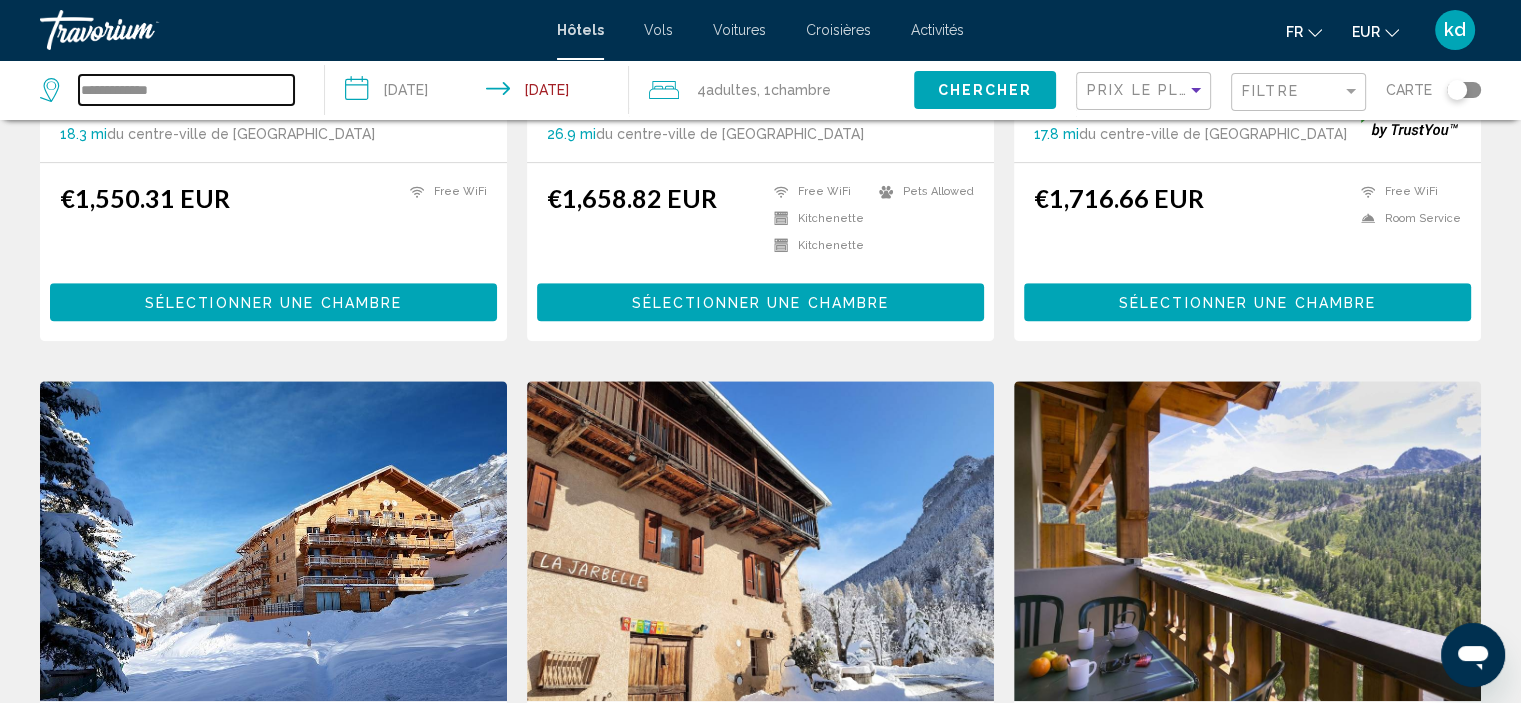click on "**********" at bounding box center (186, 90) 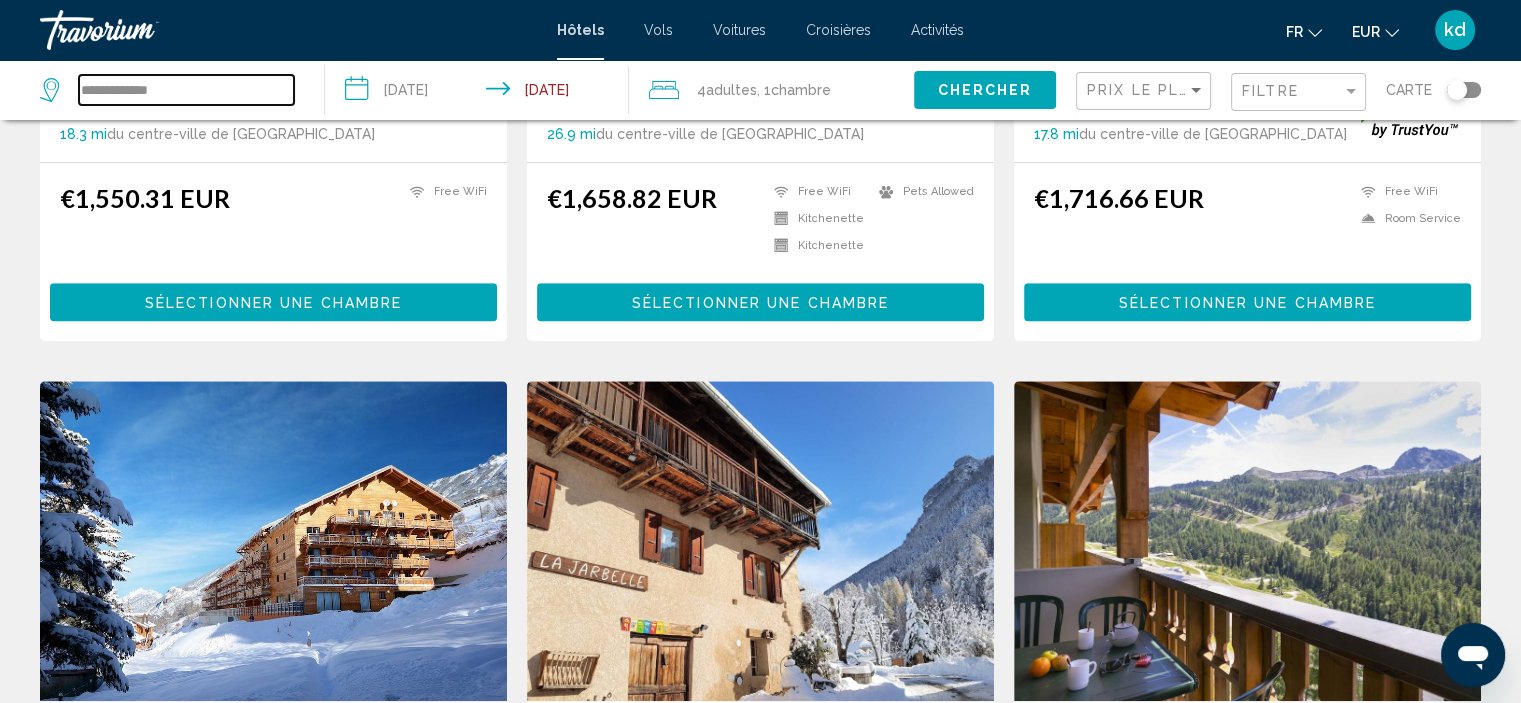 drag, startPoint x: 68, startPoint y: 84, endPoint x: 51, endPoint y: 91, distance: 18.384777 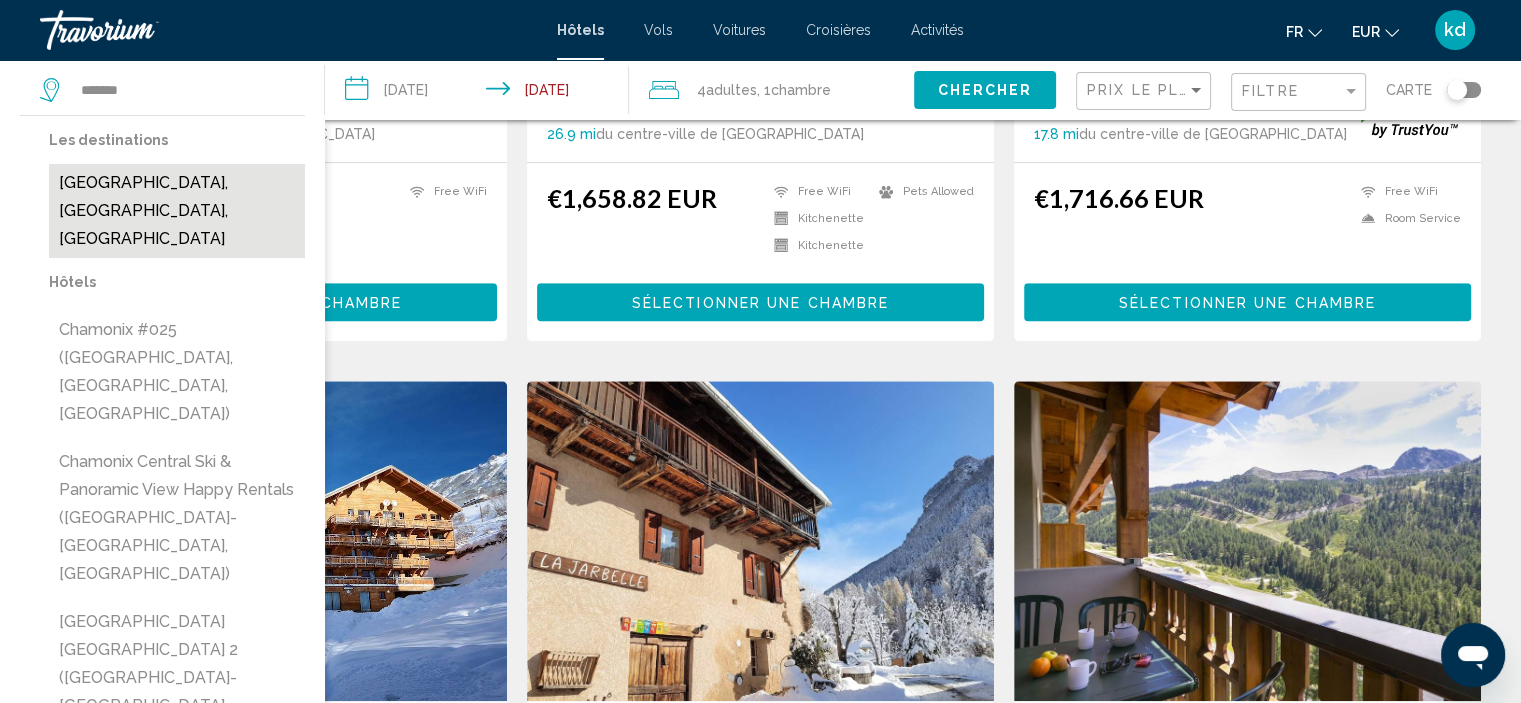 click on "[GEOGRAPHIC_DATA], [GEOGRAPHIC_DATA], [GEOGRAPHIC_DATA]" at bounding box center [177, 211] 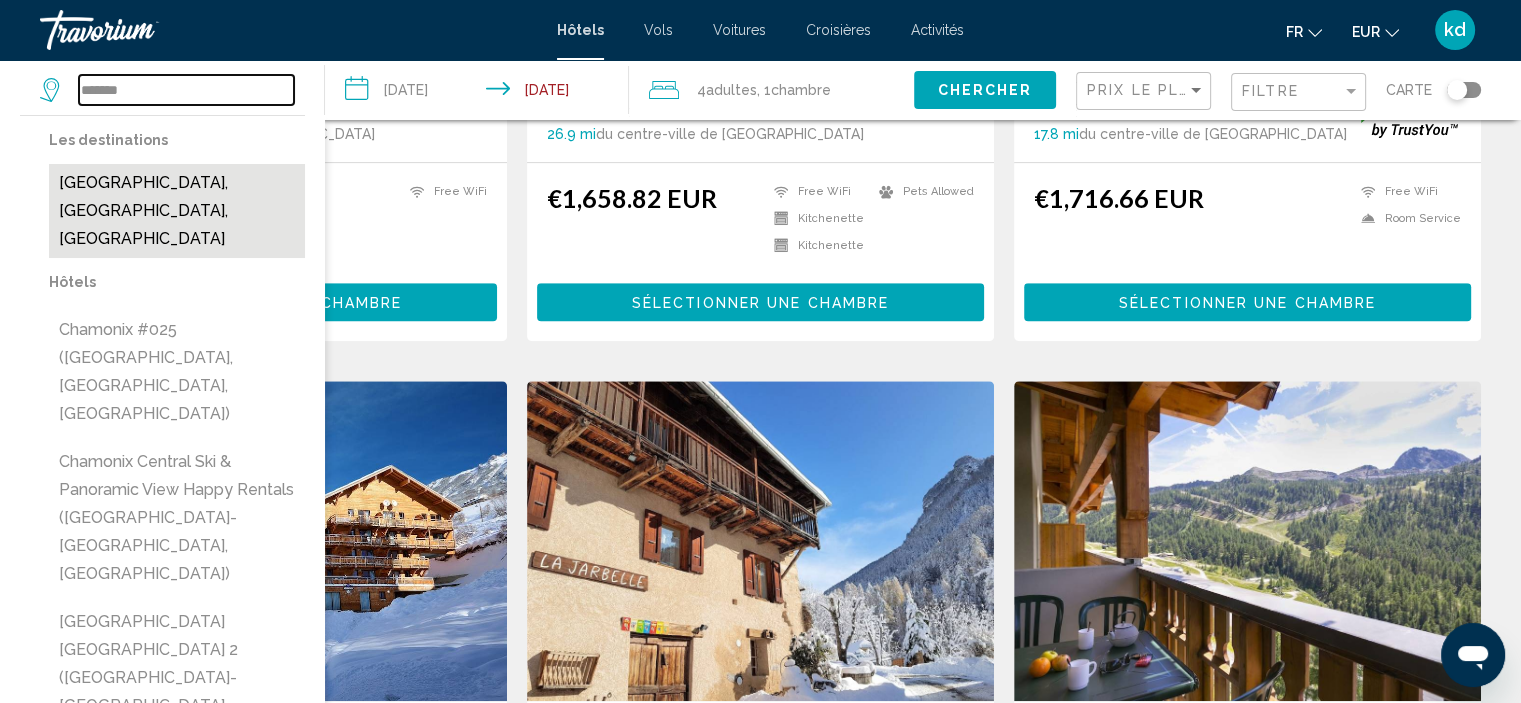 type on "**********" 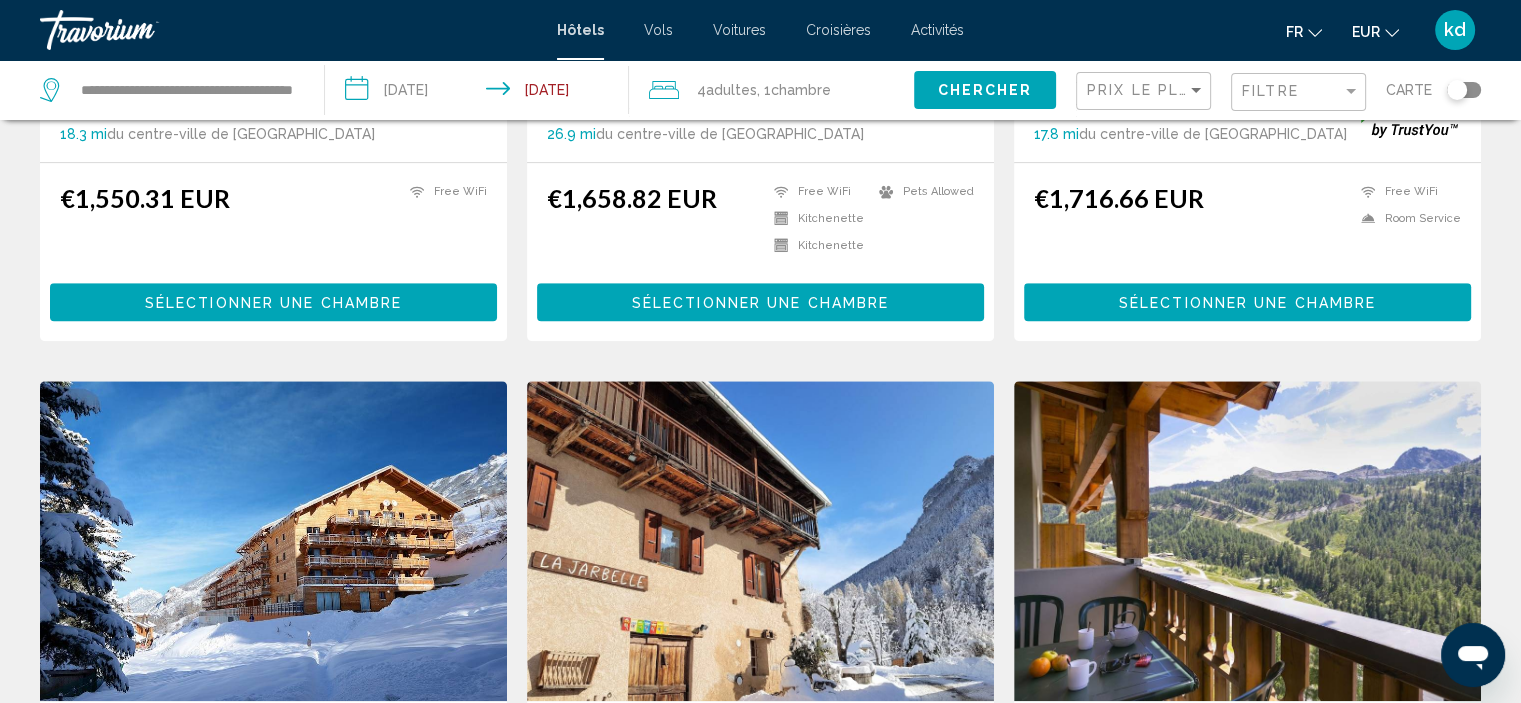 click on "Chercher" 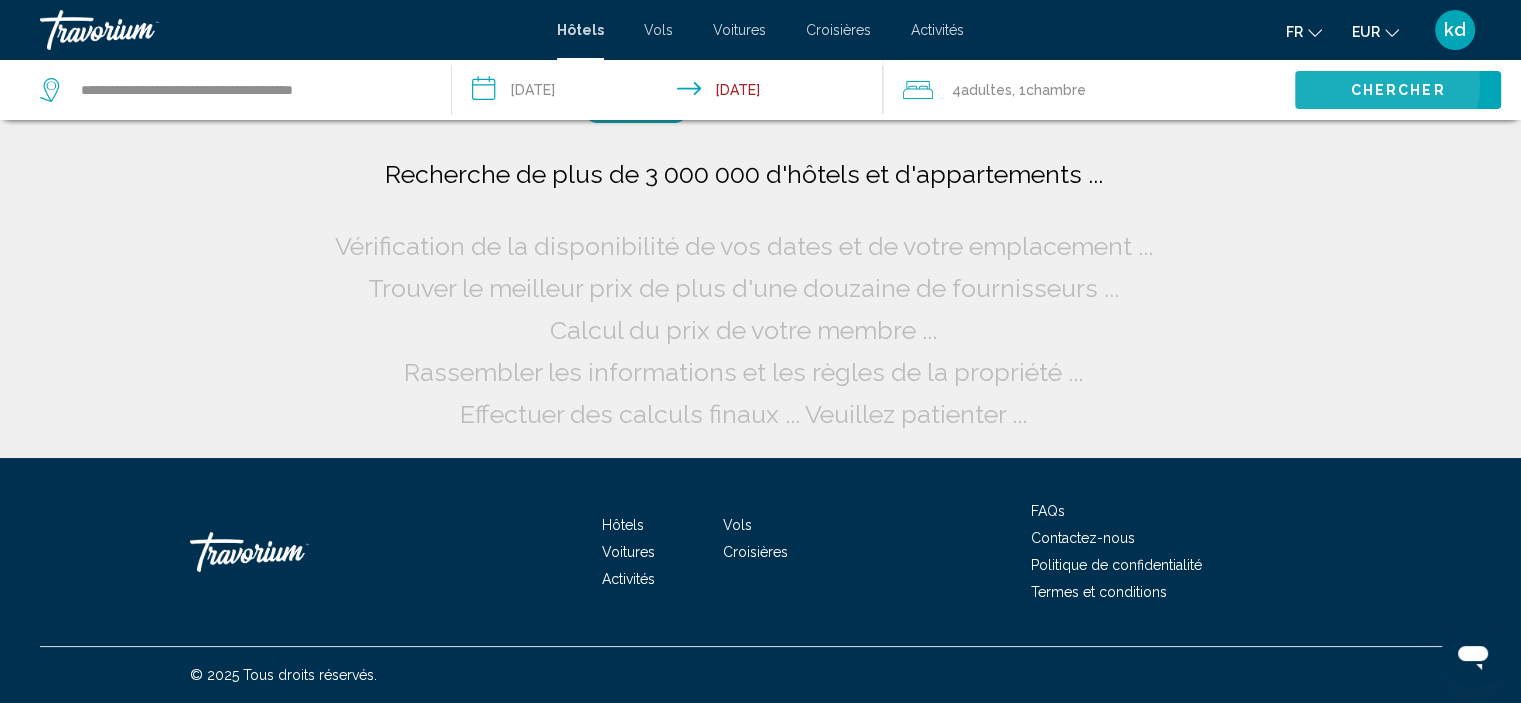 scroll, scrollTop: 0, scrollLeft: 0, axis: both 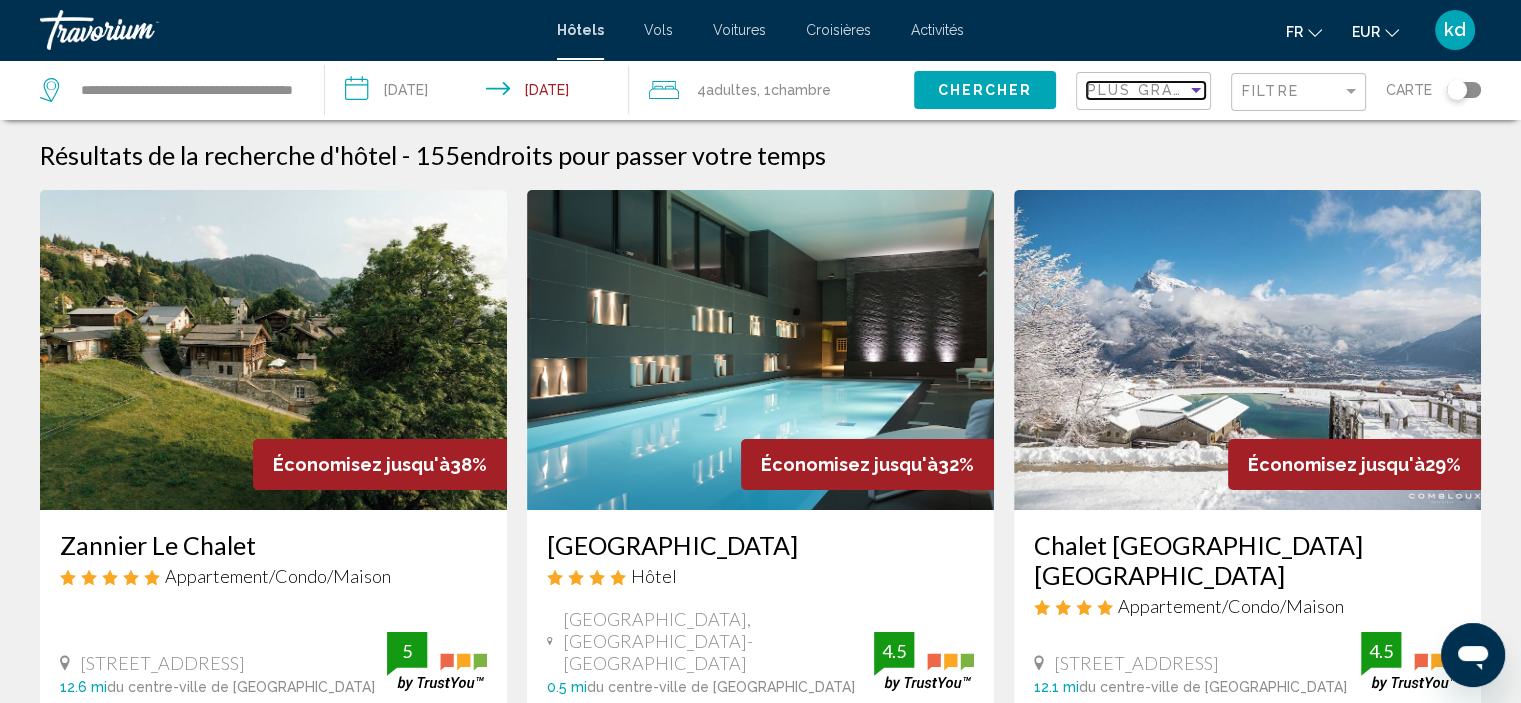 click on "Plus grandes économies" at bounding box center [1206, 90] 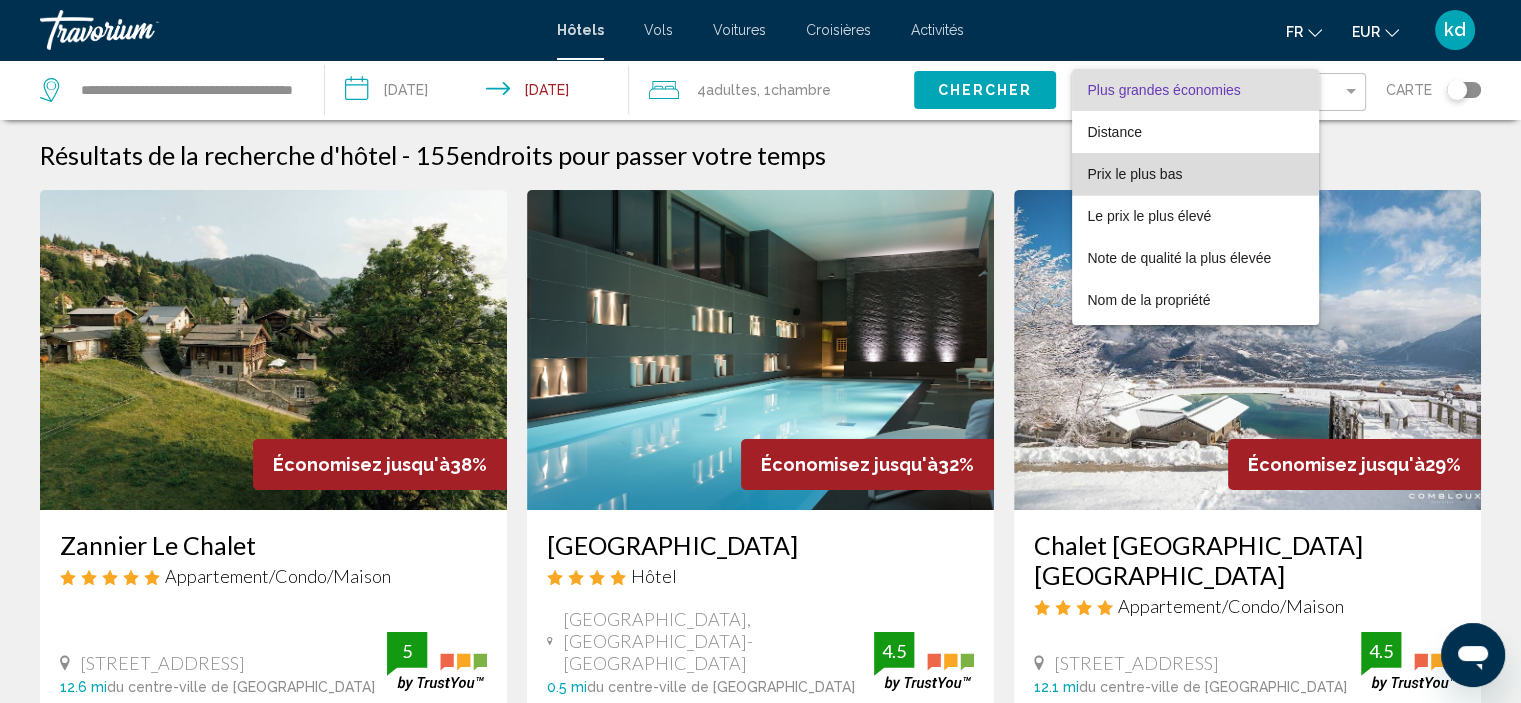 click on "Prix le plus bas" at bounding box center (1135, 174) 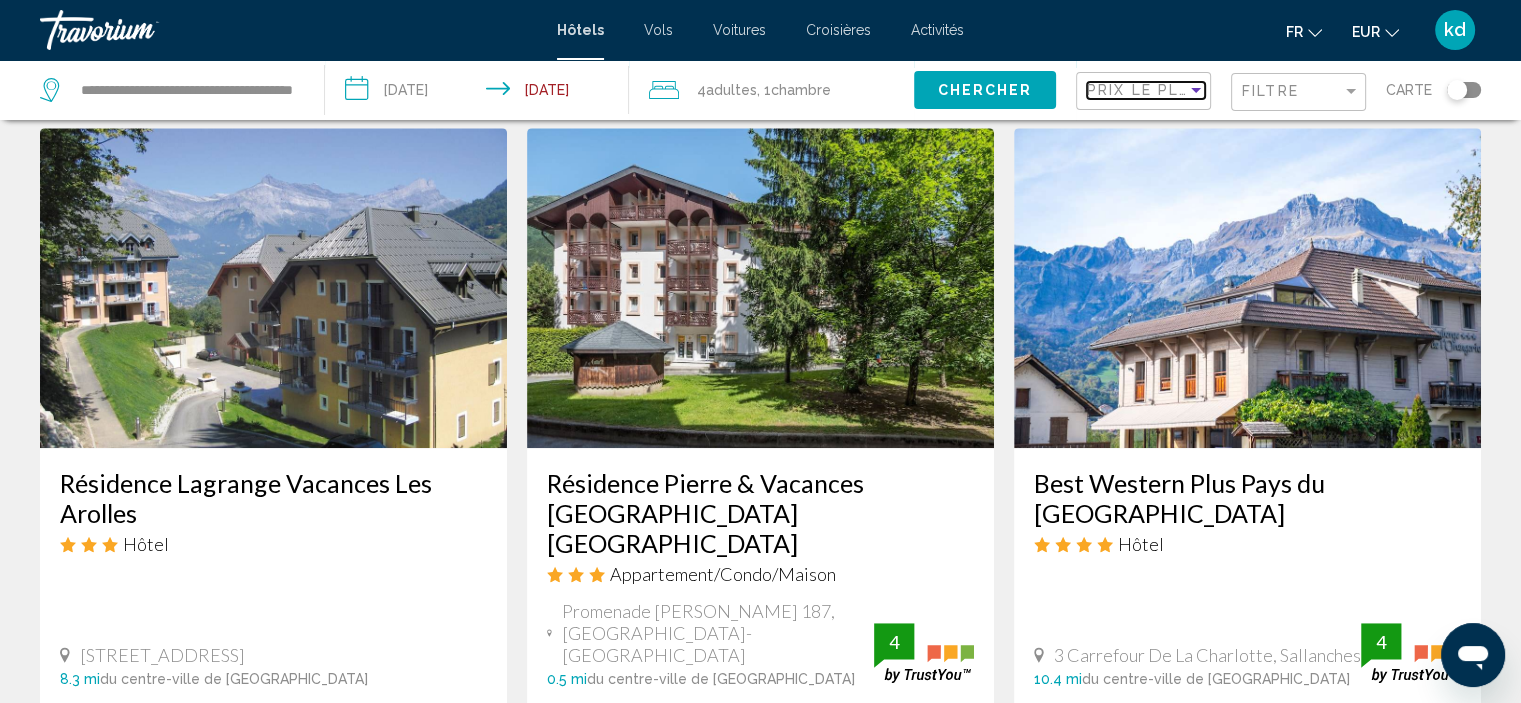 scroll, scrollTop: 600, scrollLeft: 0, axis: vertical 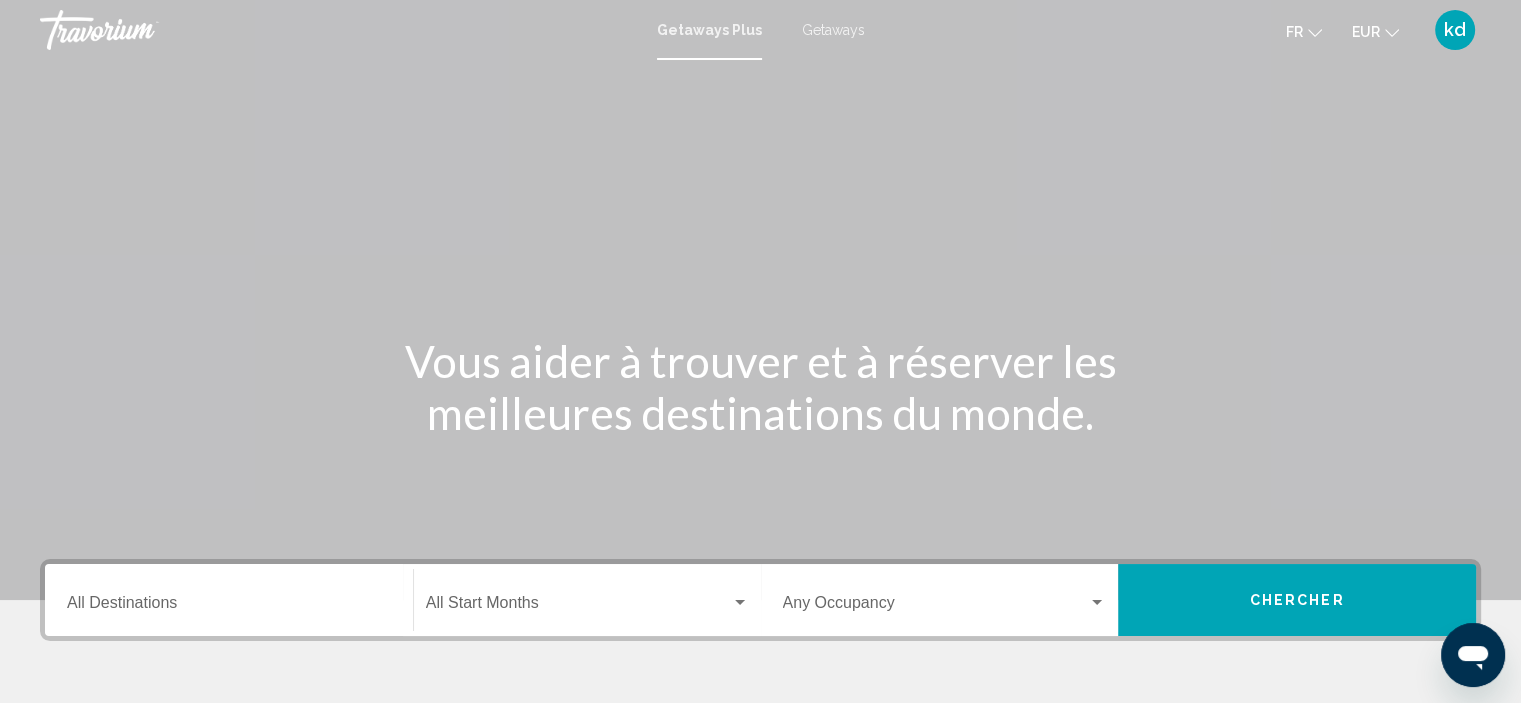 click on "Destination All Destinations" at bounding box center [229, 607] 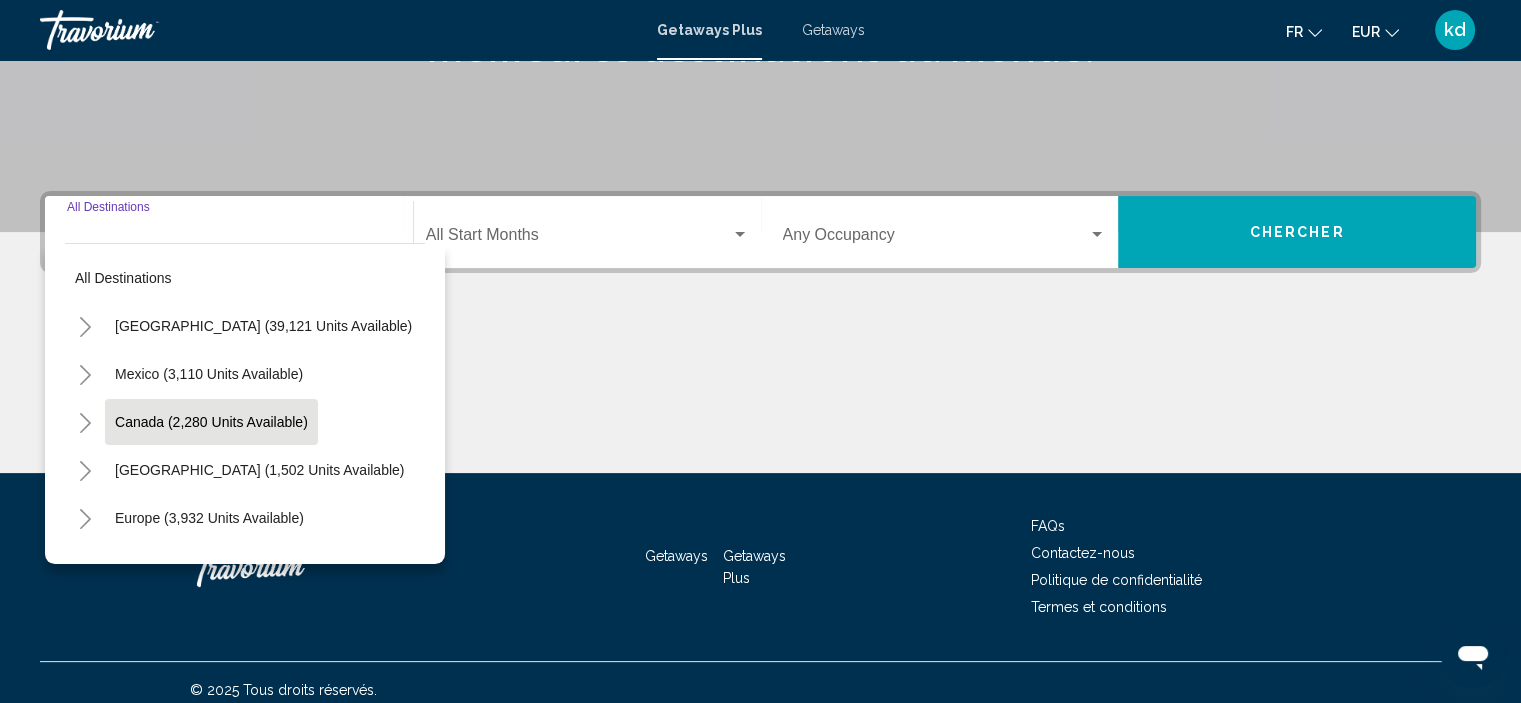 scroll, scrollTop: 382, scrollLeft: 0, axis: vertical 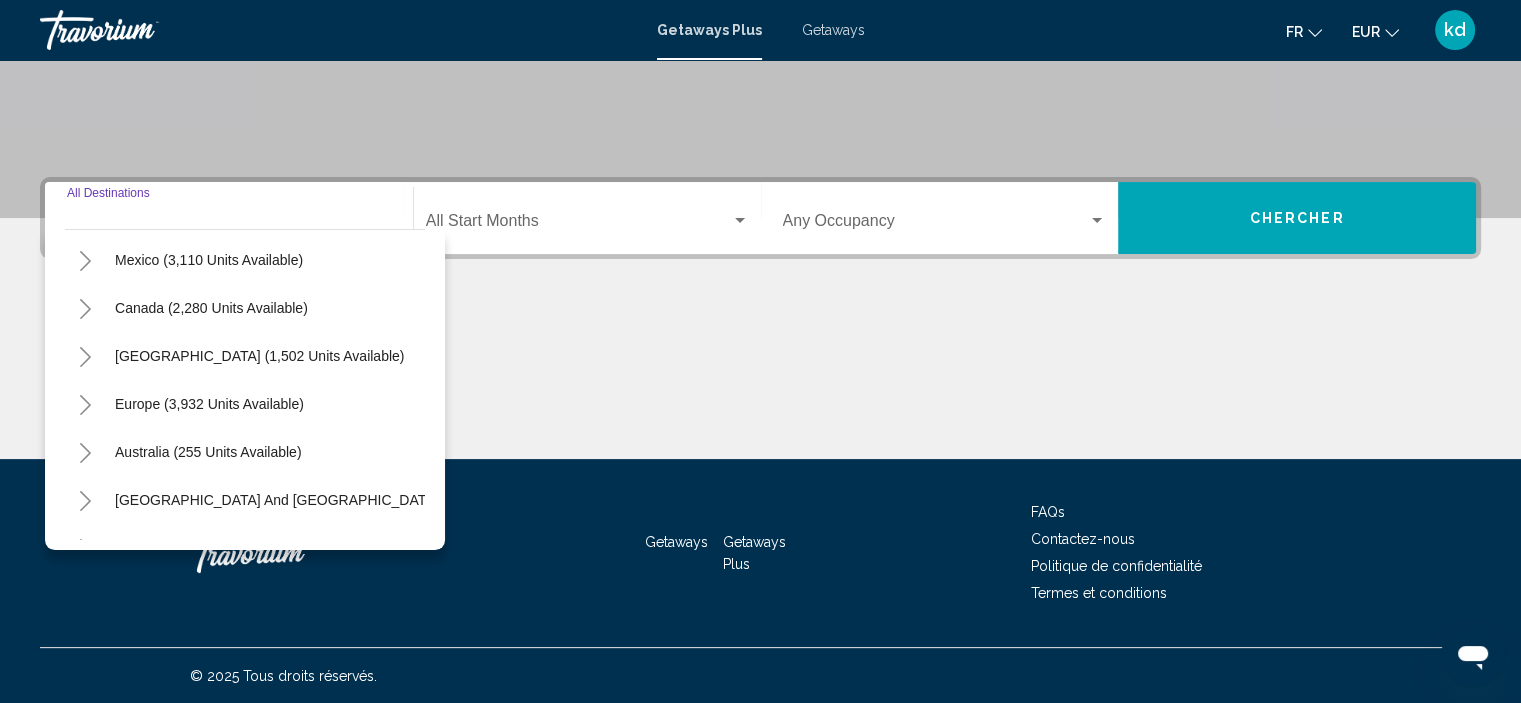 click 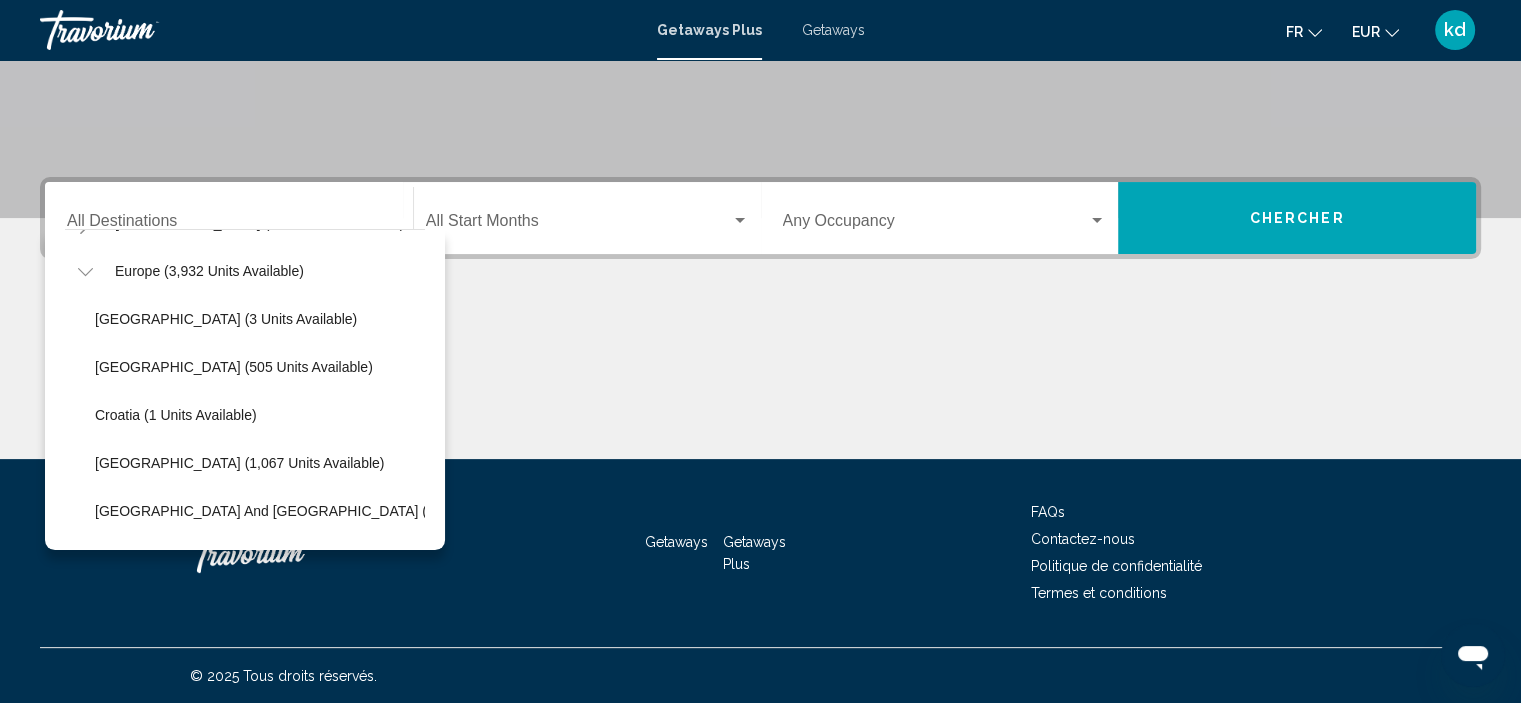 scroll, scrollTop: 200, scrollLeft: 0, axis: vertical 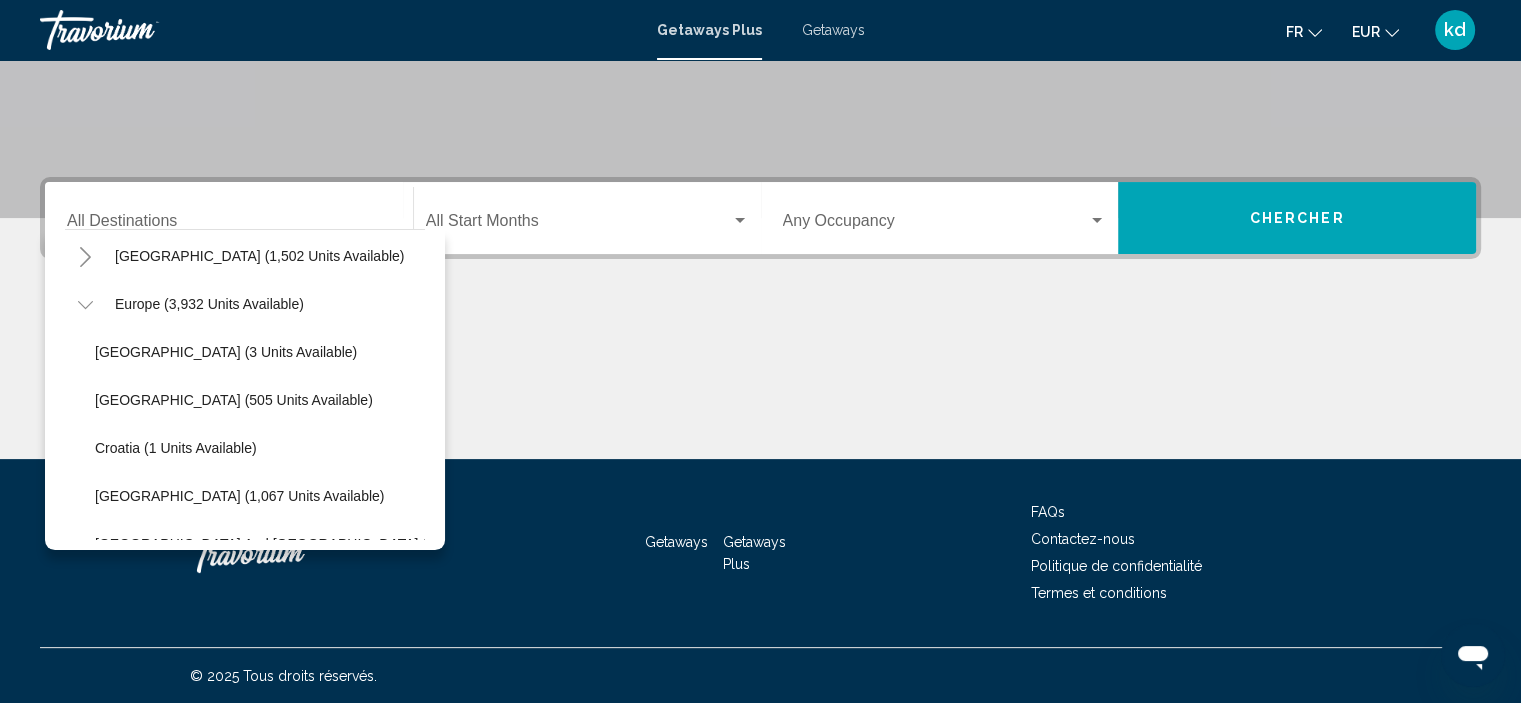 click on "Getaways" at bounding box center [833, 30] 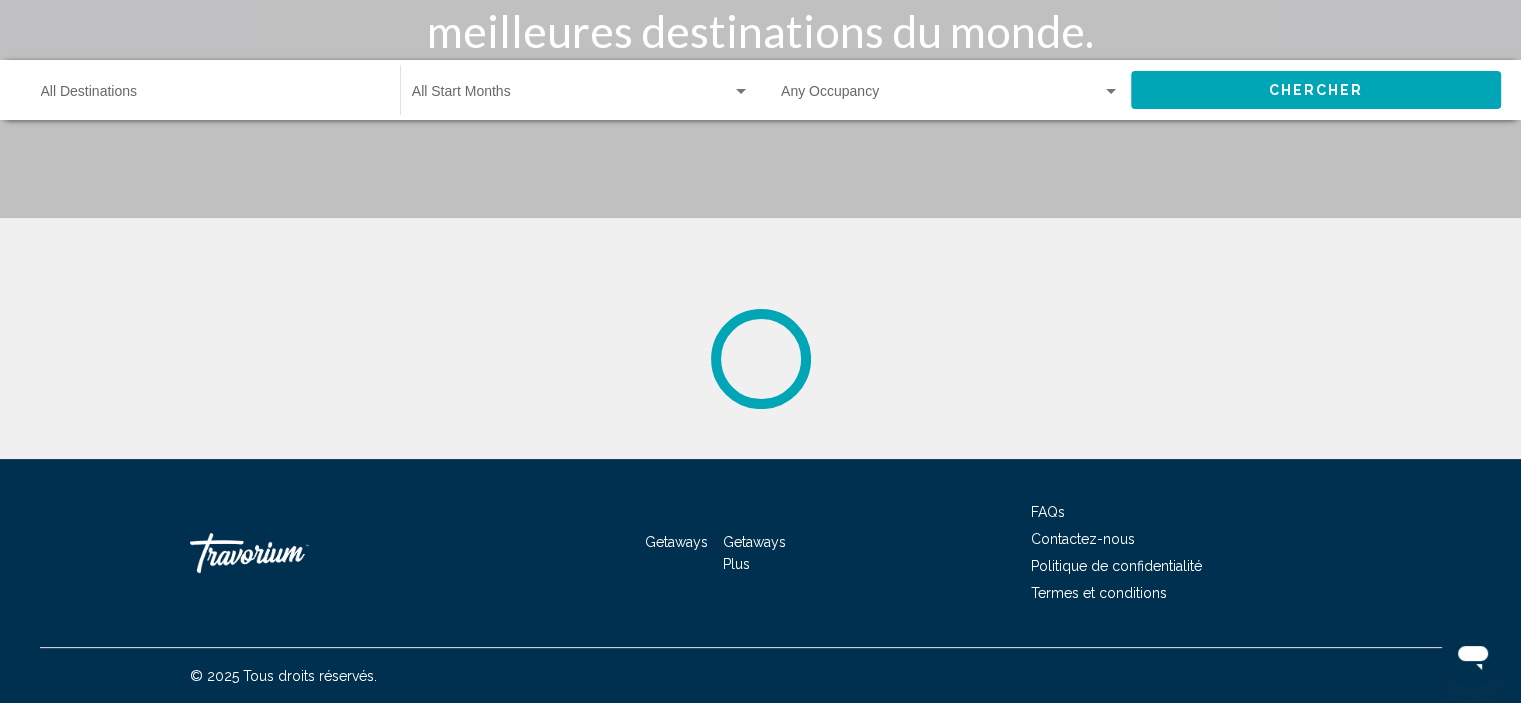 scroll, scrollTop: 0, scrollLeft: 0, axis: both 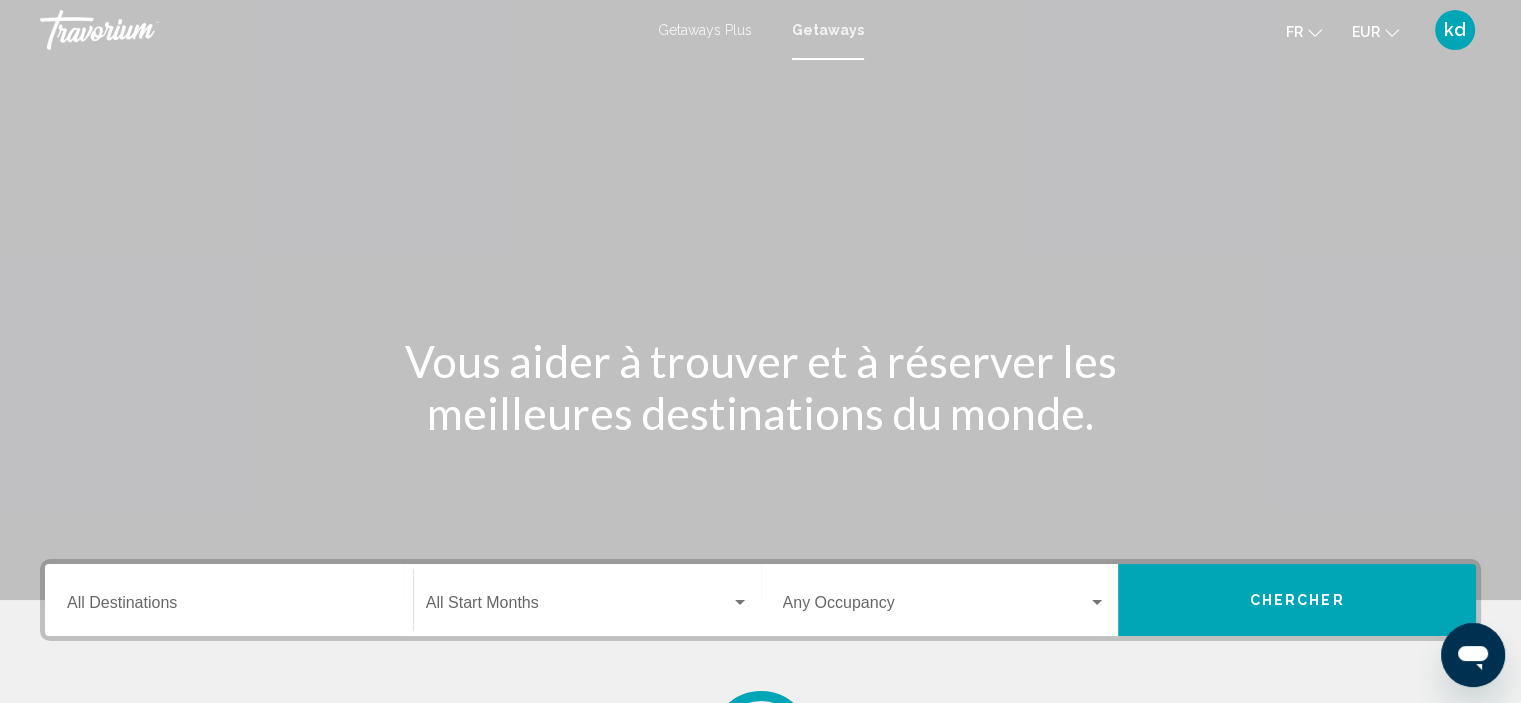 click on "Destination All Destinations" at bounding box center [229, 600] 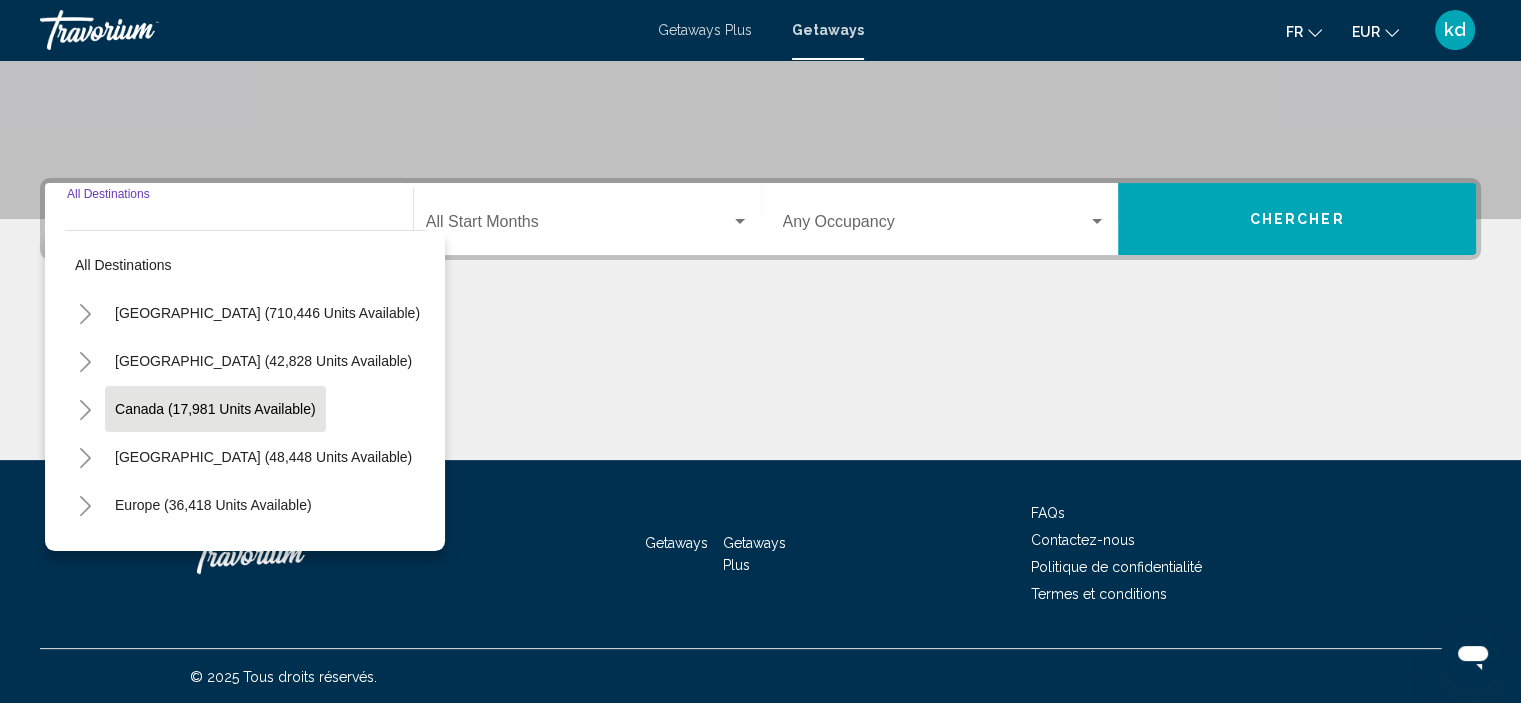 scroll, scrollTop: 382, scrollLeft: 0, axis: vertical 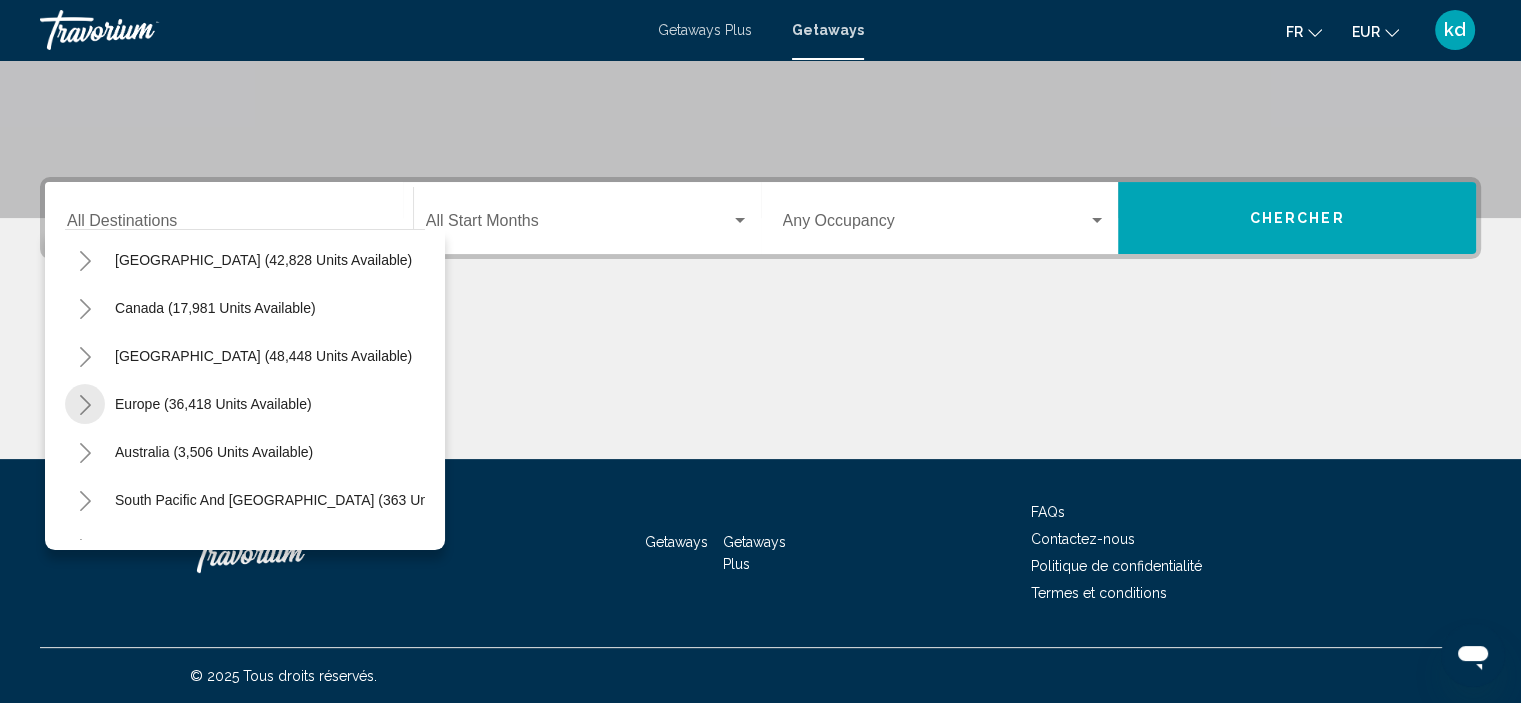 click 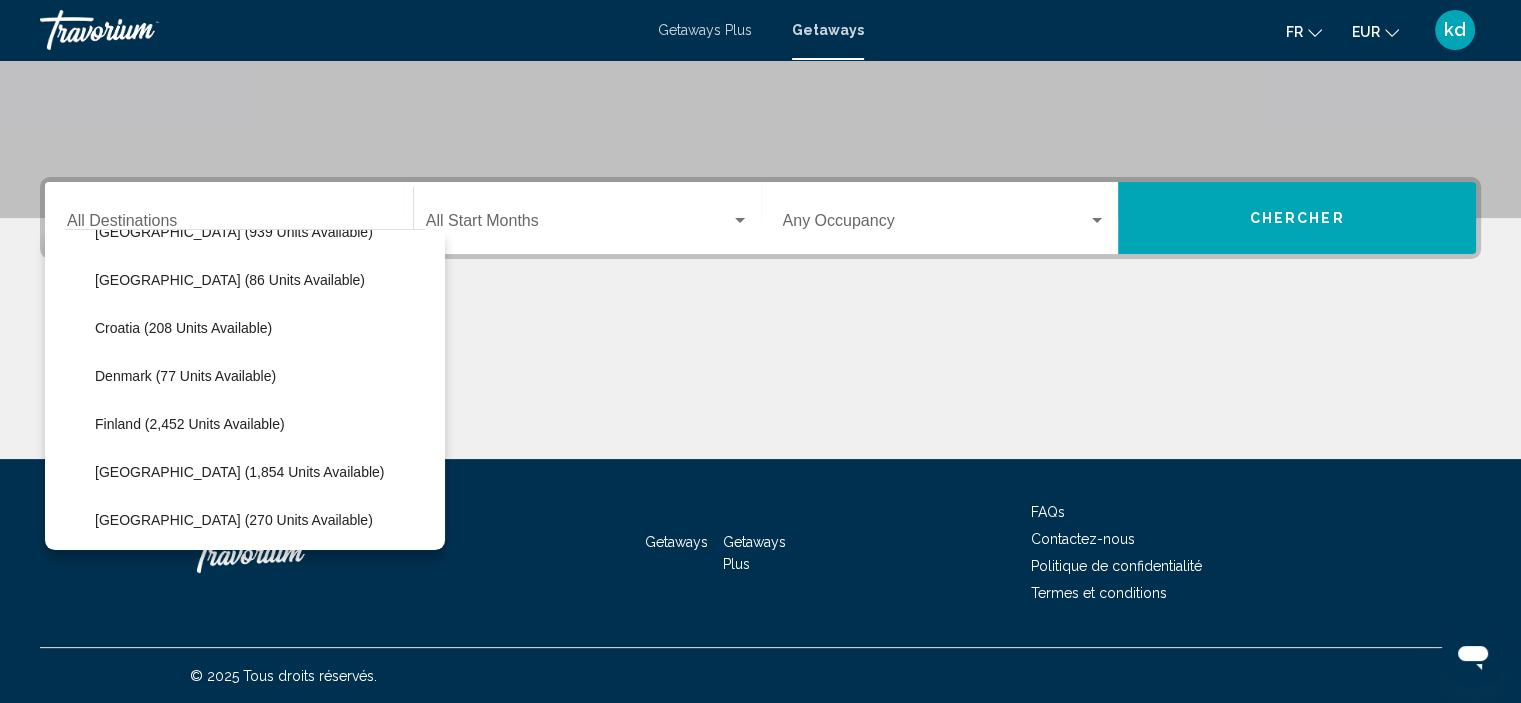 scroll, scrollTop: 400, scrollLeft: 0, axis: vertical 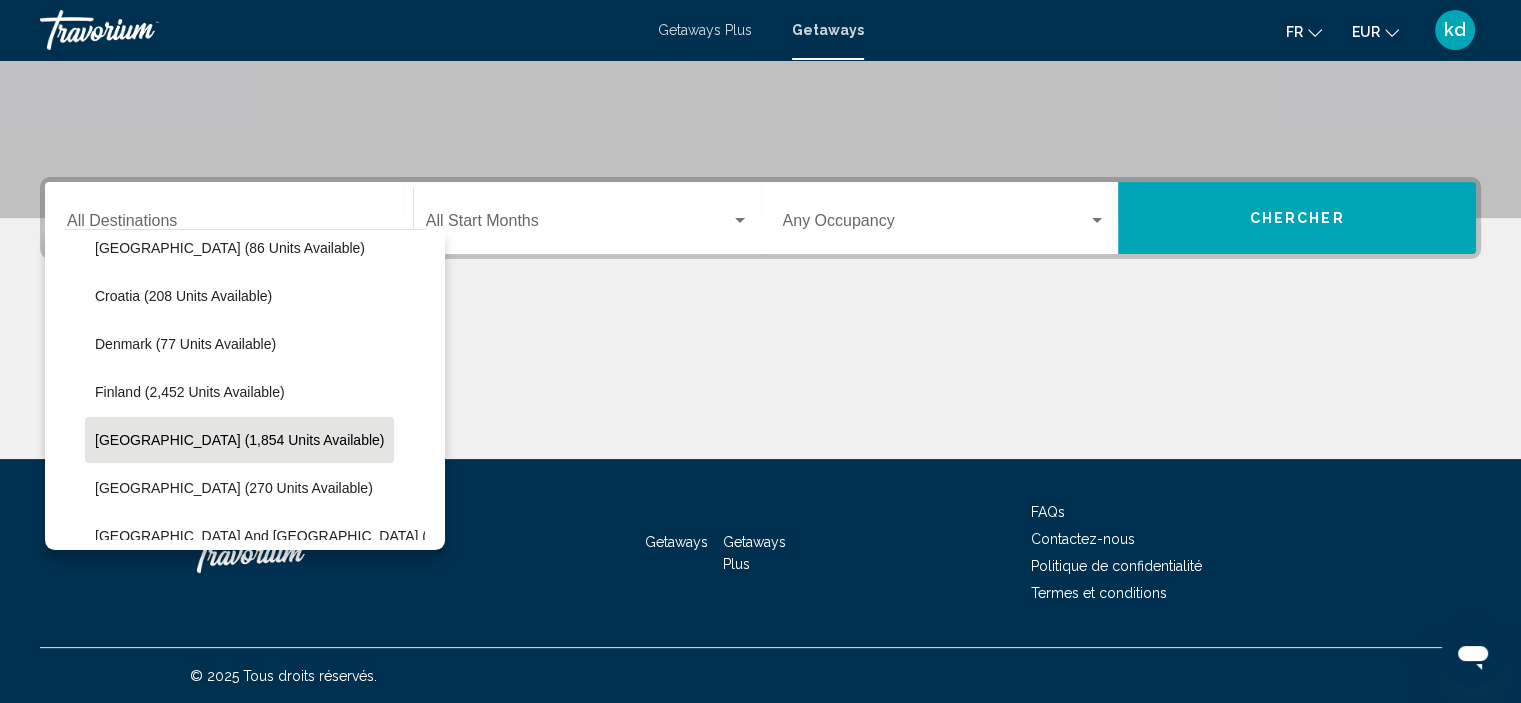 click on "[GEOGRAPHIC_DATA] (1,854 units available)" 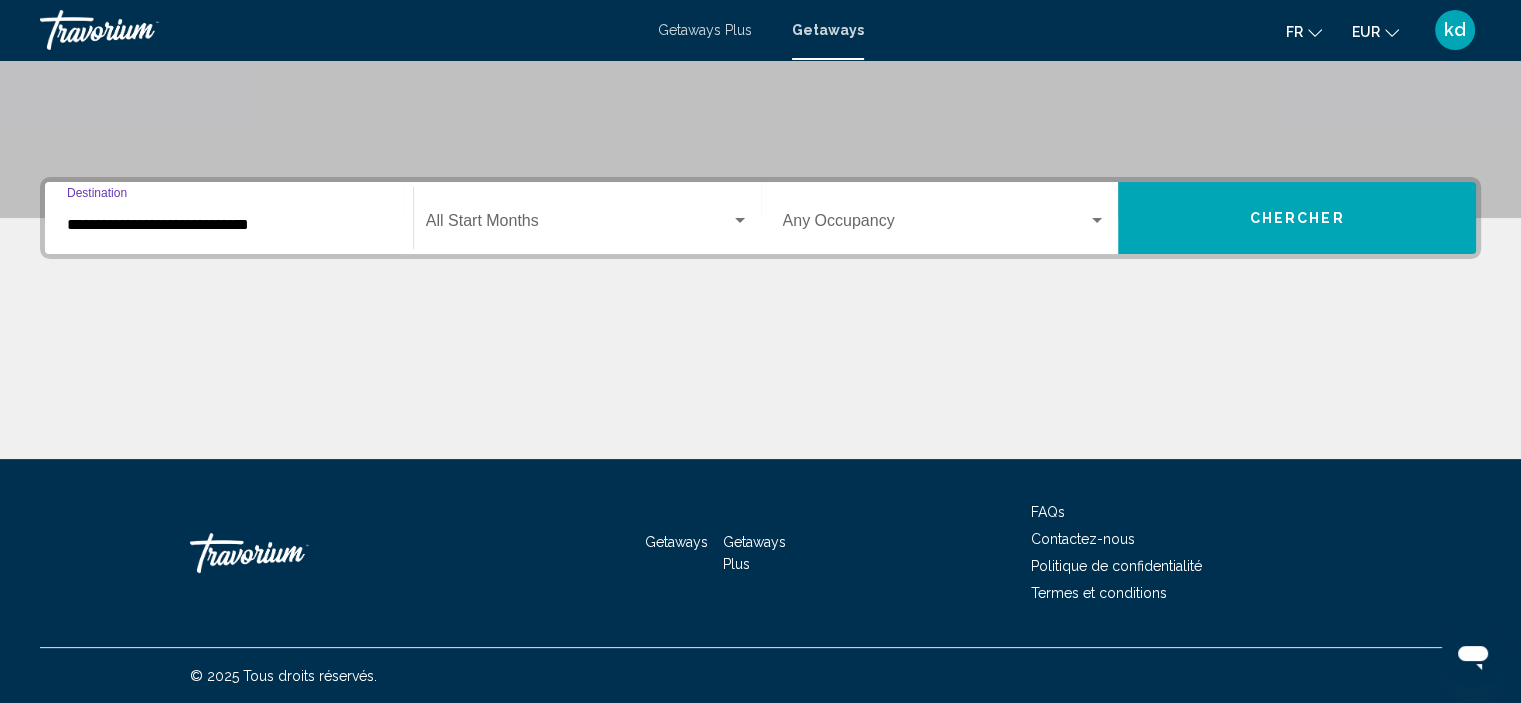 click on "Start Month All Start Months" 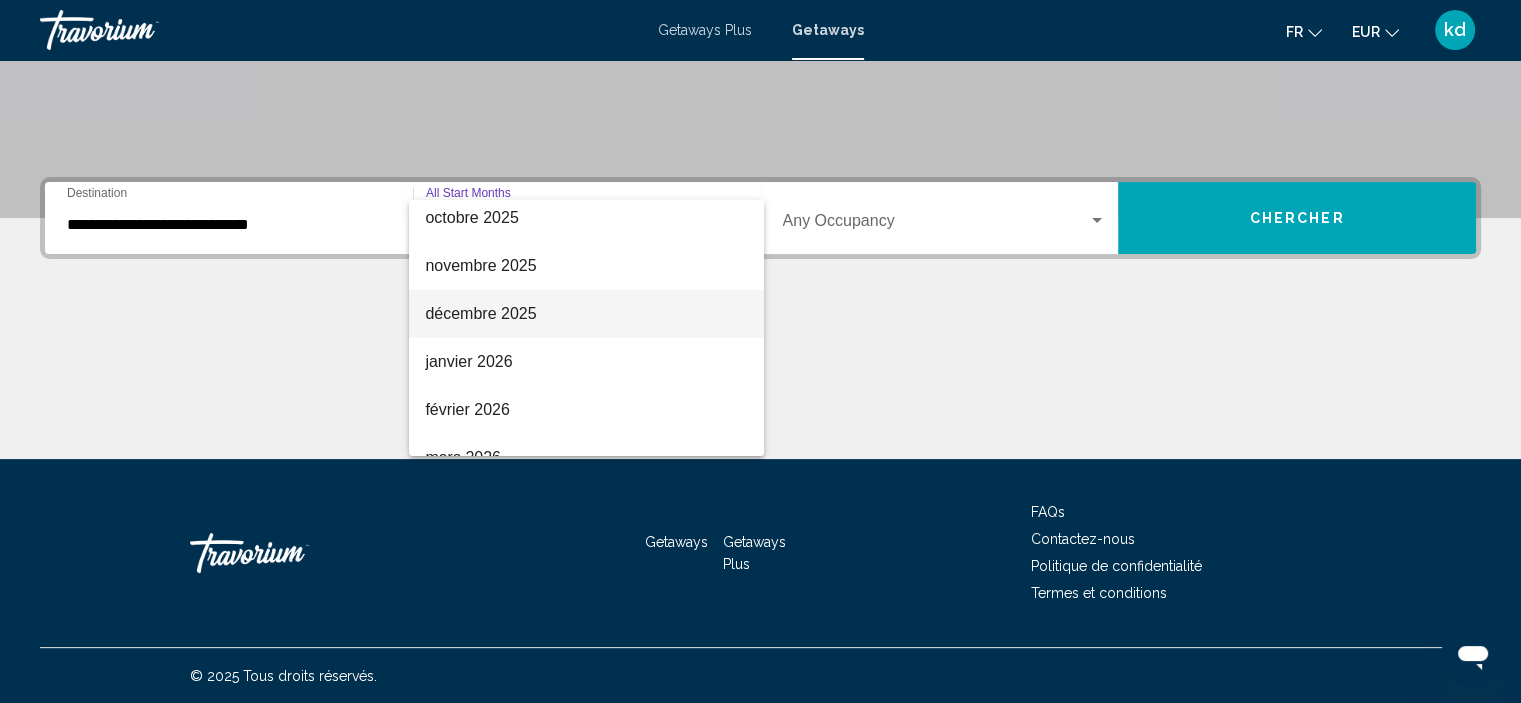 scroll, scrollTop: 200, scrollLeft: 0, axis: vertical 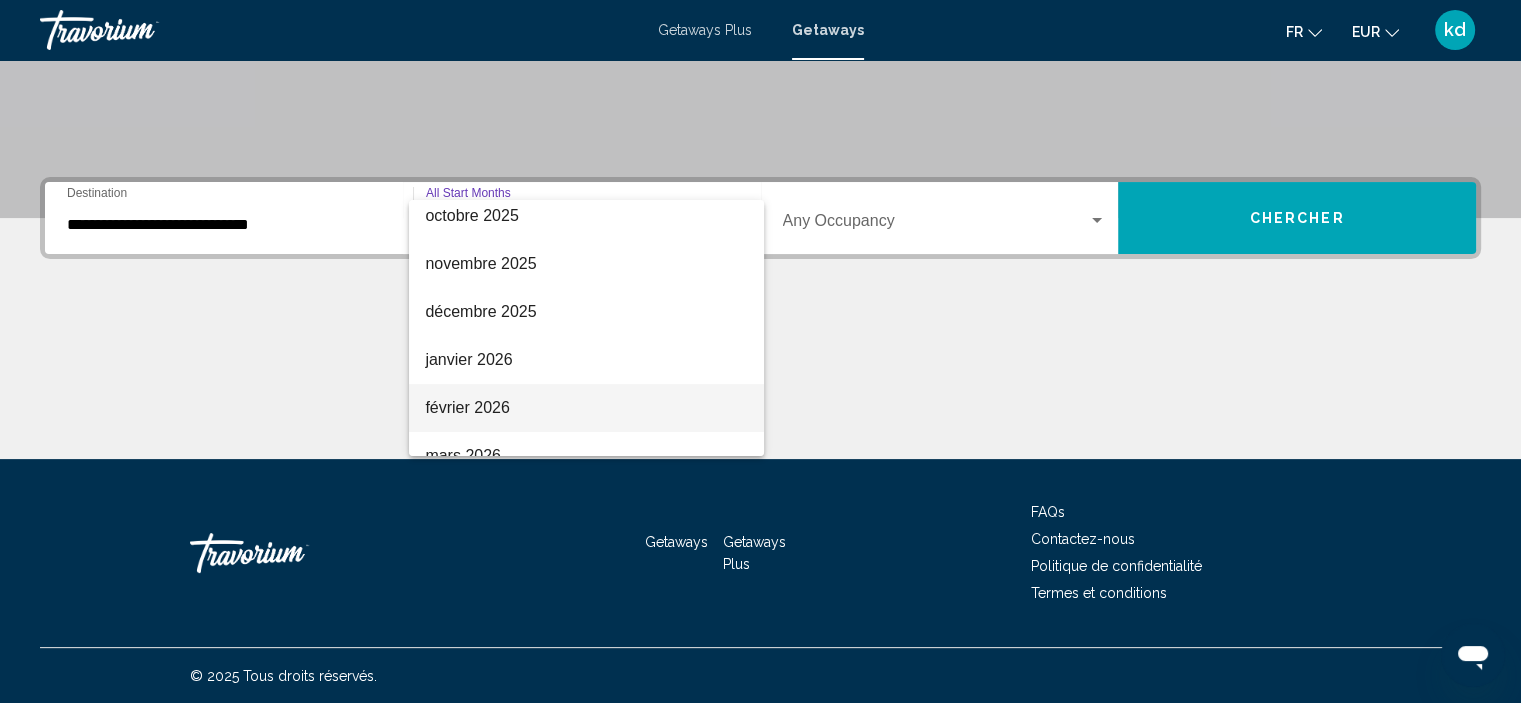 click on "février 2026" at bounding box center (586, 408) 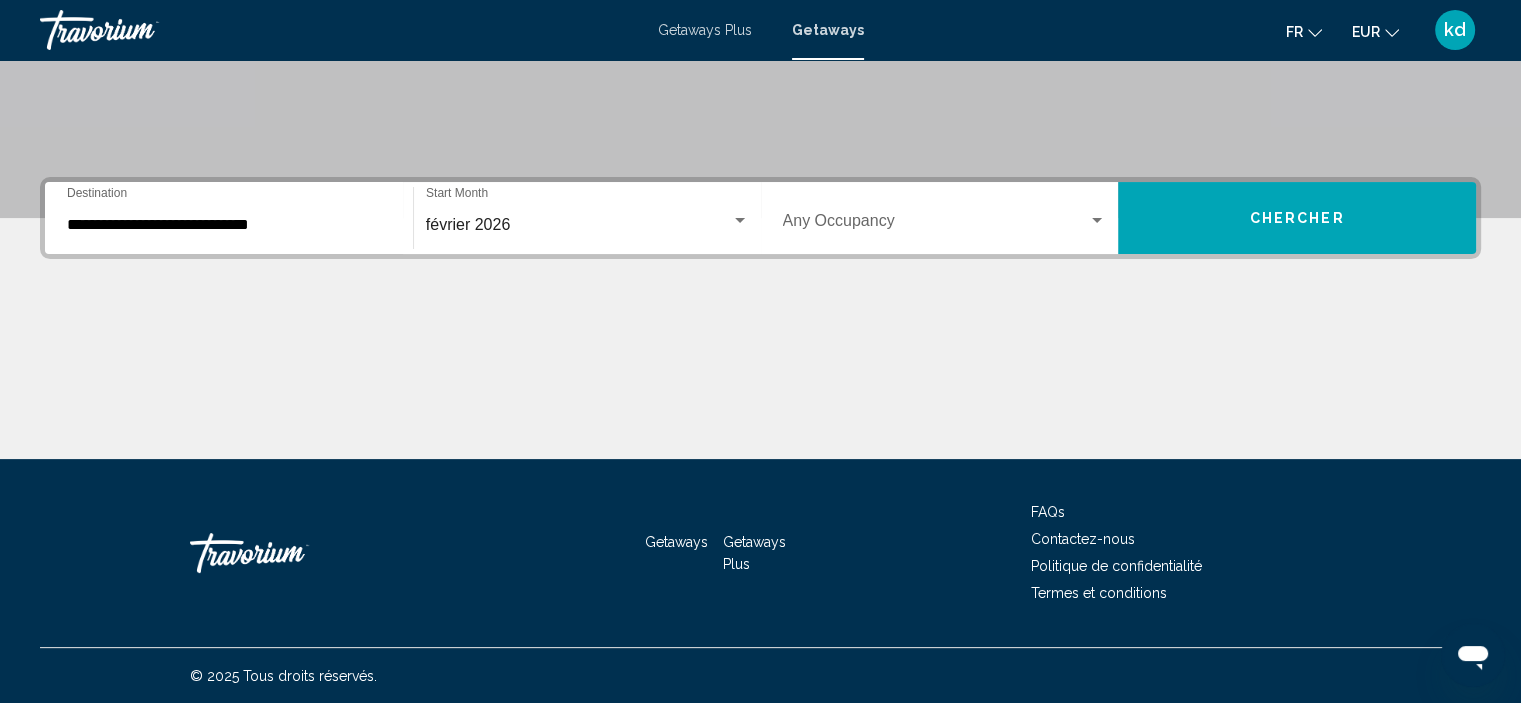 click on "Occupancy Any Occupancy" at bounding box center (945, 218) 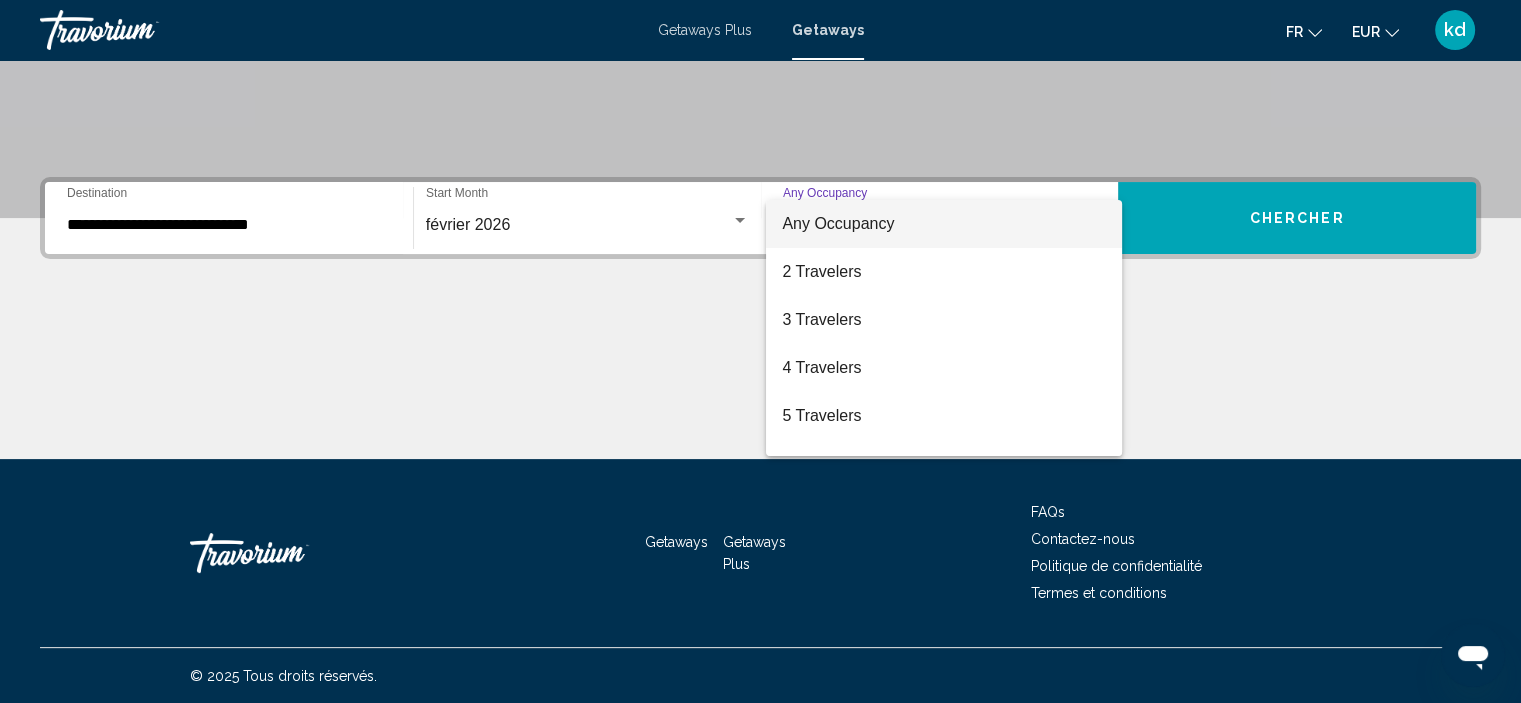 click at bounding box center (760, 351) 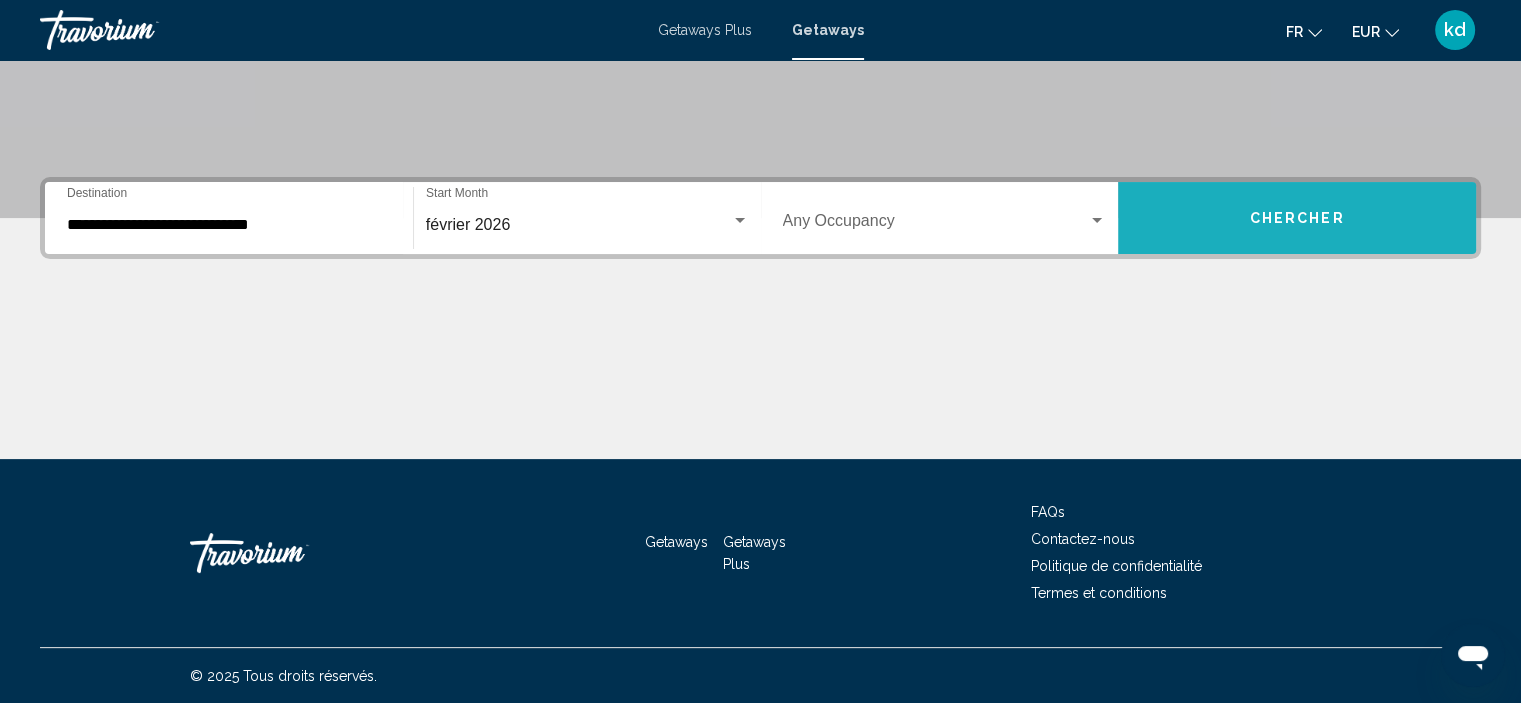click on "Chercher" at bounding box center [1297, 219] 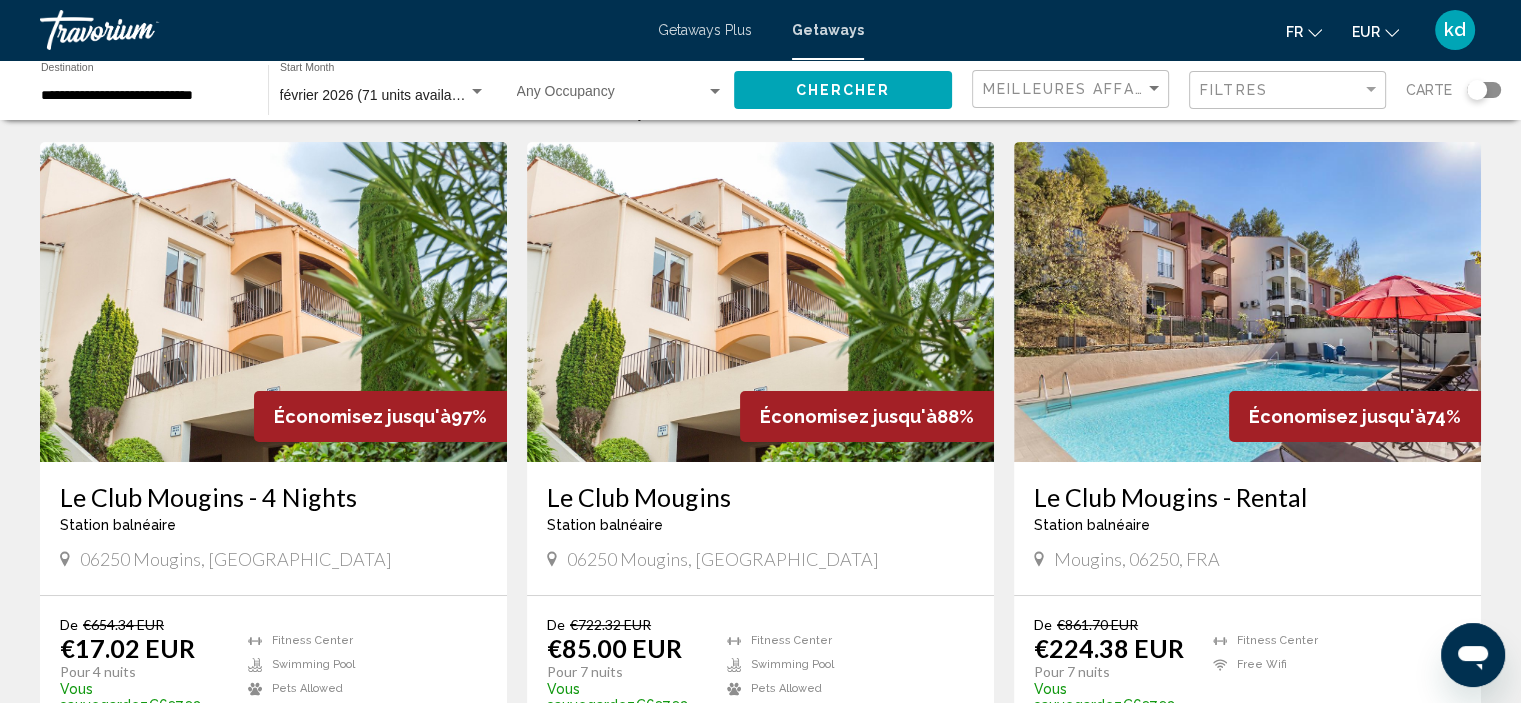 scroll, scrollTop: 100, scrollLeft: 0, axis: vertical 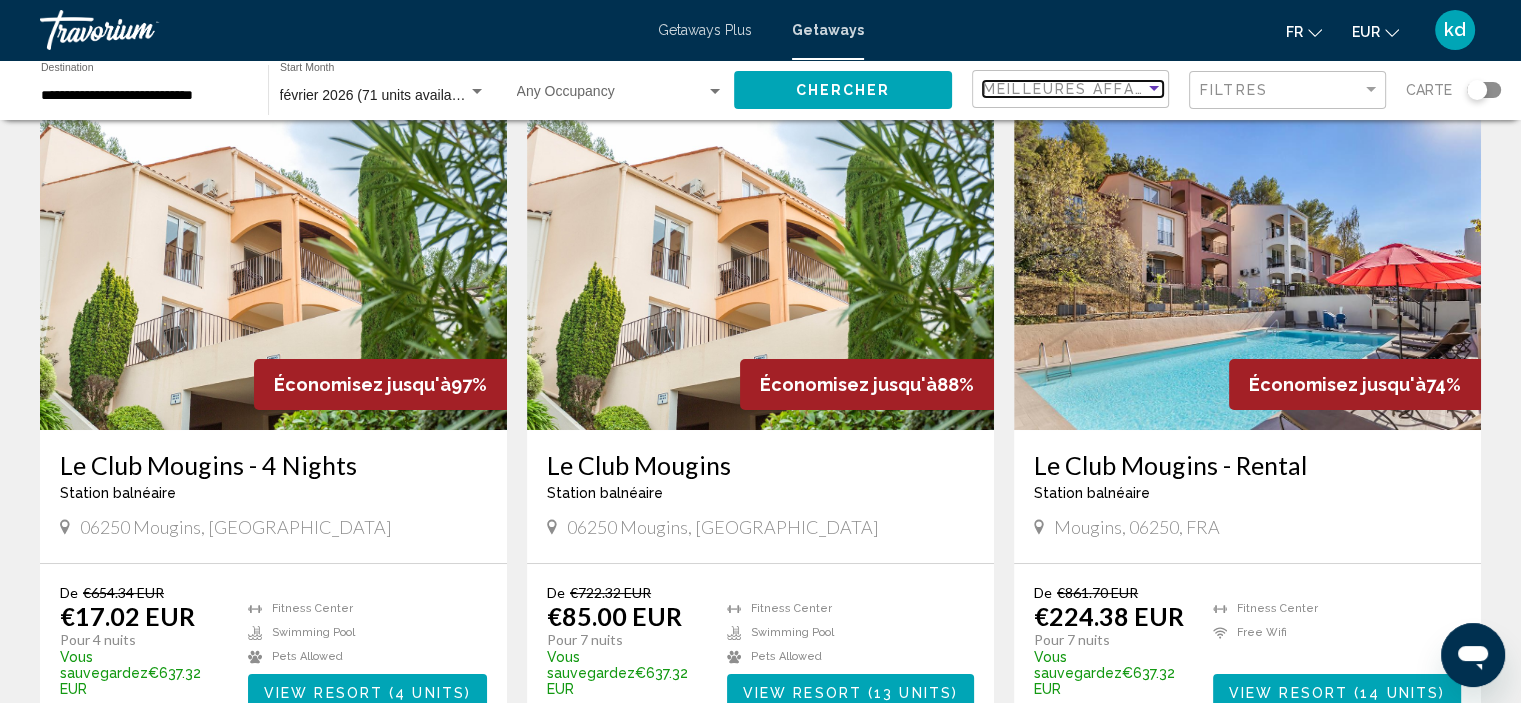 click on "Meilleures affaires" at bounding box center [1077, 89] 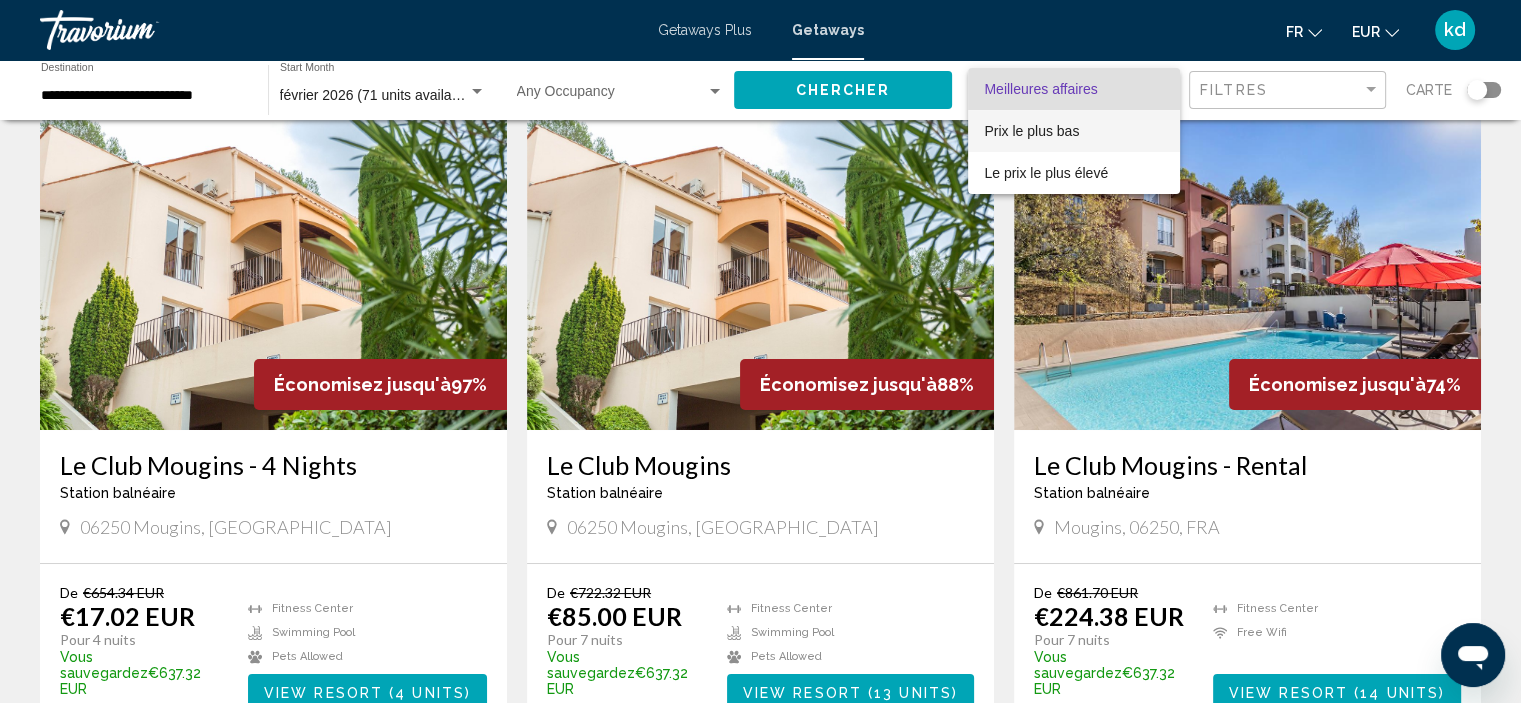 click on "Prix ​​le plus bas" at bounding box center (1031, 131) 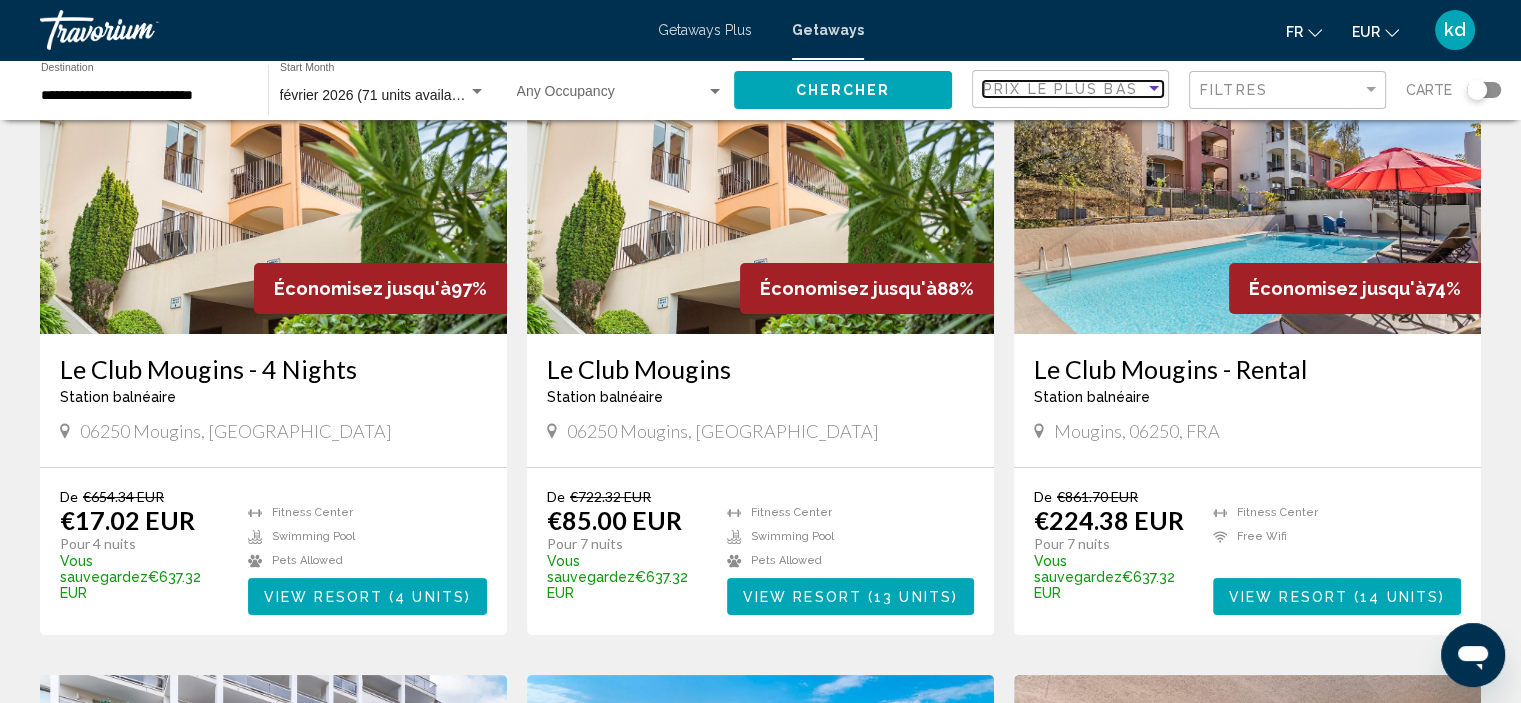 scroll, scrollTop: 0, scrollLeft: 0, axis: both 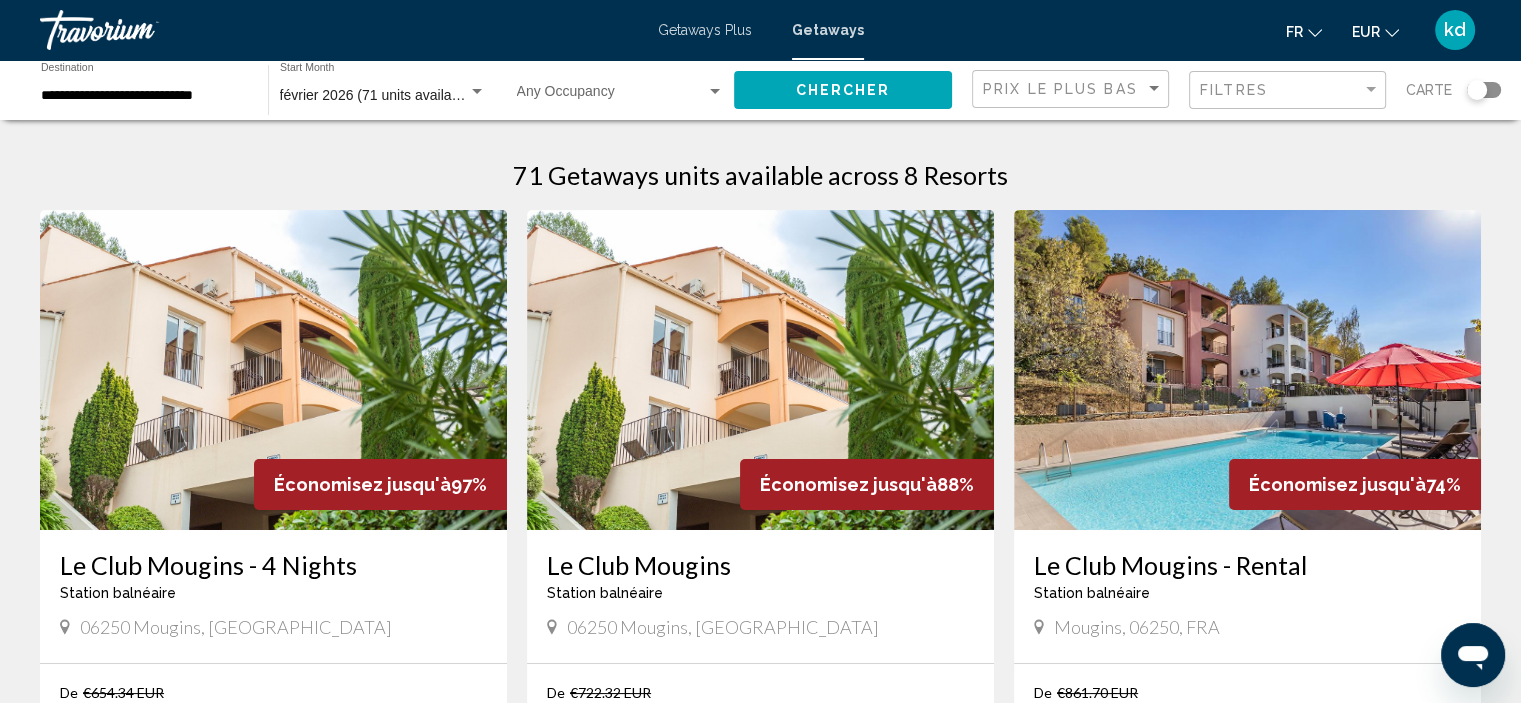 click on "**********" 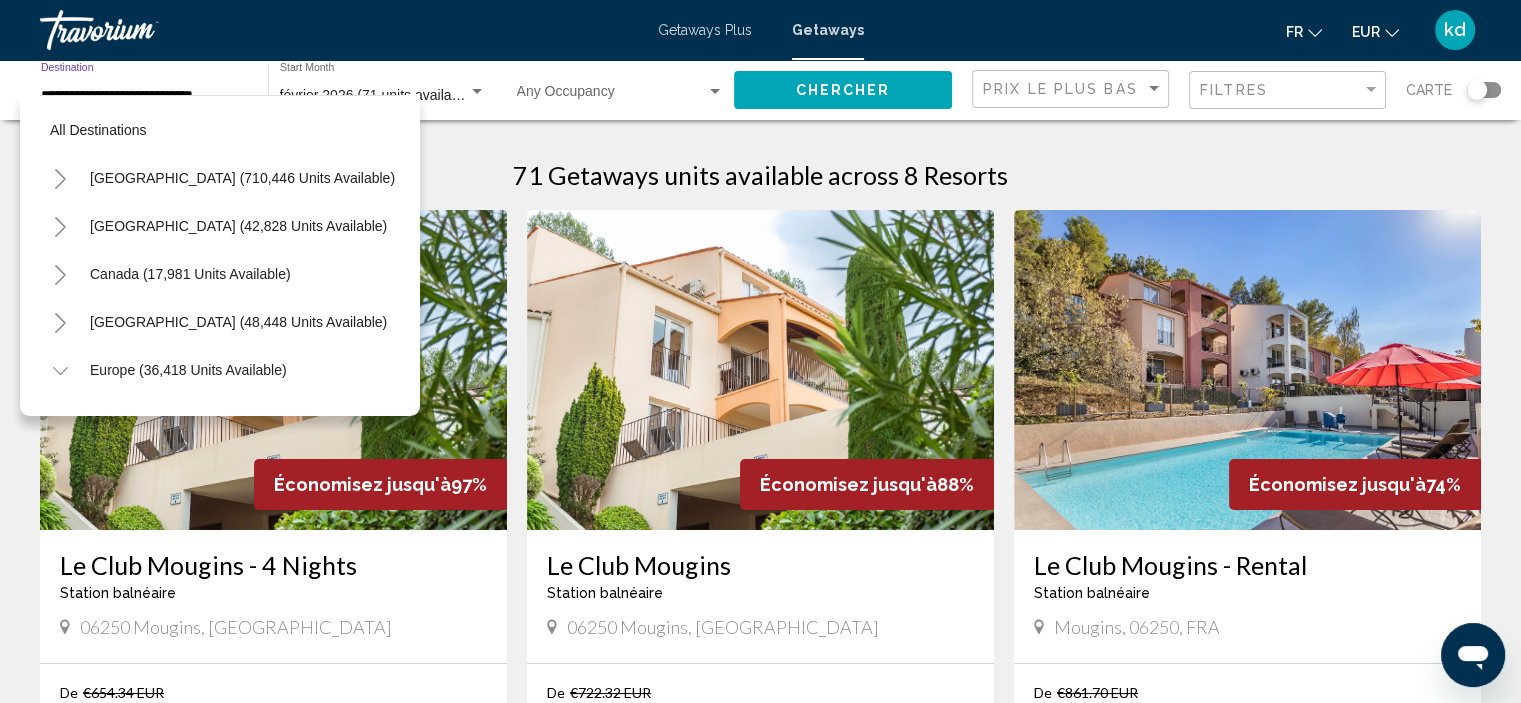 scroll, scrollTop: 462, scrollLeft: 0, axis: vertical 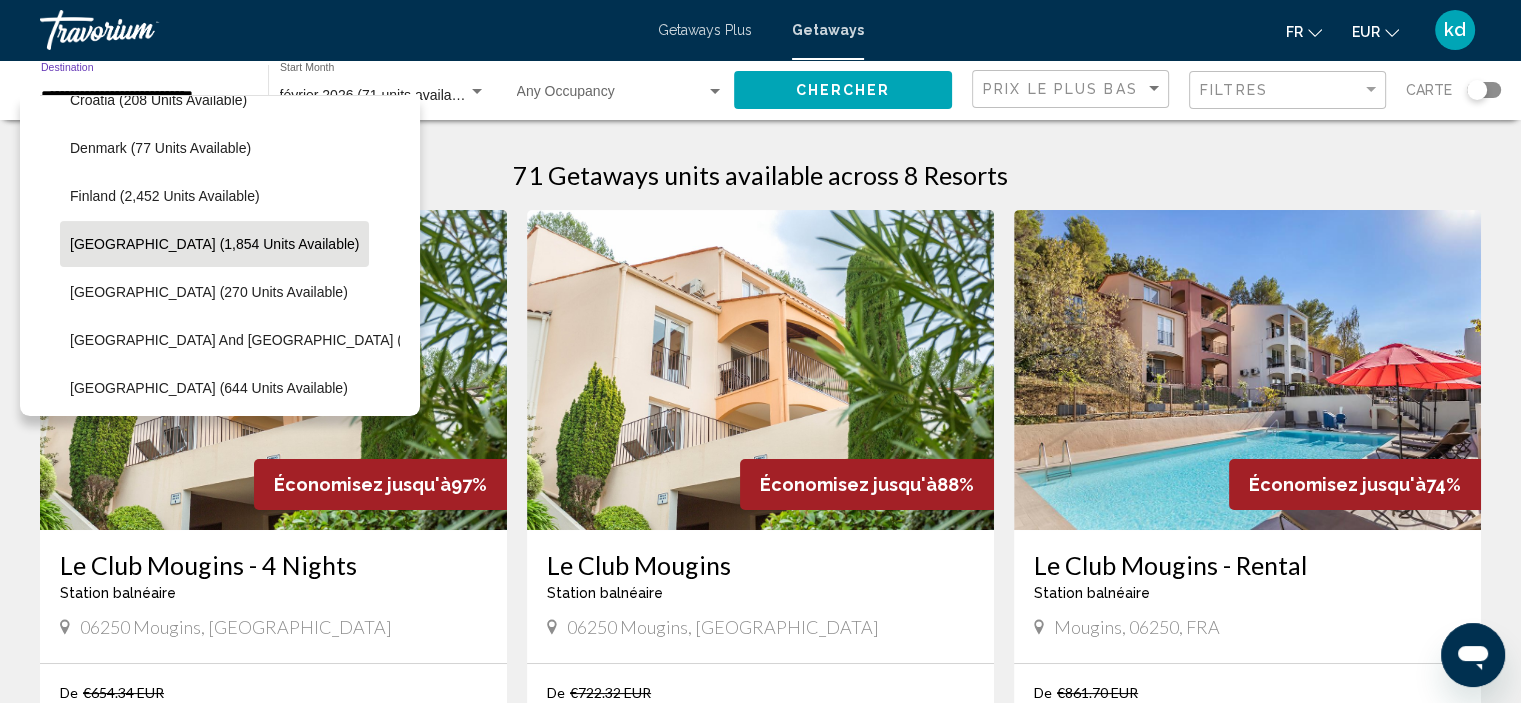 drag, startPoint x: 128, startPoint y: 86, endPoint x: 172, endPoint y: 83, distance: 44.102154 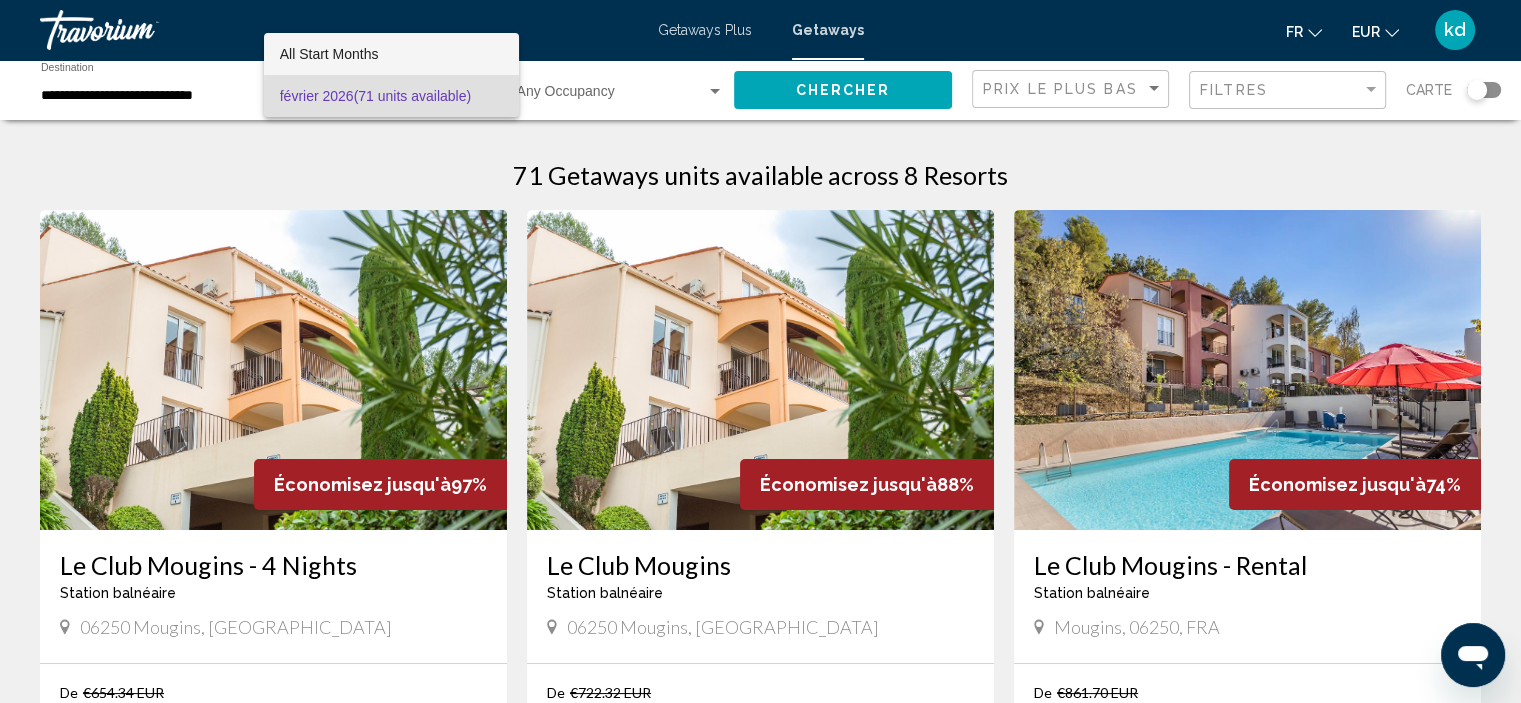 click on "All Start Months" at bounding box center (391, 54) 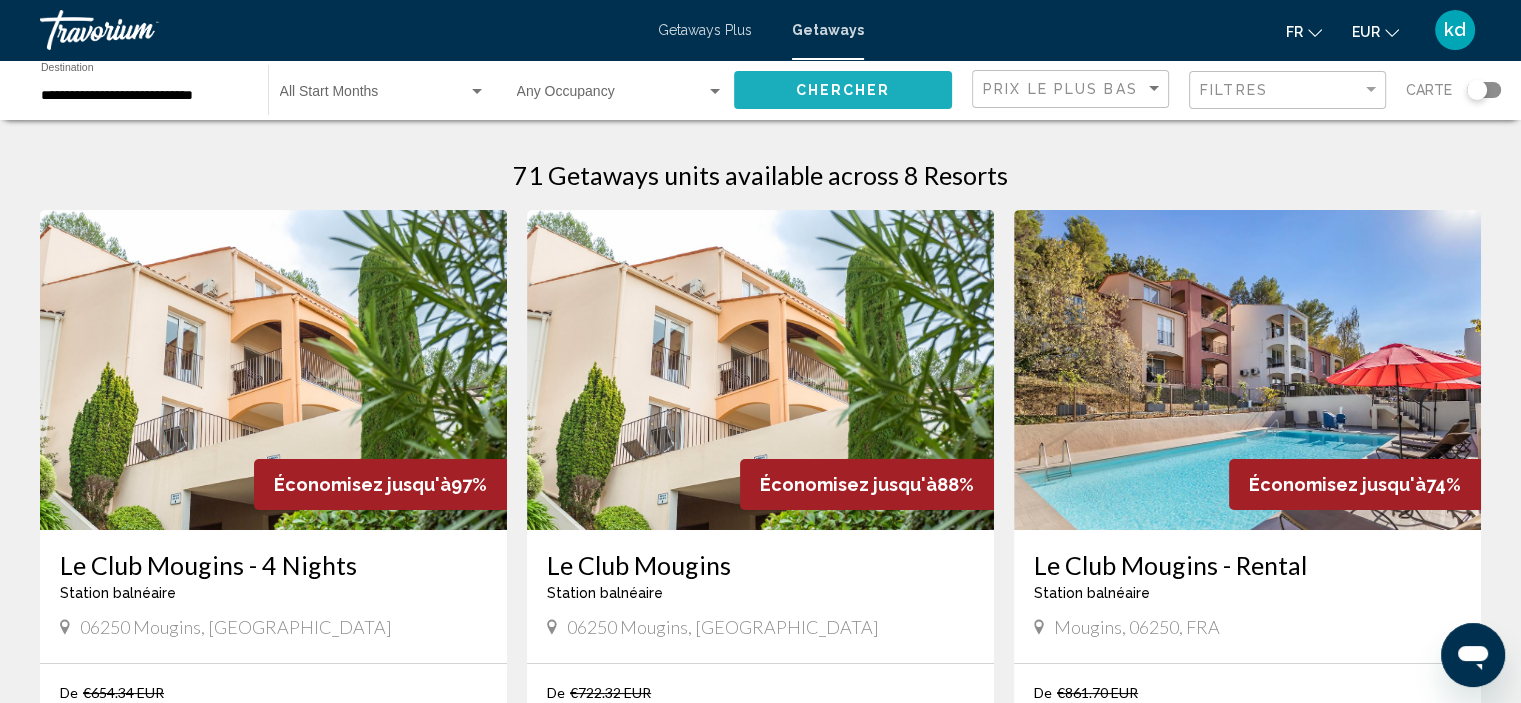 click on "Chercher" 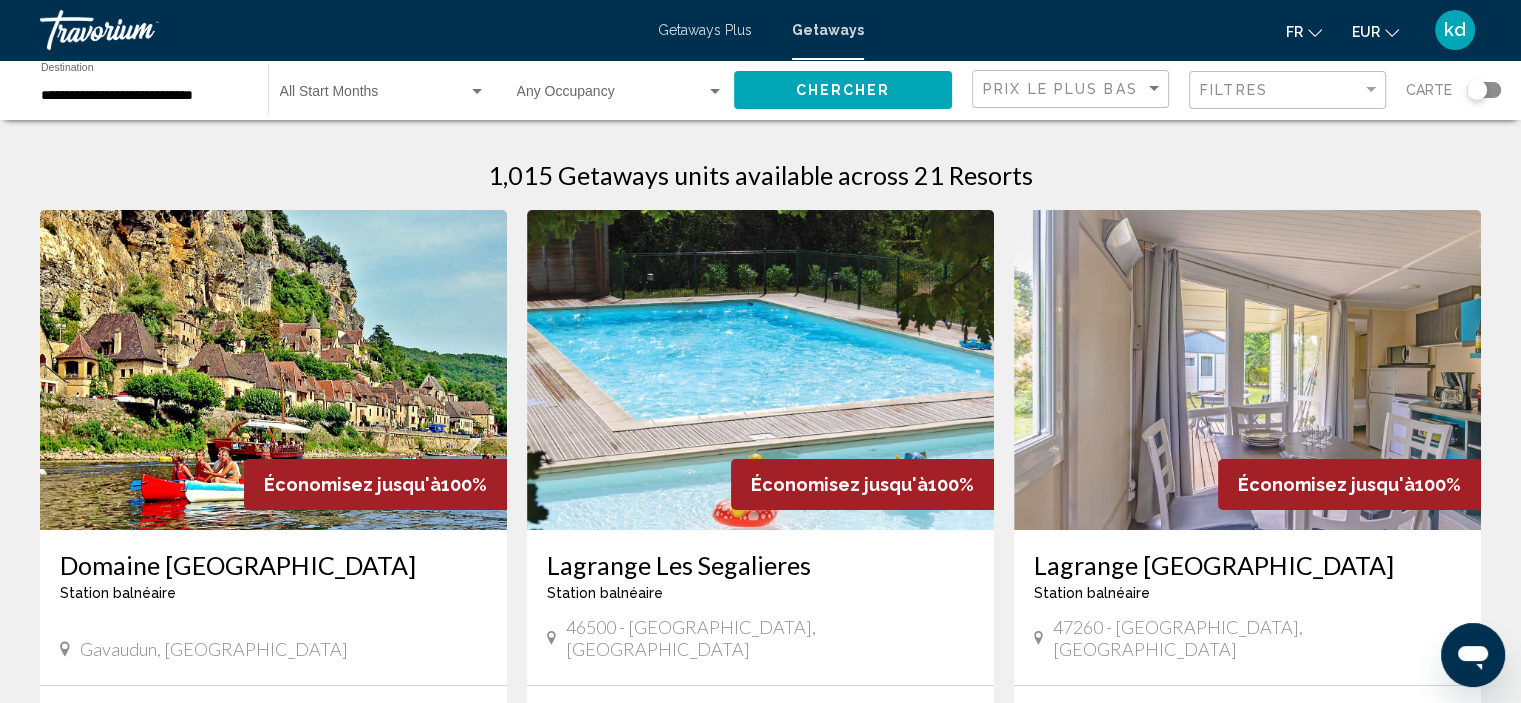 click on "Start Month All Start Months" 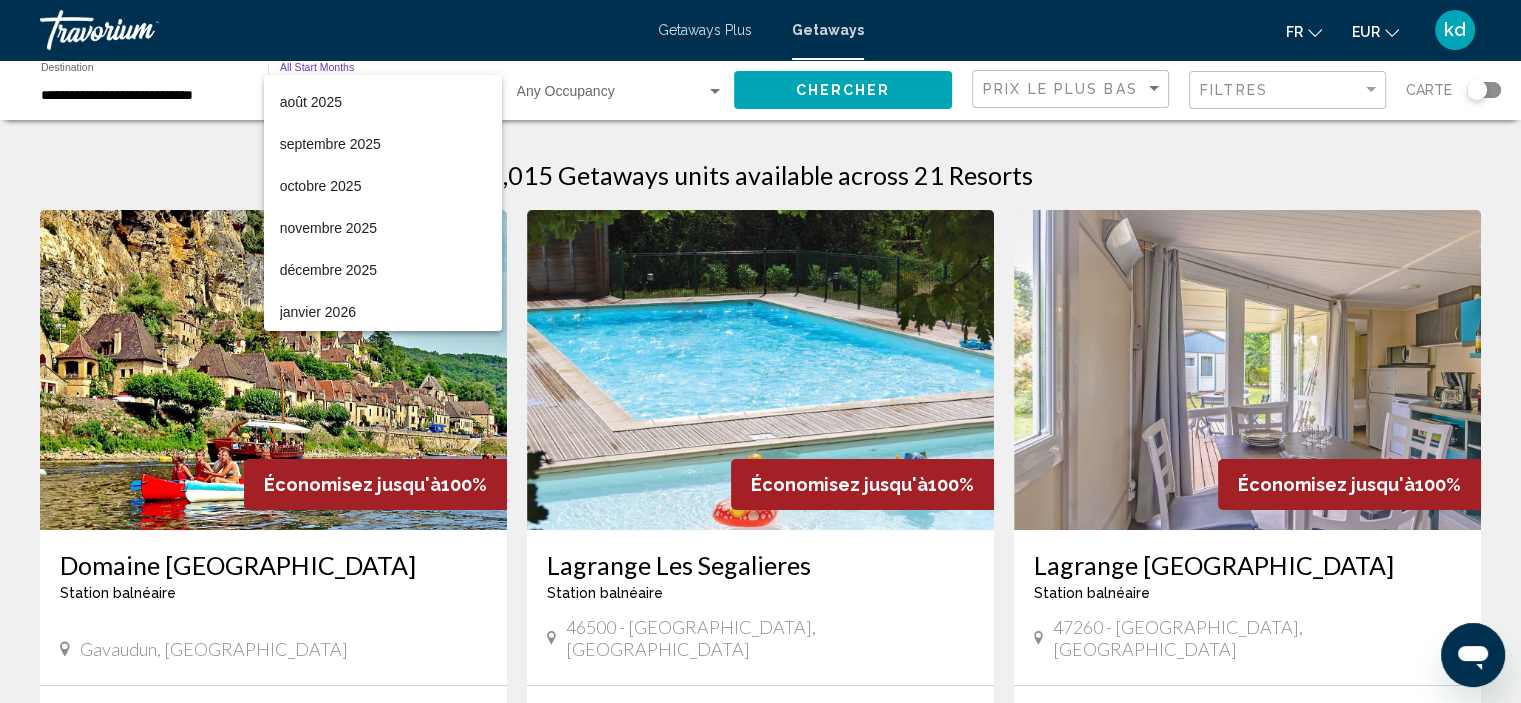scroll, scrollTop: 200, scrollLeft: 0, axis: vertical 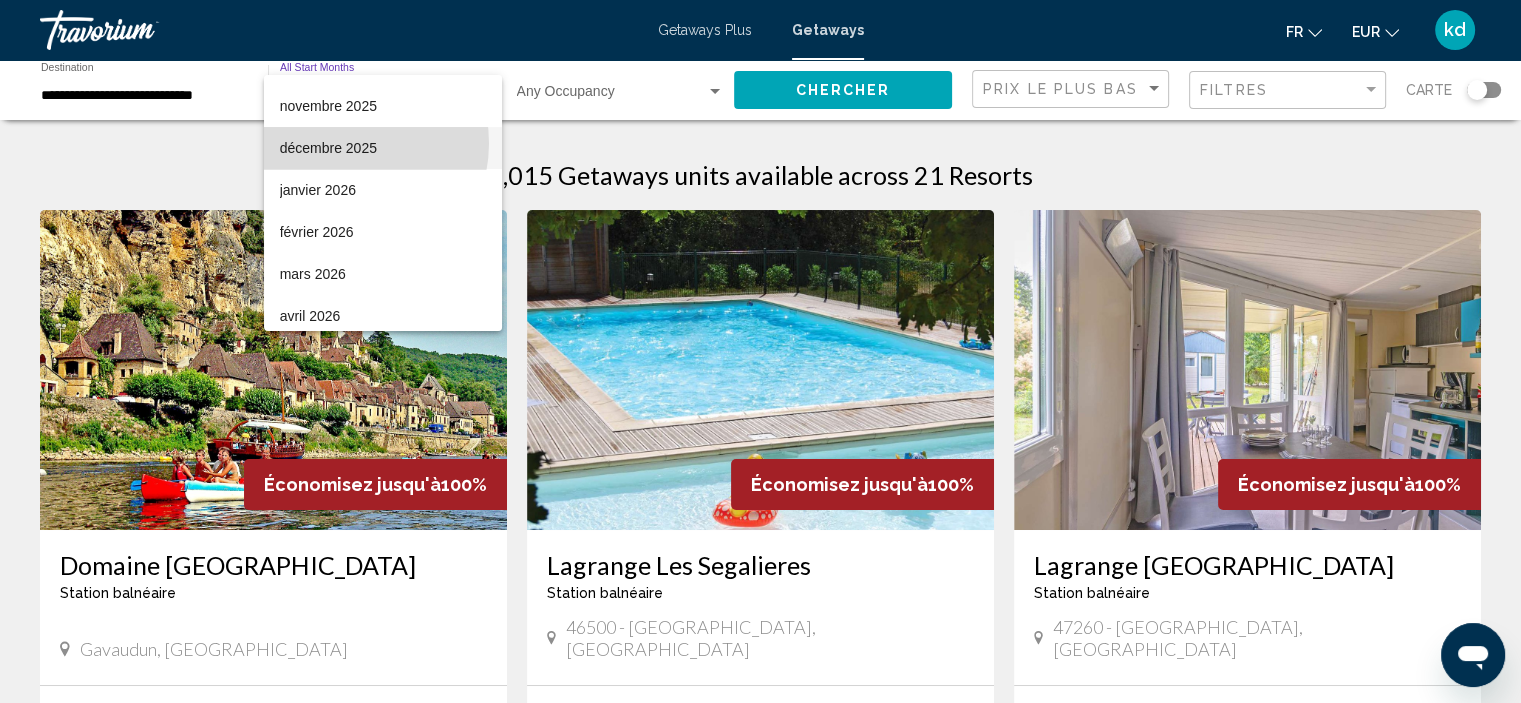 click on "décembre 2025" at bounding box center [383, 148] 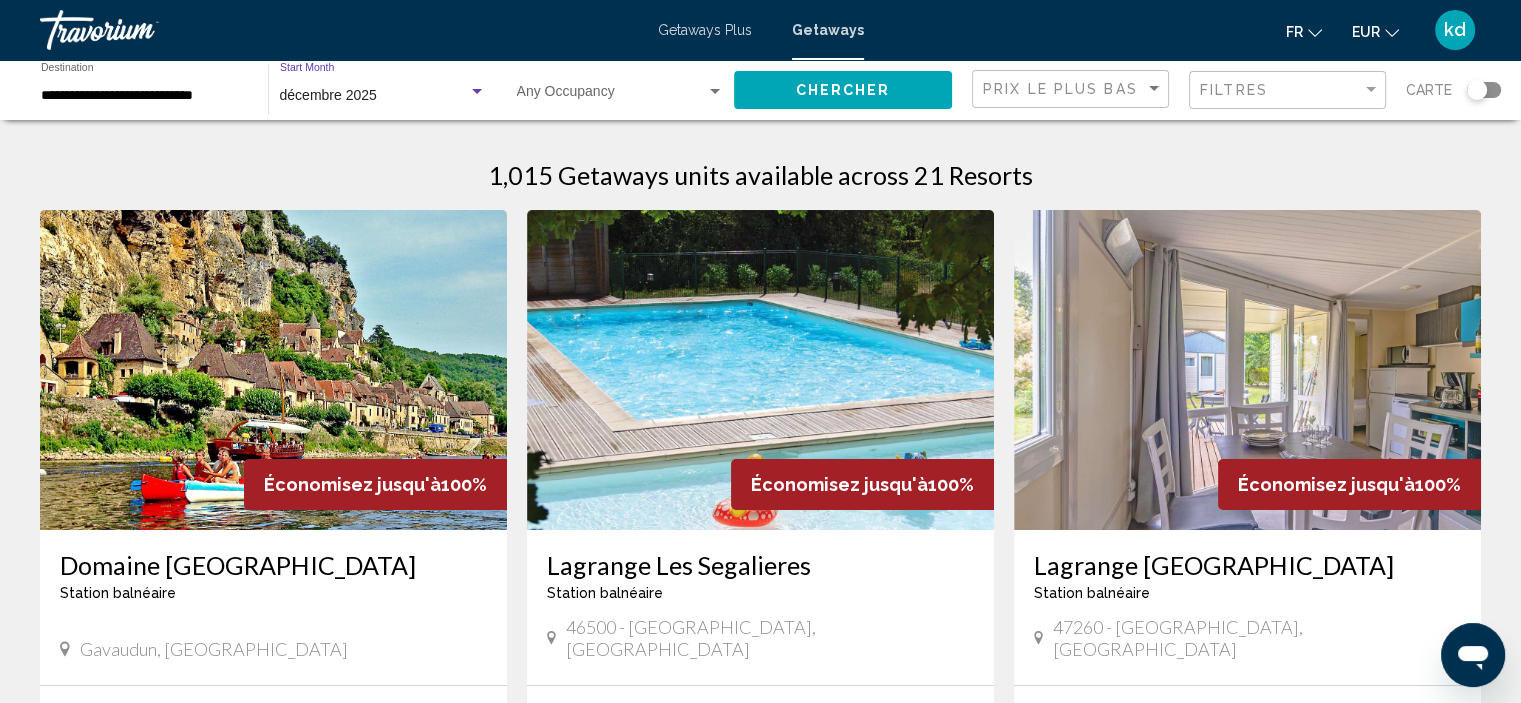 click on "Chercher" 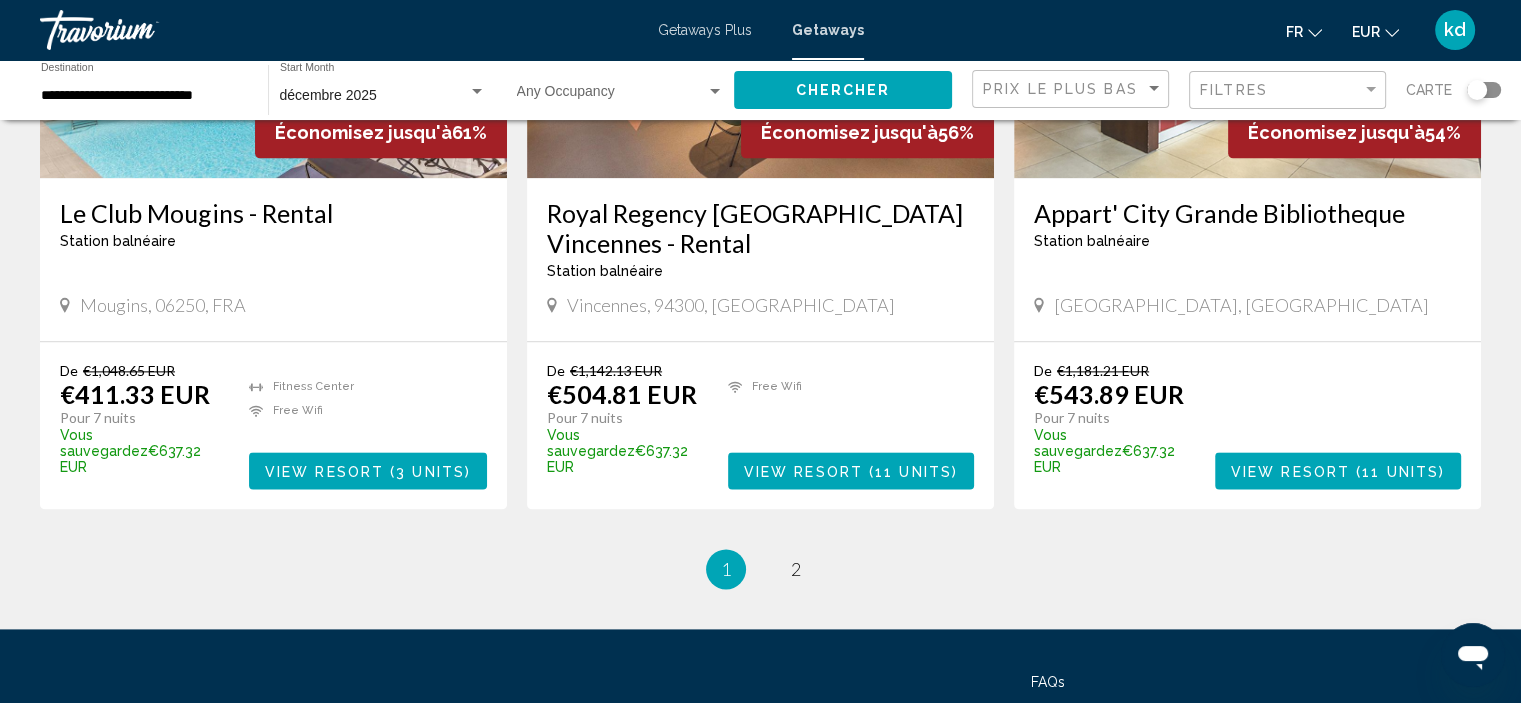 scroll, scrollTop: 2441, scrollLeft: 0, axis: vertical 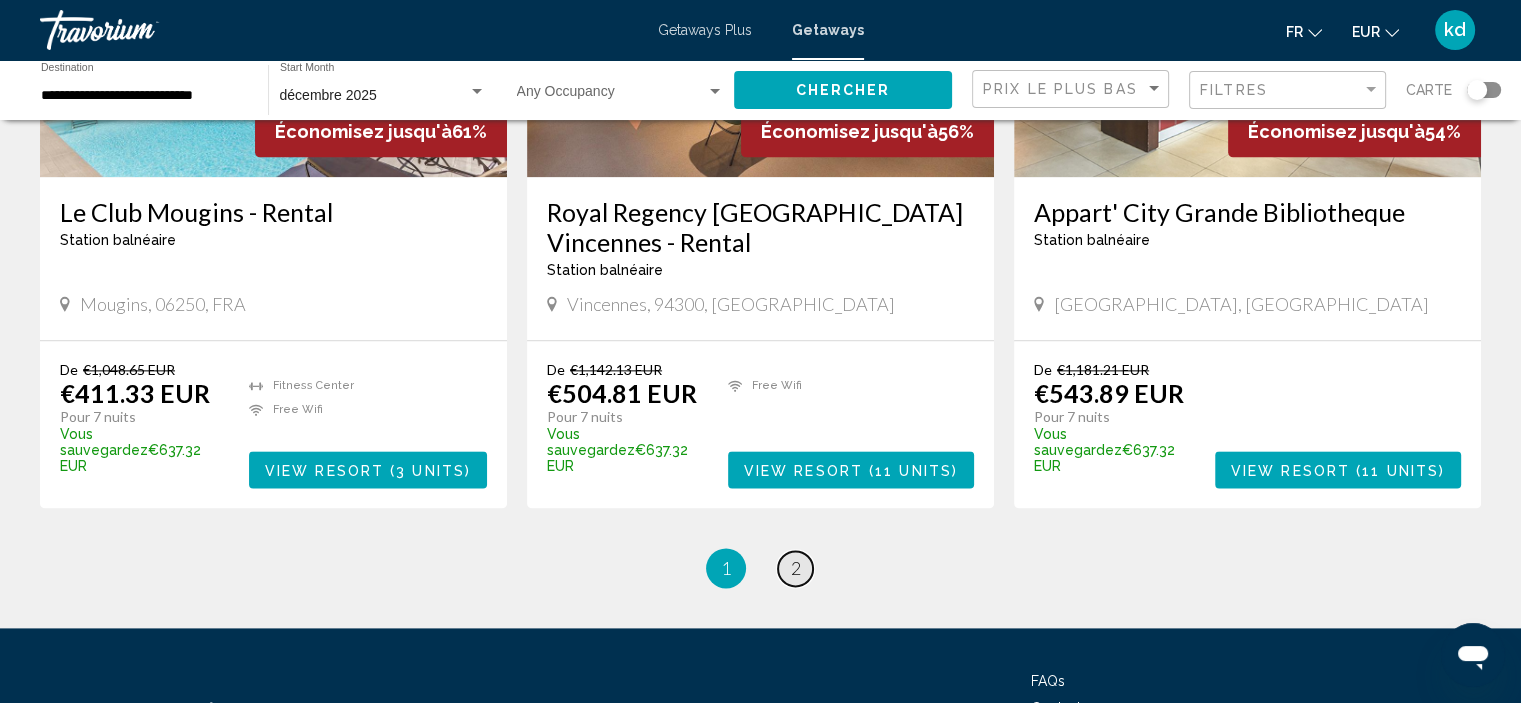 click on "2" at bounding box center (796, 568) 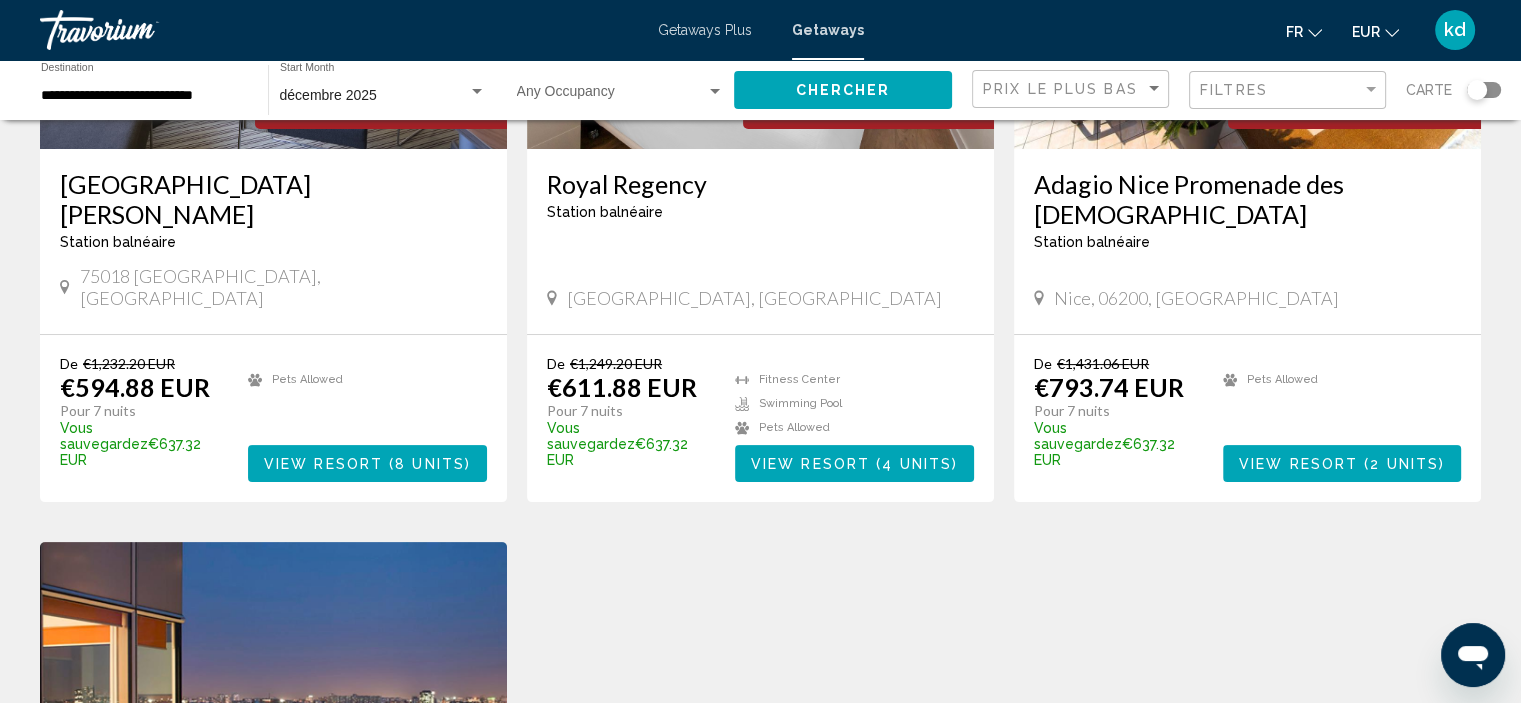 scroll, scrollTop: 300, scrollLeft: 0, axis: vertical 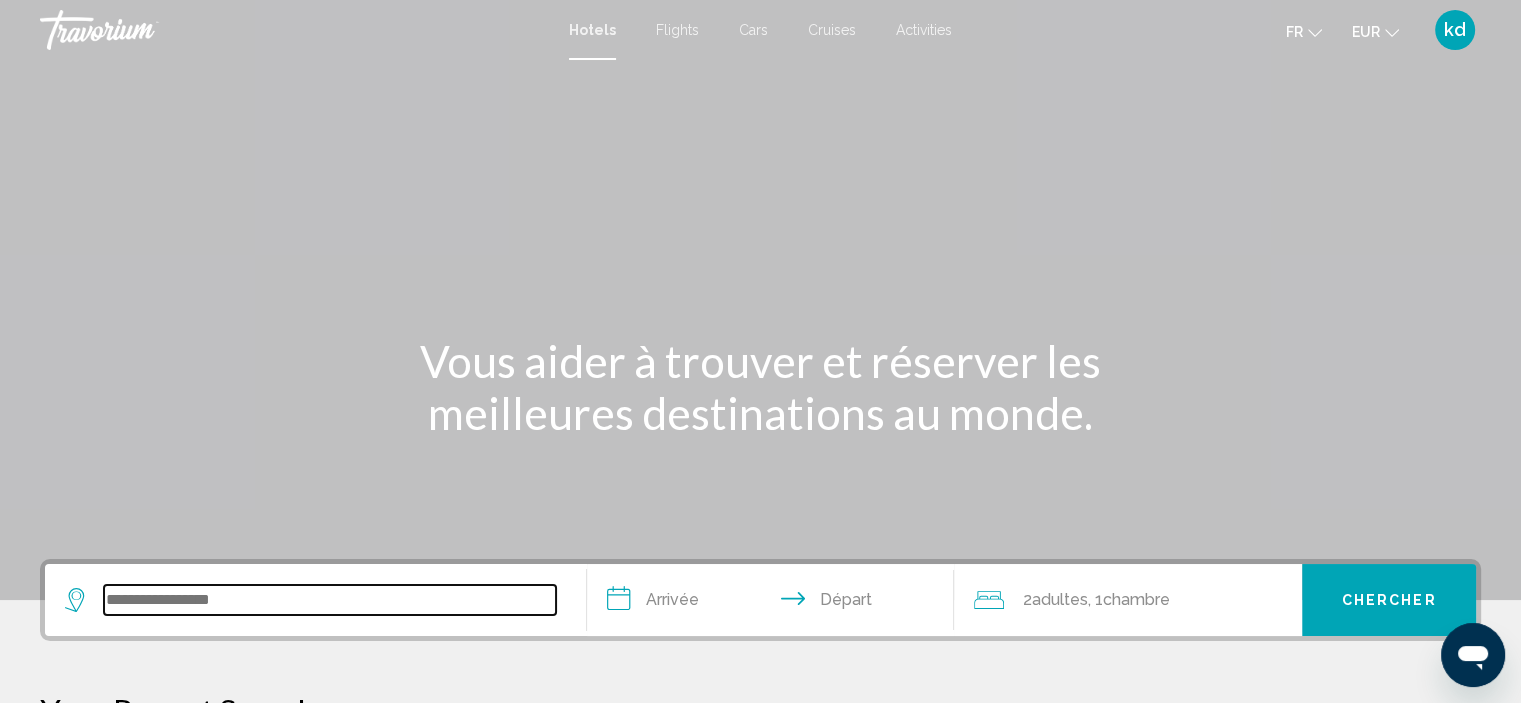 click at bounding box center [330, 600] 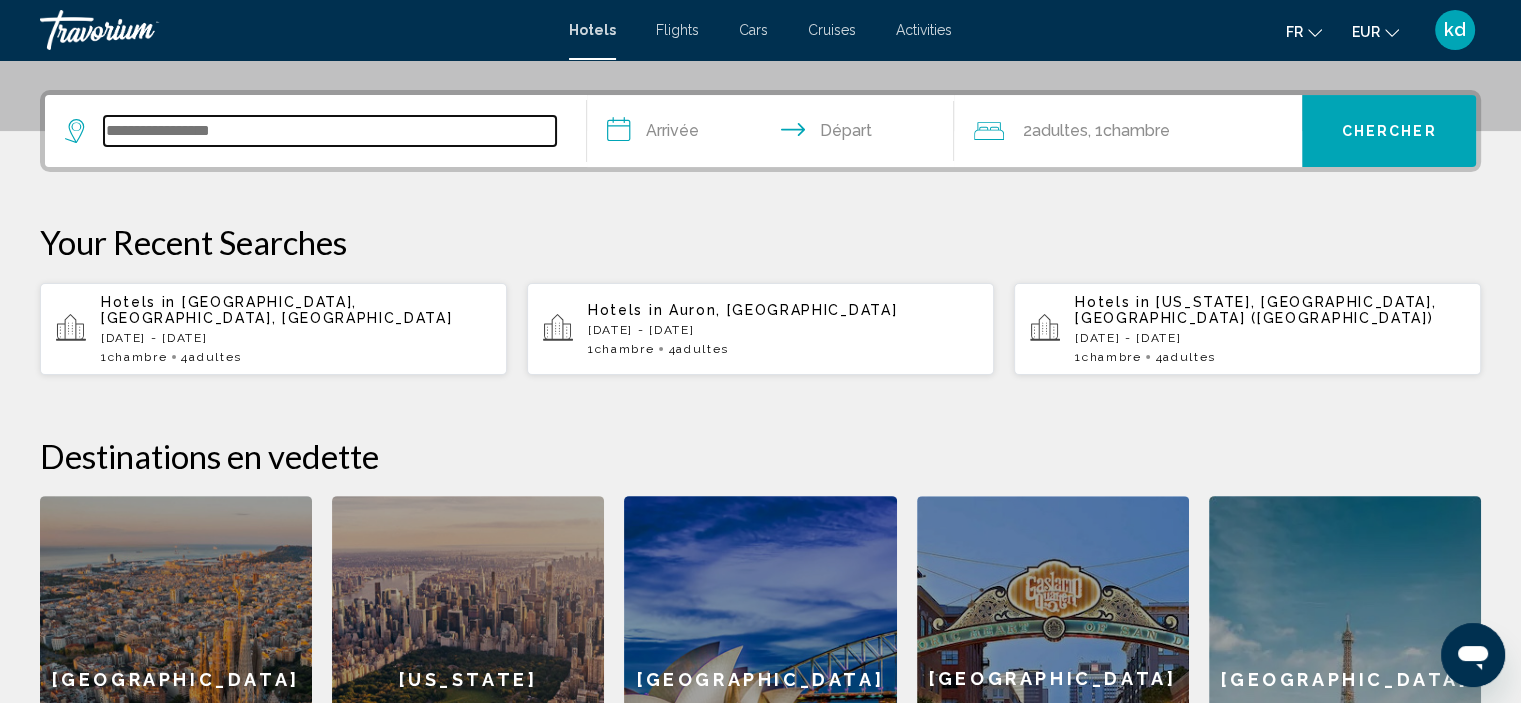 scroll, scrollTop: 493, scrollLeft: 0, axis: vertical 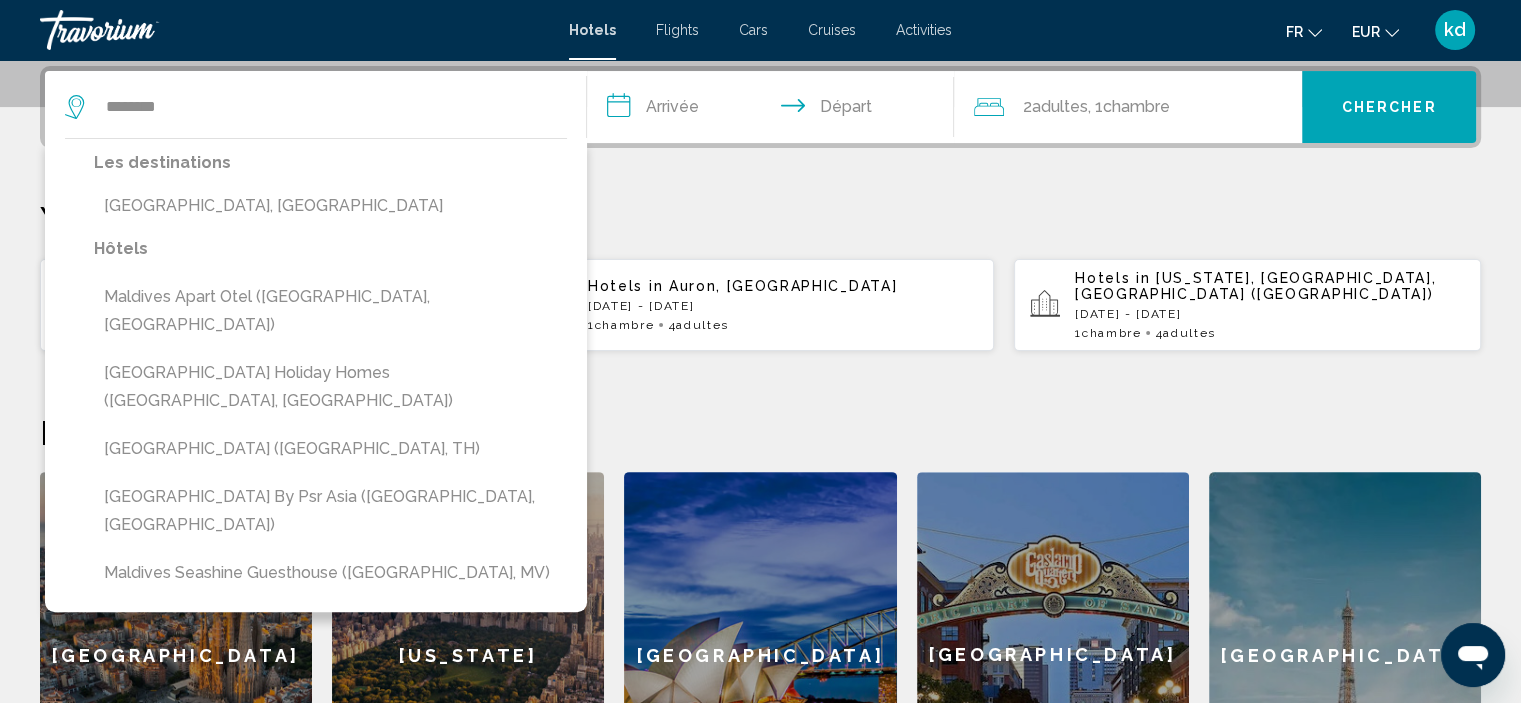 click on "[GEOGRAPHIC_DATA], [GEOGRAPHIC_DATA]" at bounding box center (330, 206) 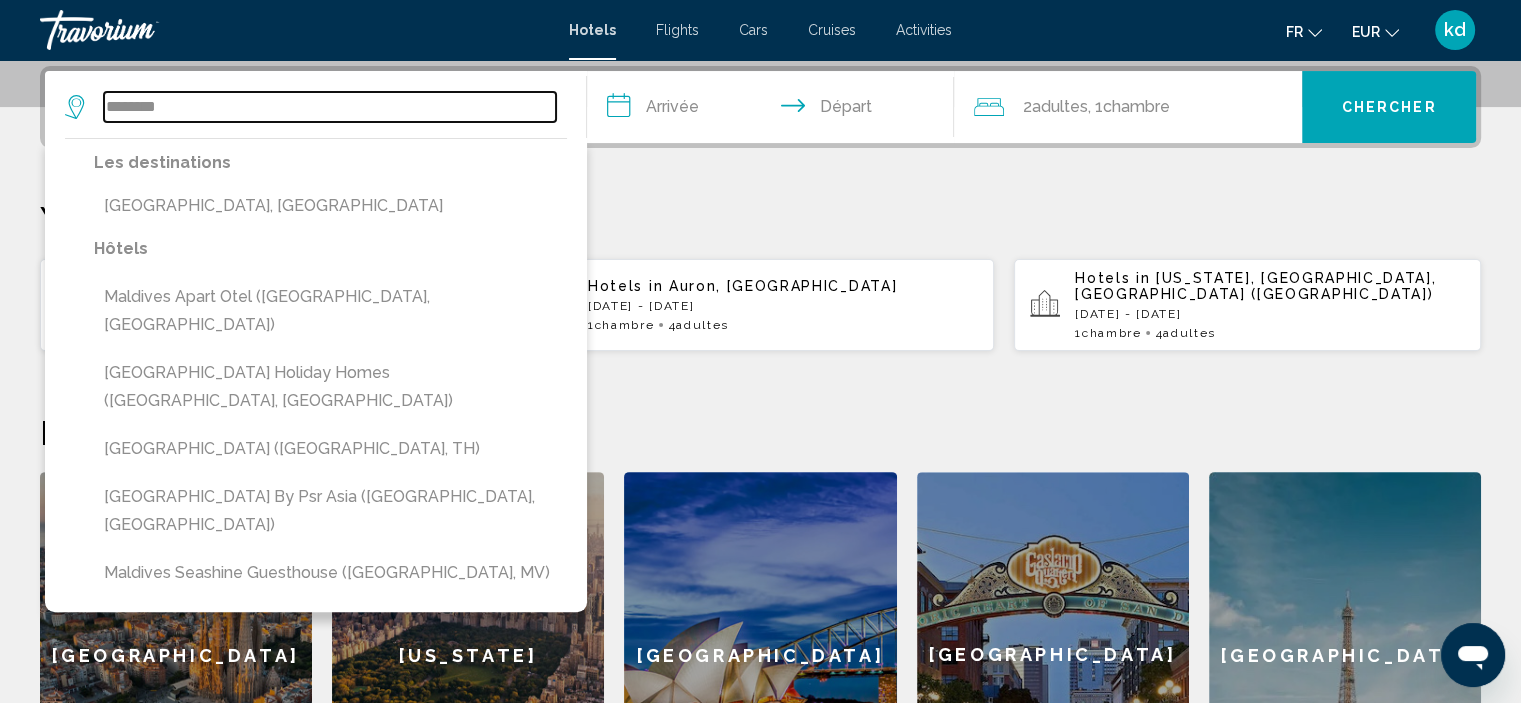 type on "**********" 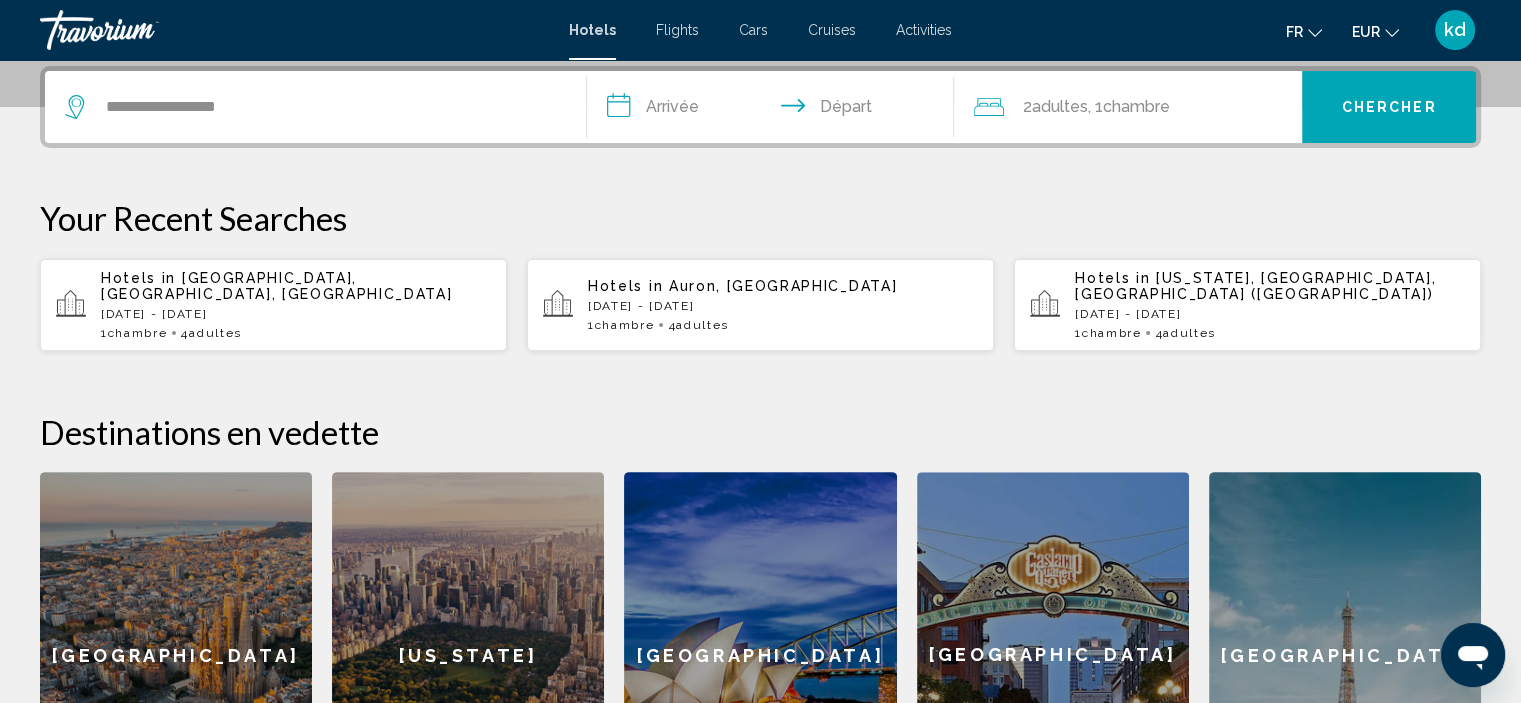 click on "**********" at bounding box center (775, 110) 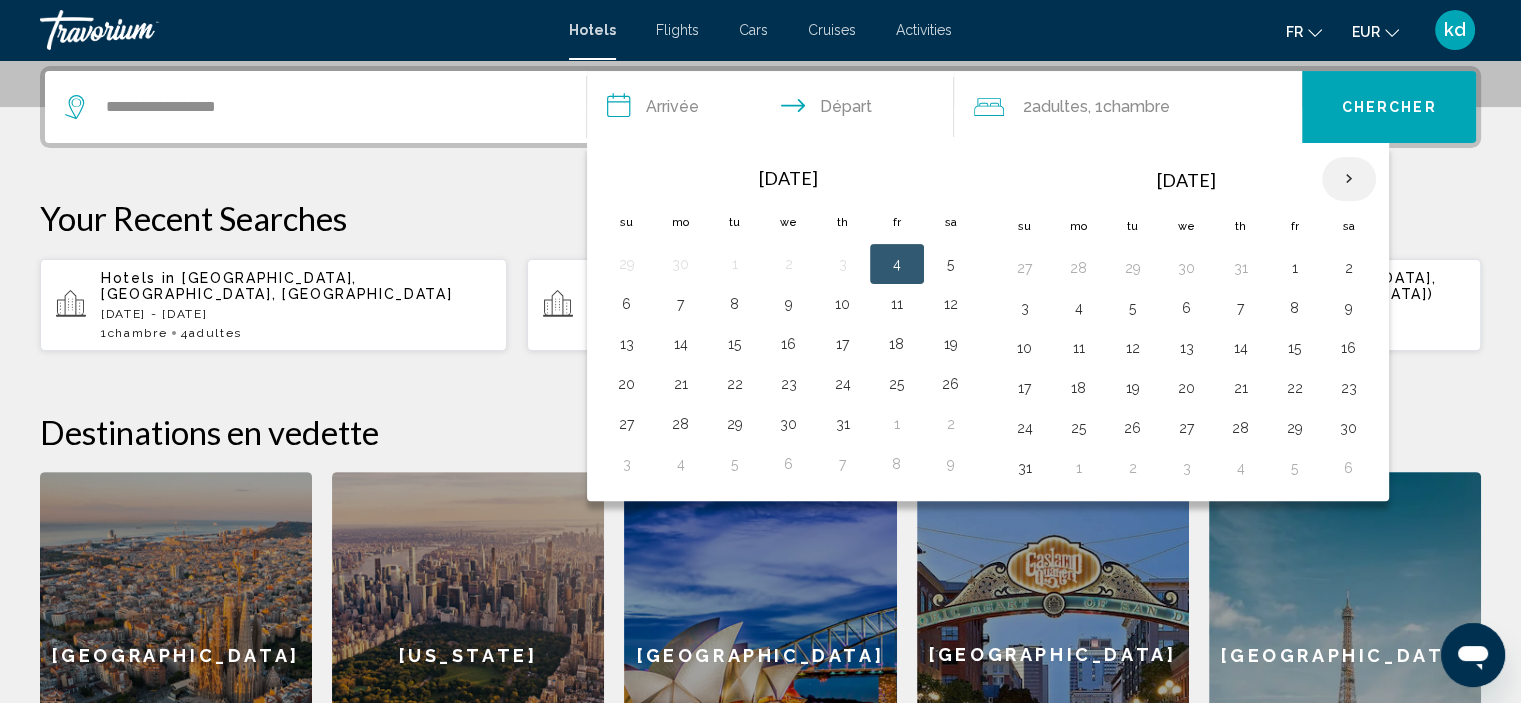 click at bounding box center [1349, 179] 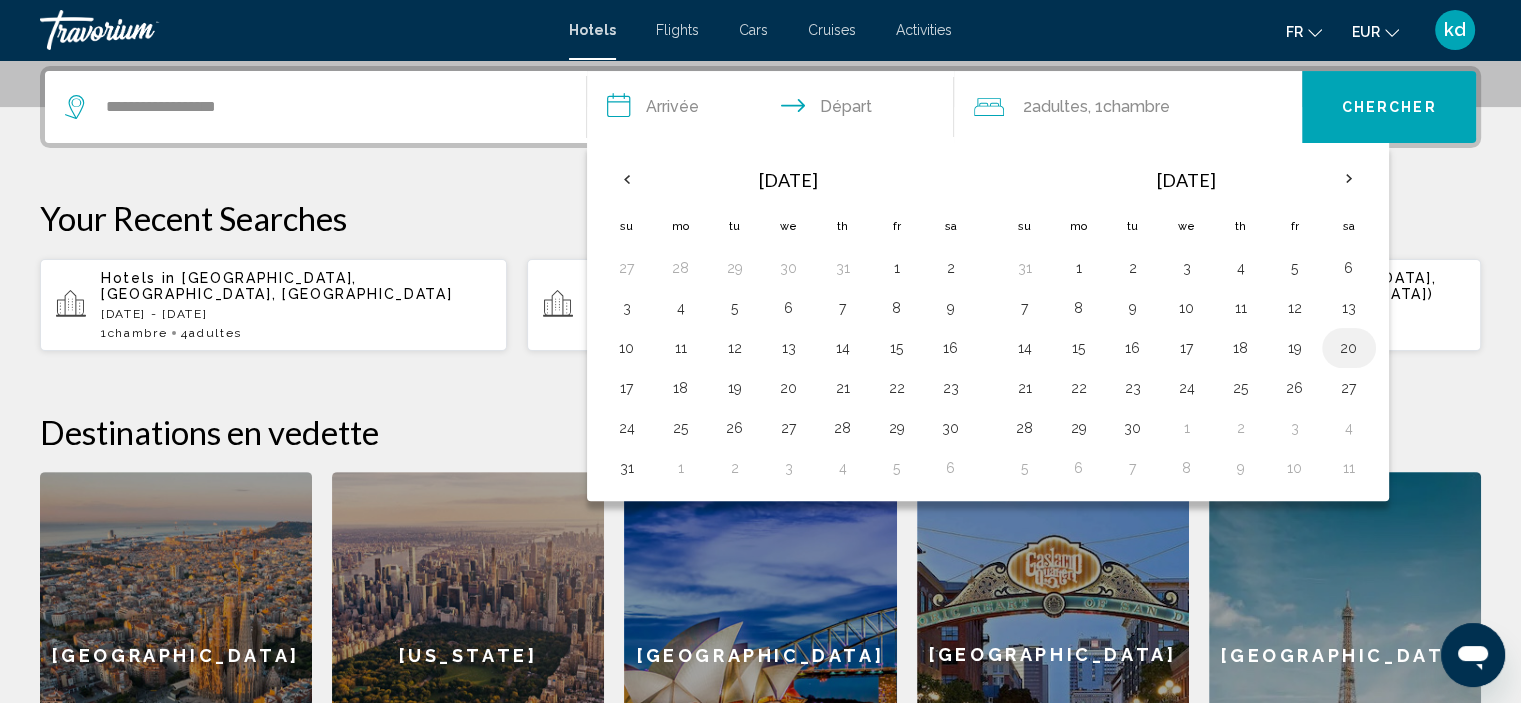 drag, startPoint x: 1081, startPoint y: 385, endPoint x: 1352, endPoint y: 345, distance: 273.93613 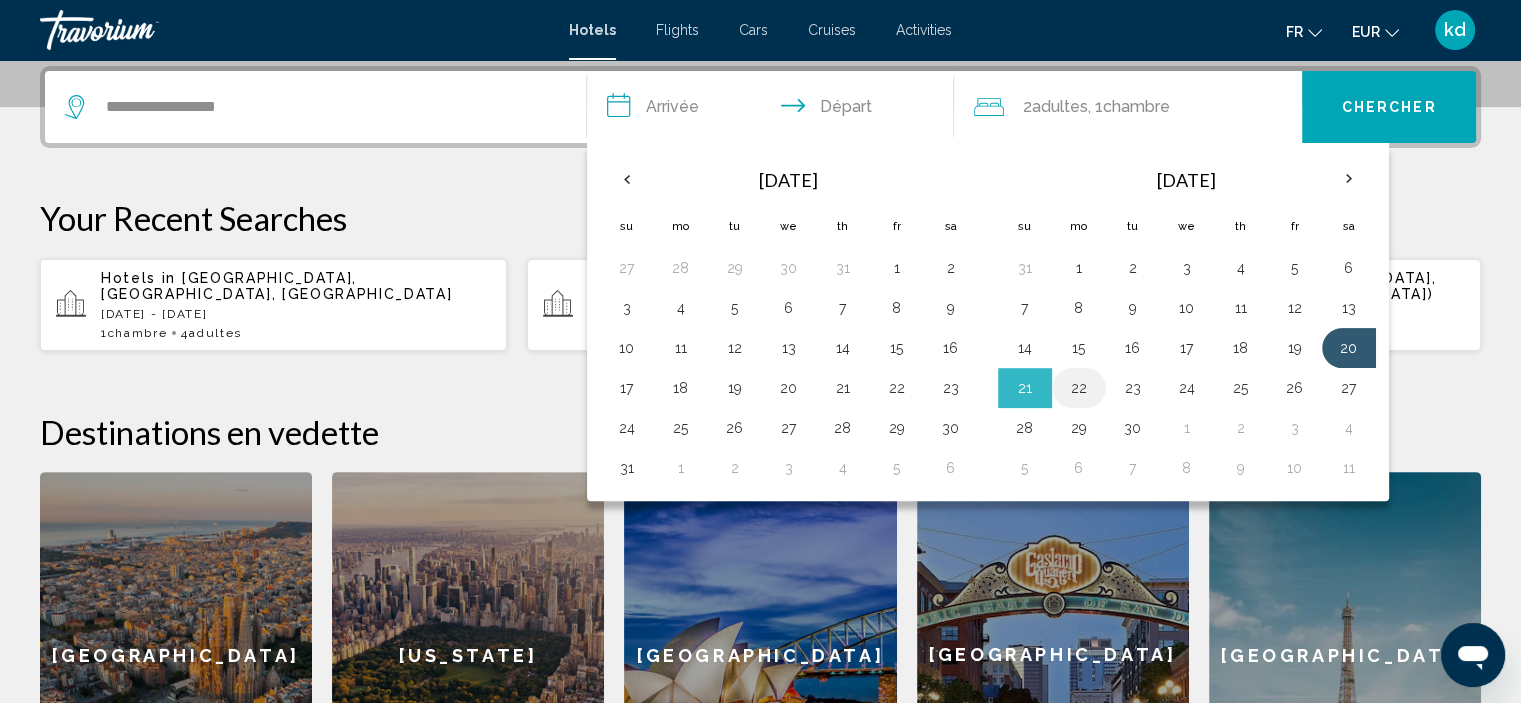 click on "22" at bounding box center [1079, 388] 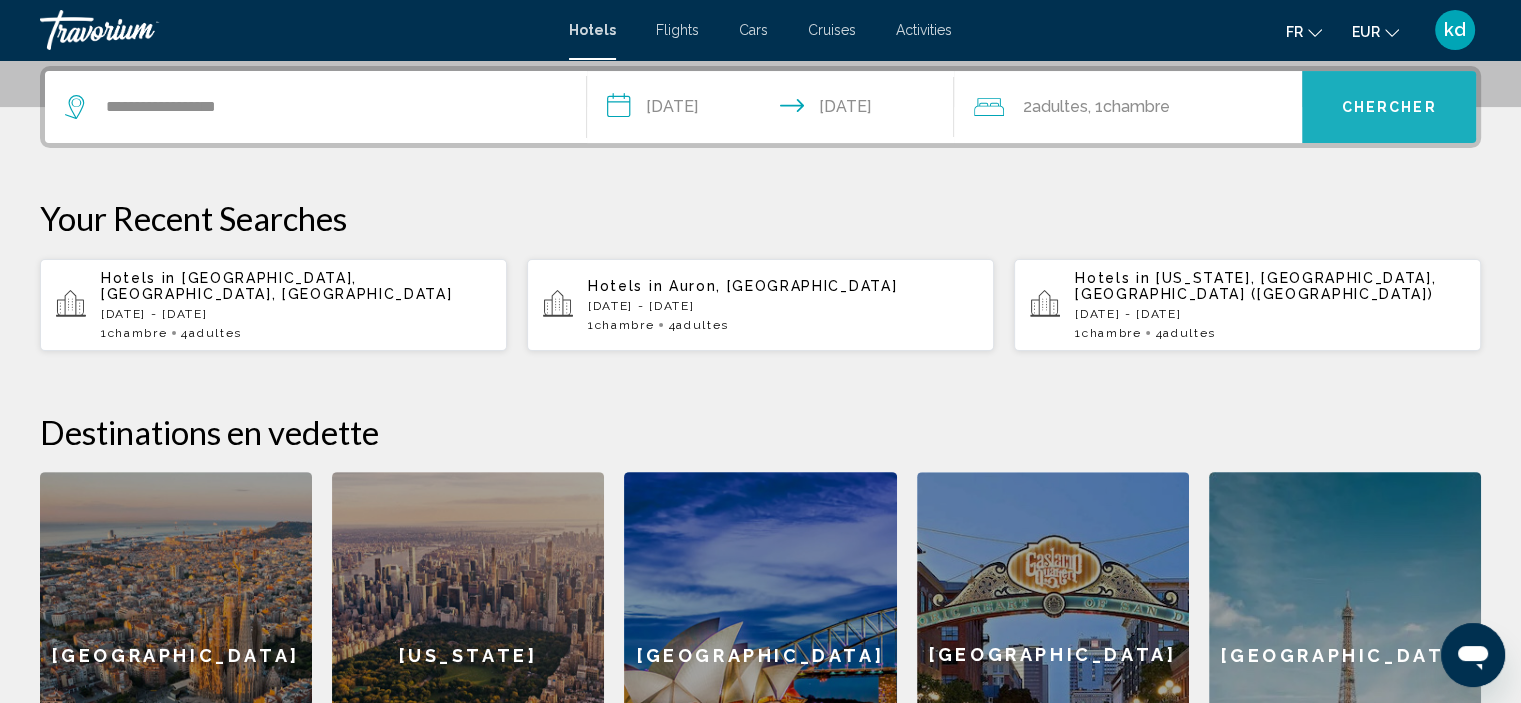 click on "Chercher" at bounding box center (1389, 107) 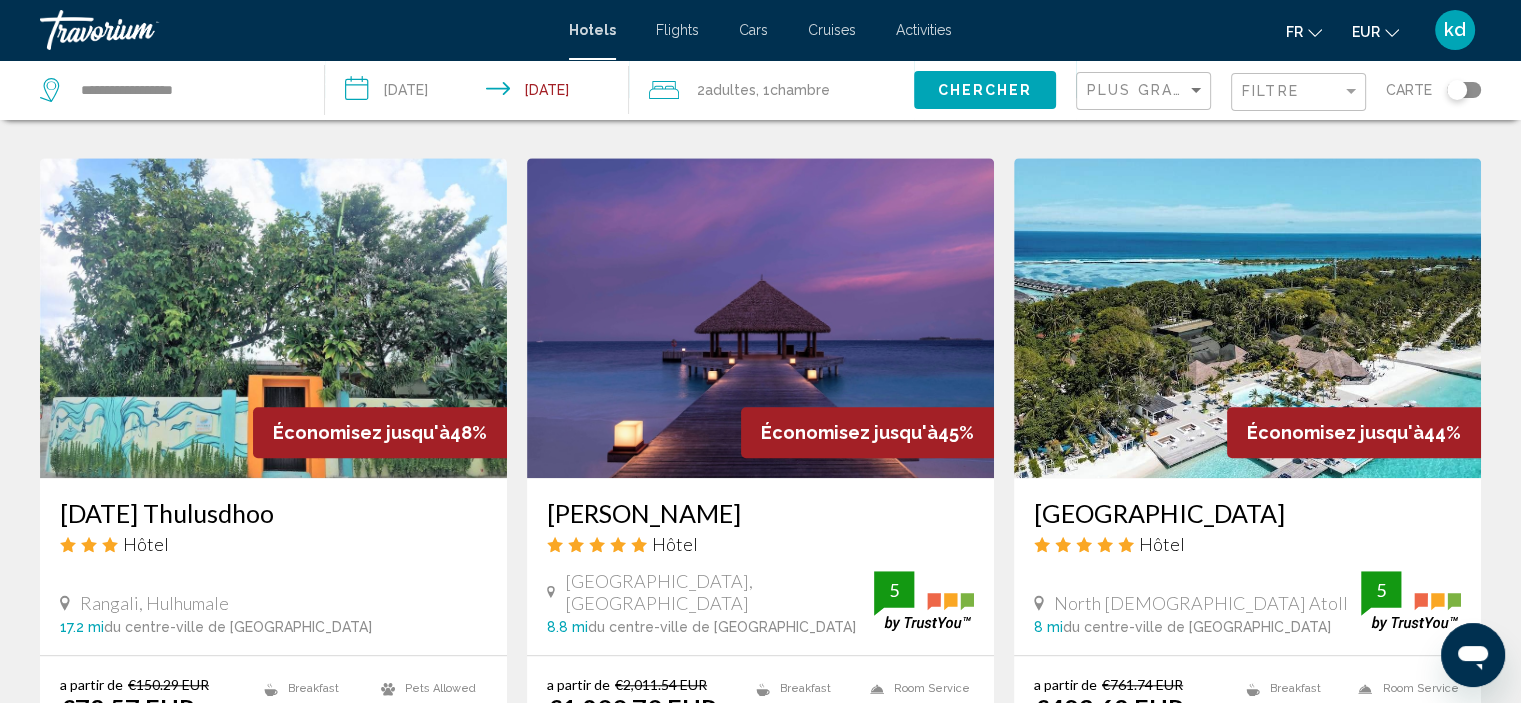 scroll, scrollTop: 1600, scrollLeft: 0, axis: vertical 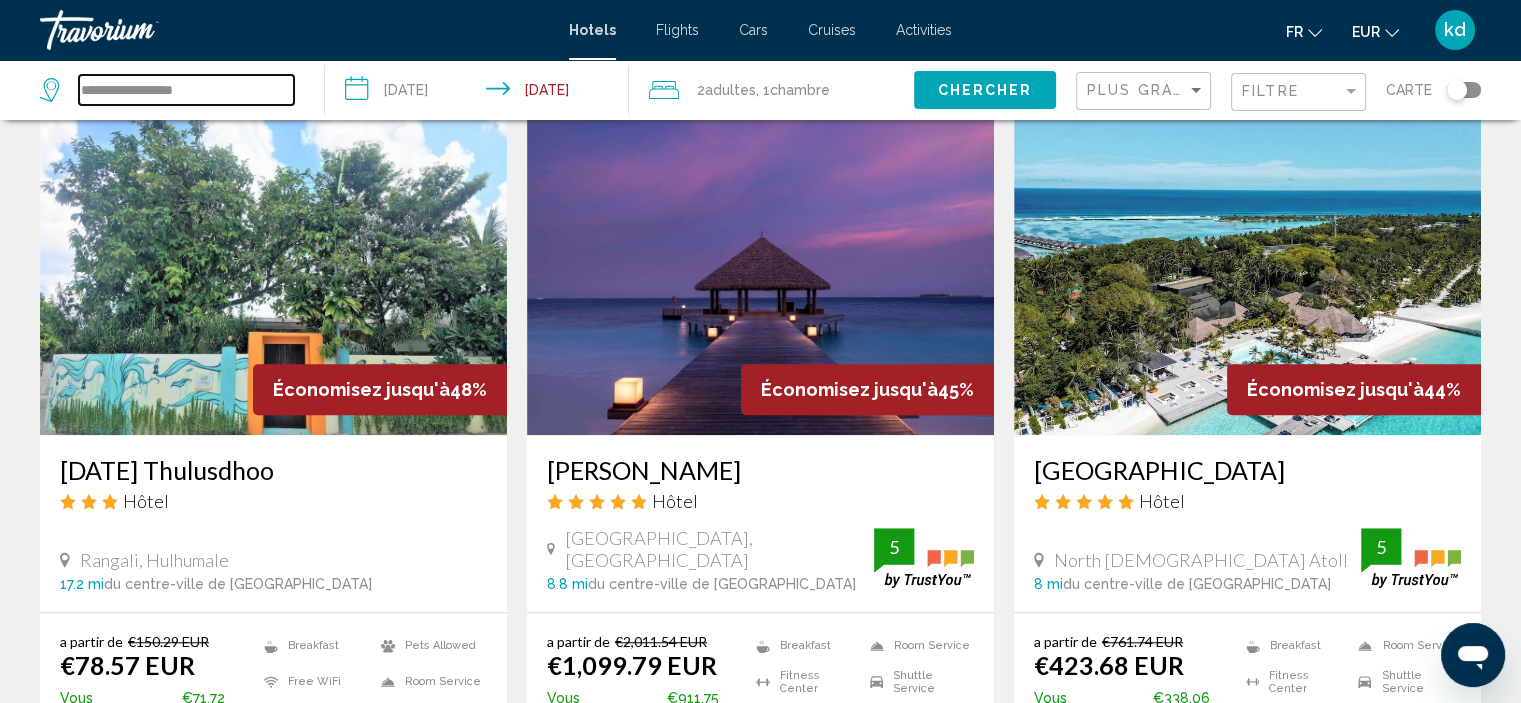 click on "**********" at bounding box center (186, 90) 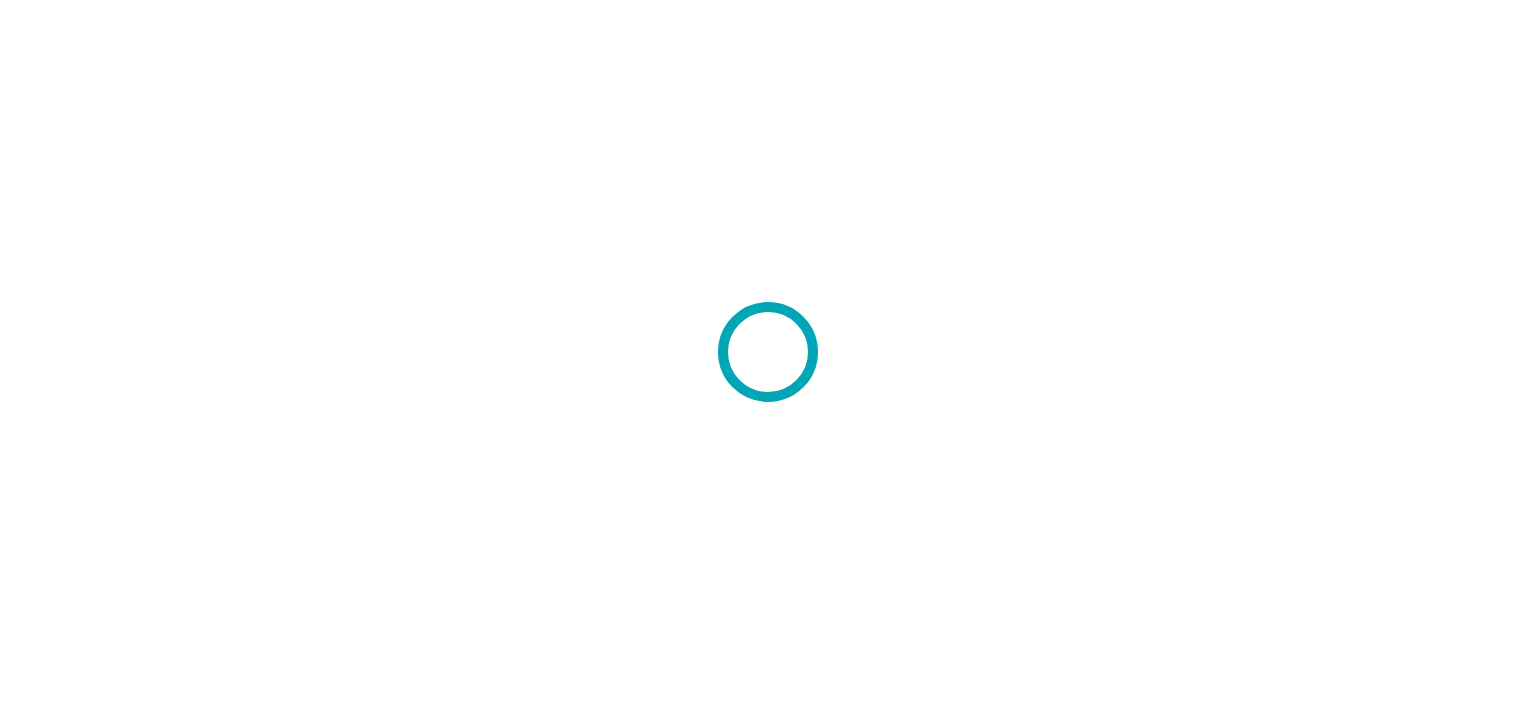 scroll, scrollTop: 0, scrollLeft: 0, axis: both 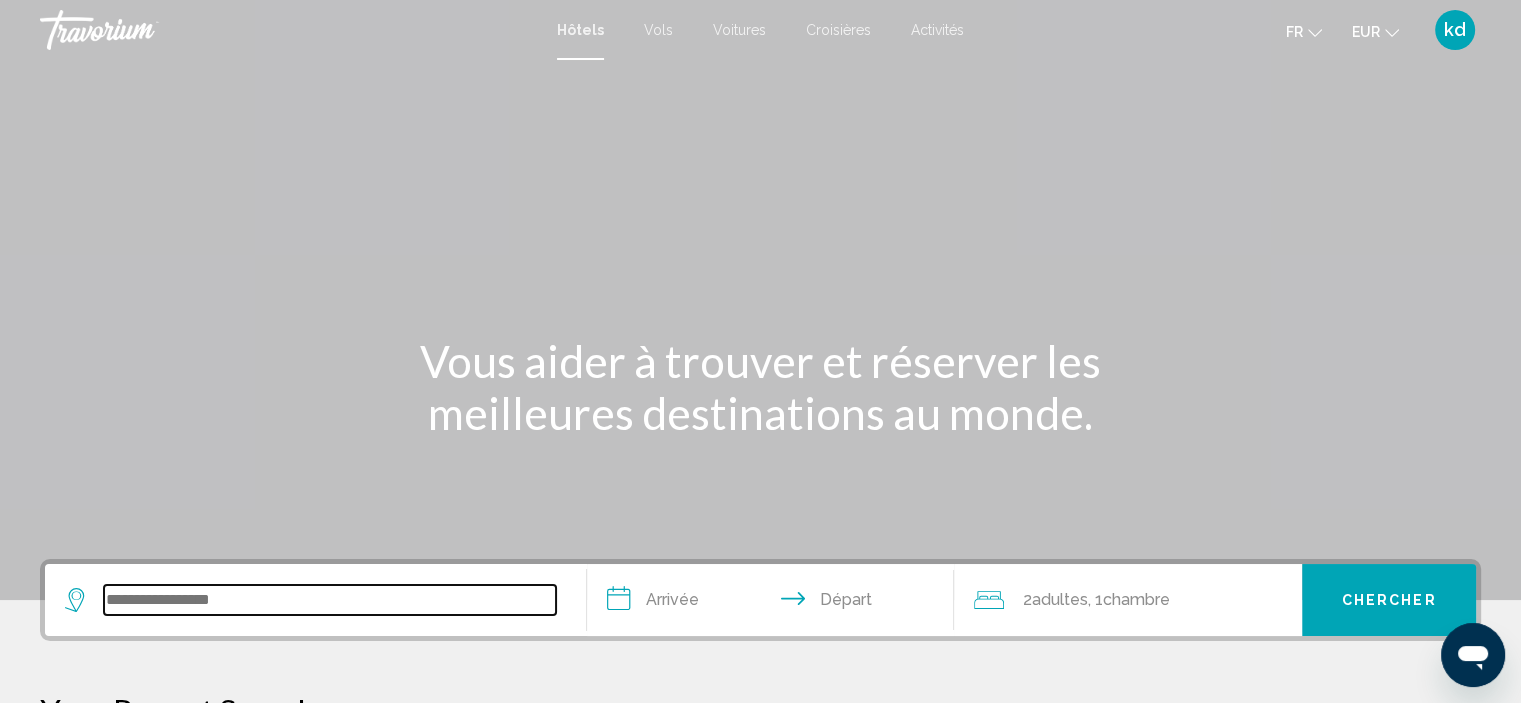 click at bounding box center (330, 600) 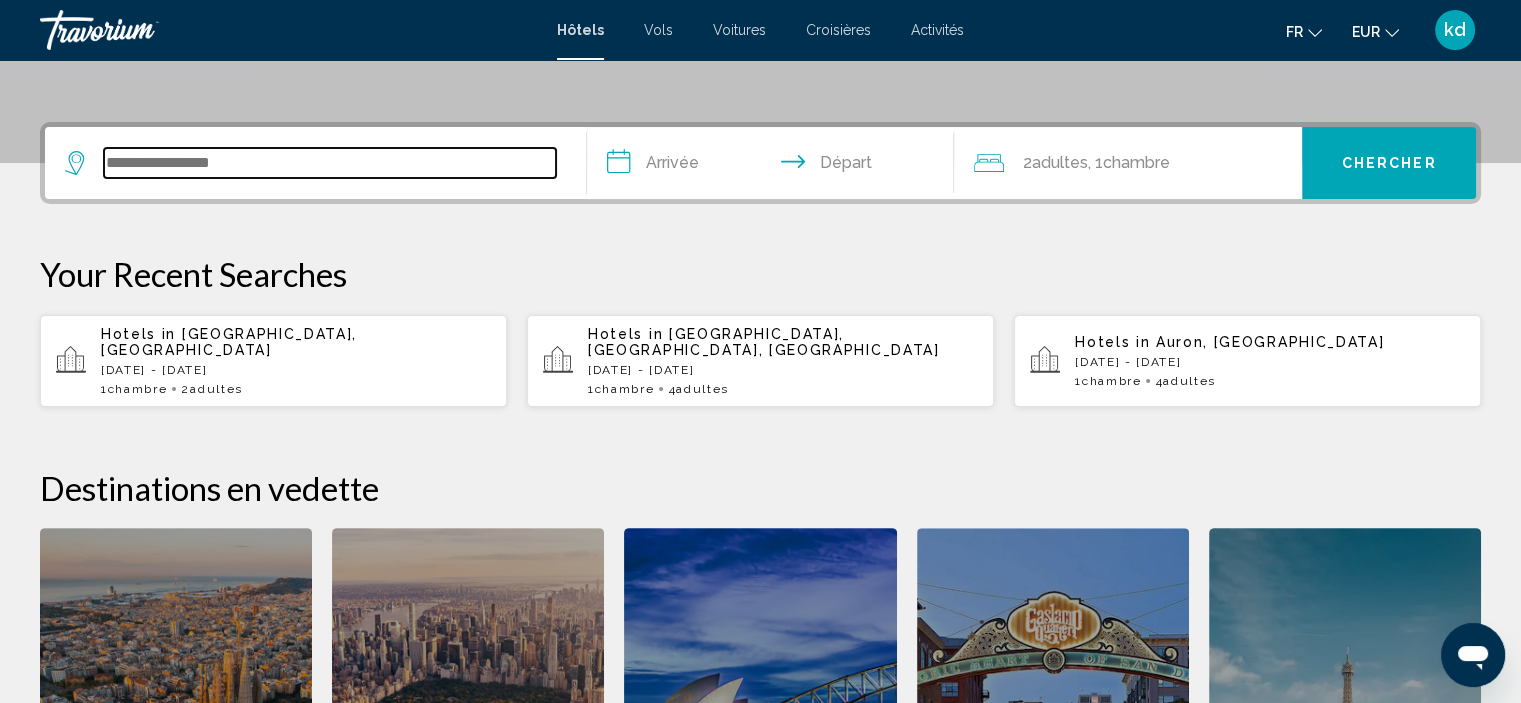 scroll, scrollTop: 493, scrollLeft: 0, axis: vertical 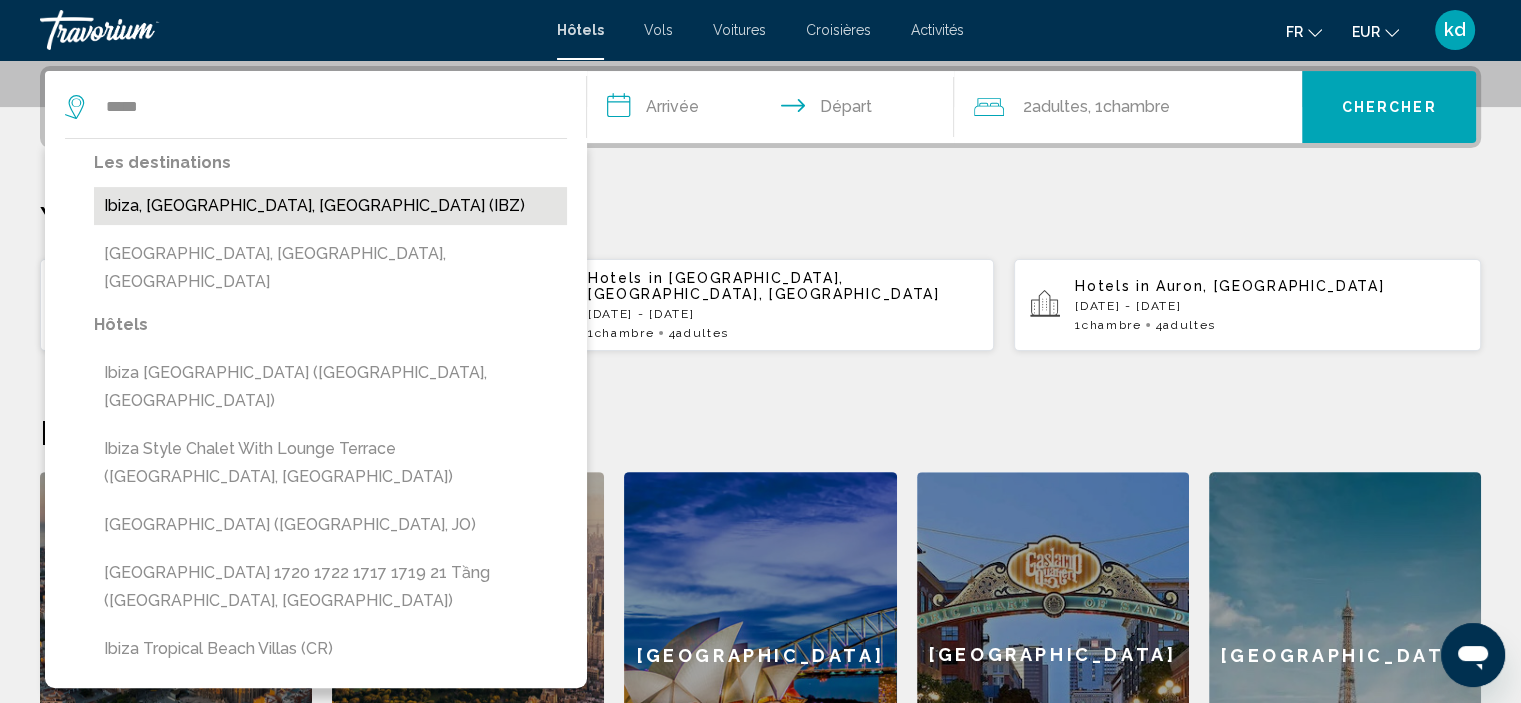 click on "Ibiza, [GEOGRAPHIC_DATA], [GEOGRAPHIC_DATA] (IBZ)" at bounding box center (330, 206) 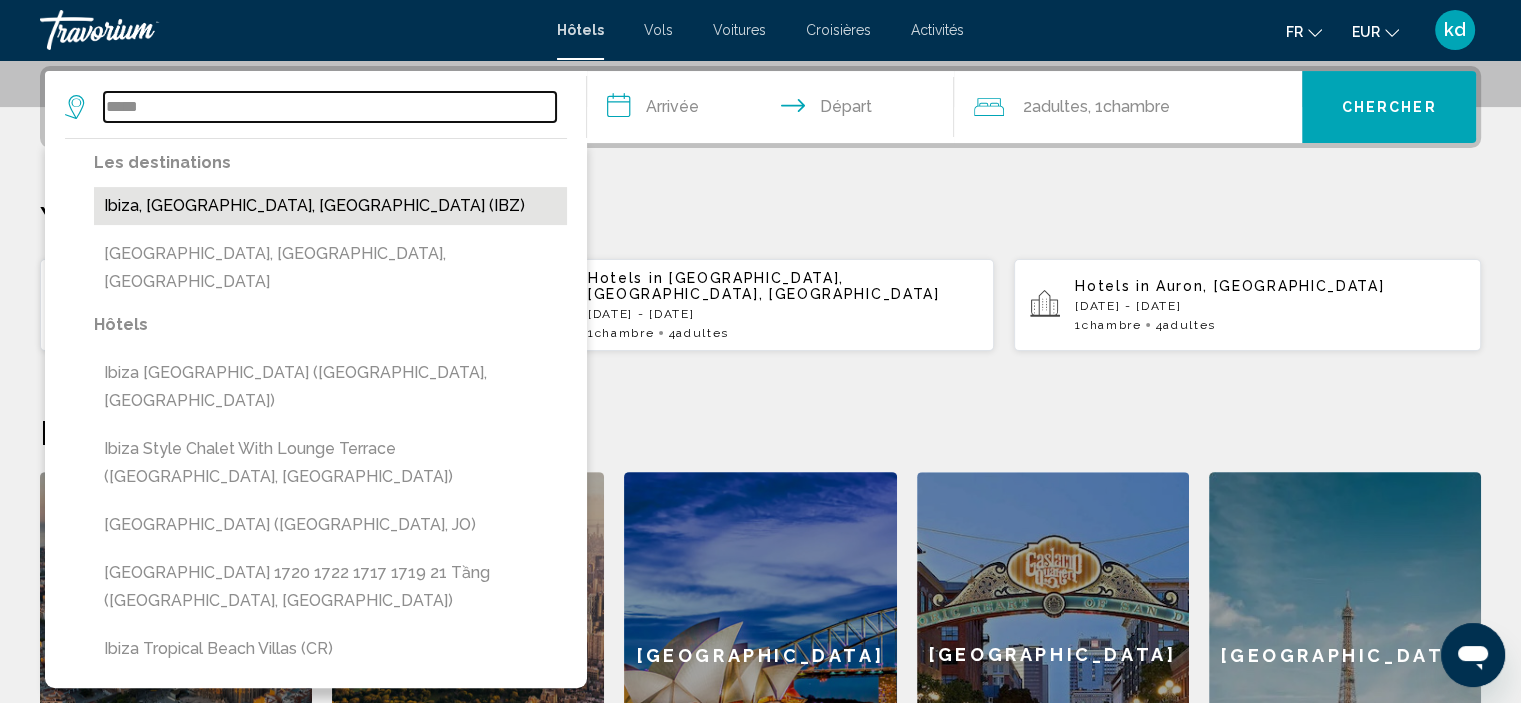 type on "**********" 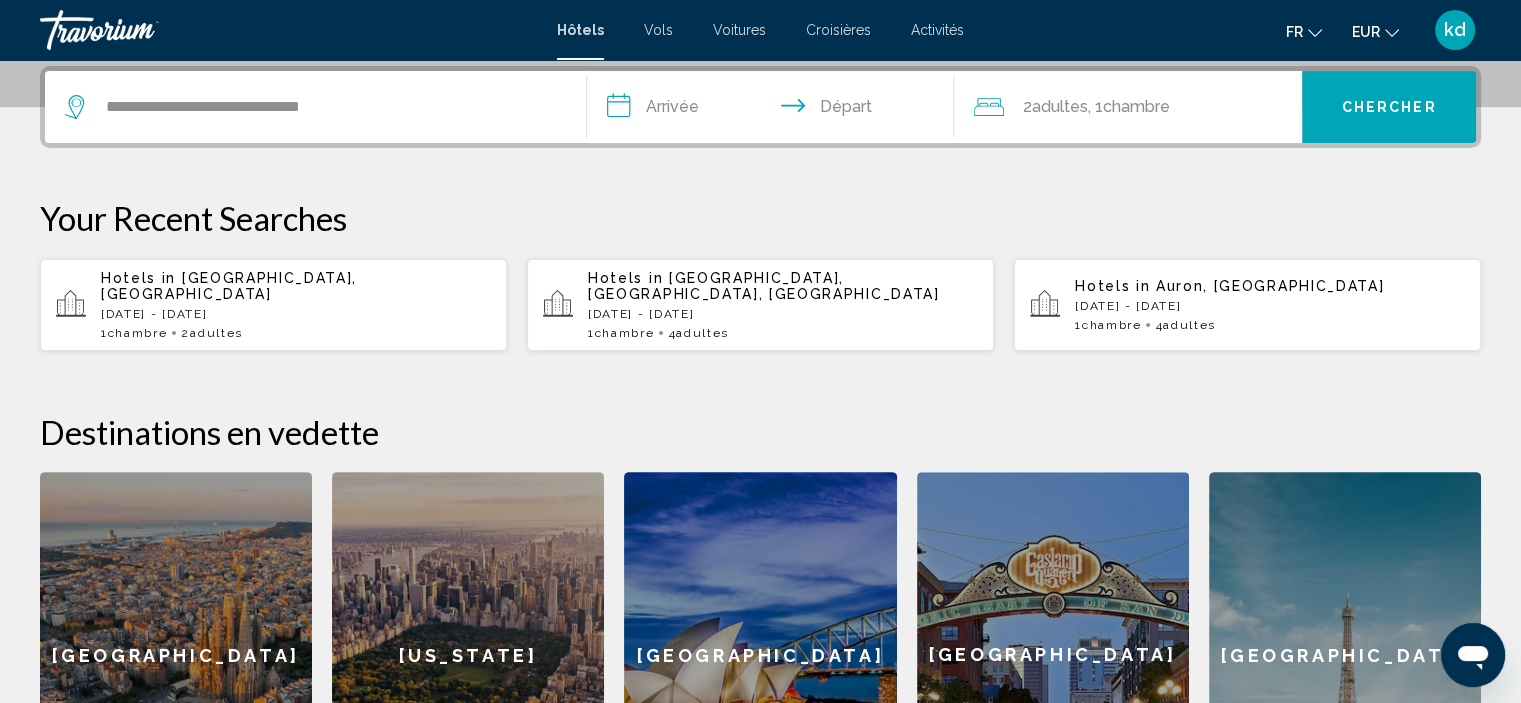 click on "**********" at bounding box center [775, 110] 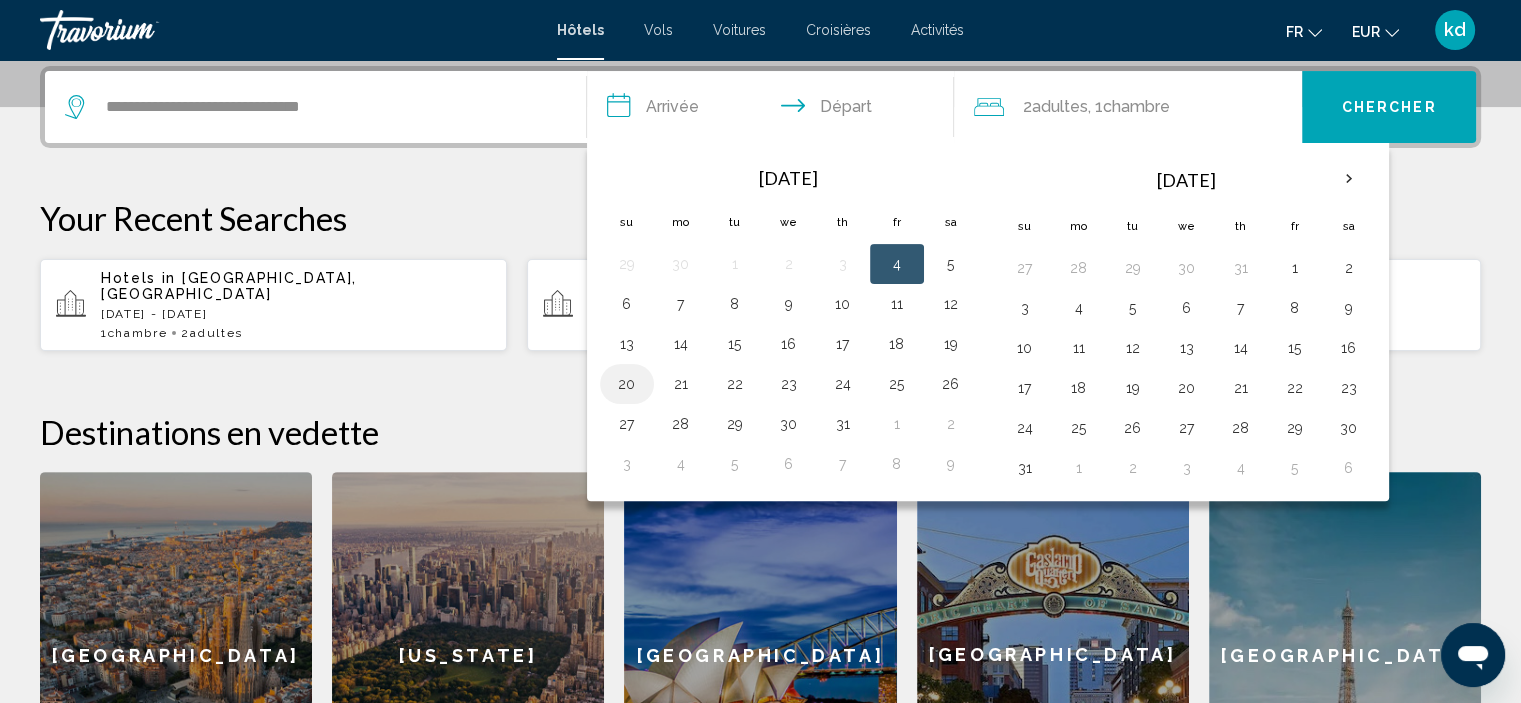 click on "20" at bounding box center (627, 384) 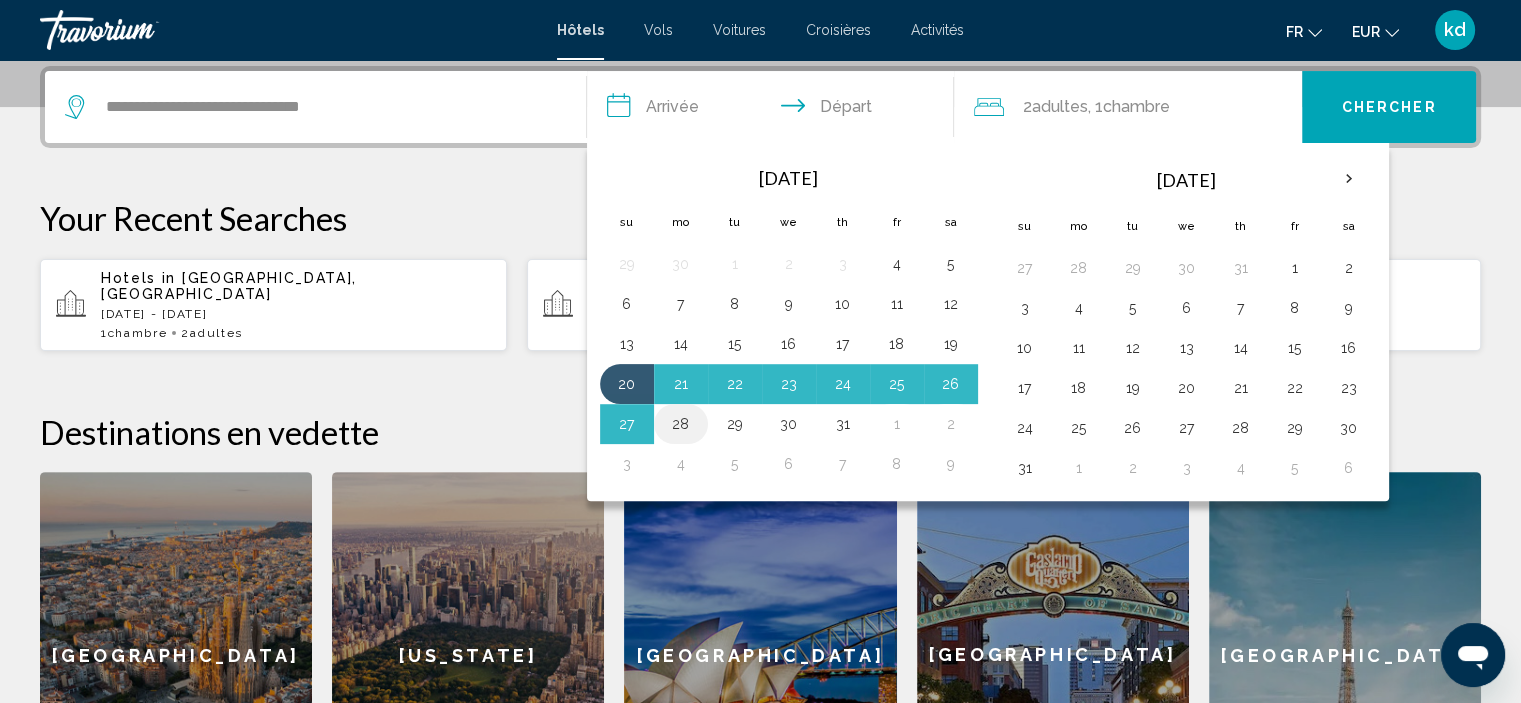 click on "28" at bounding box center (681, 424) 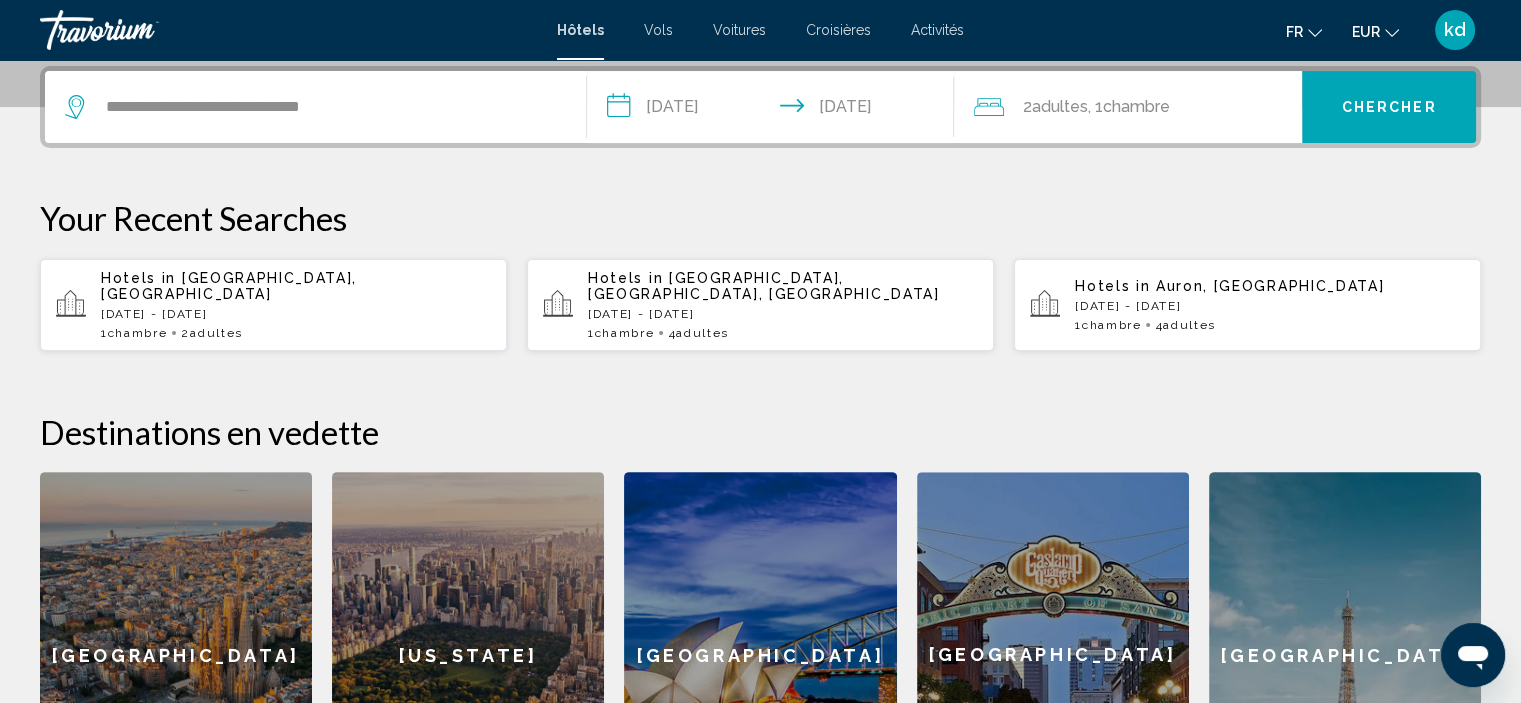 click on "2  Adulte Adultes , 1  Chambre pièces" 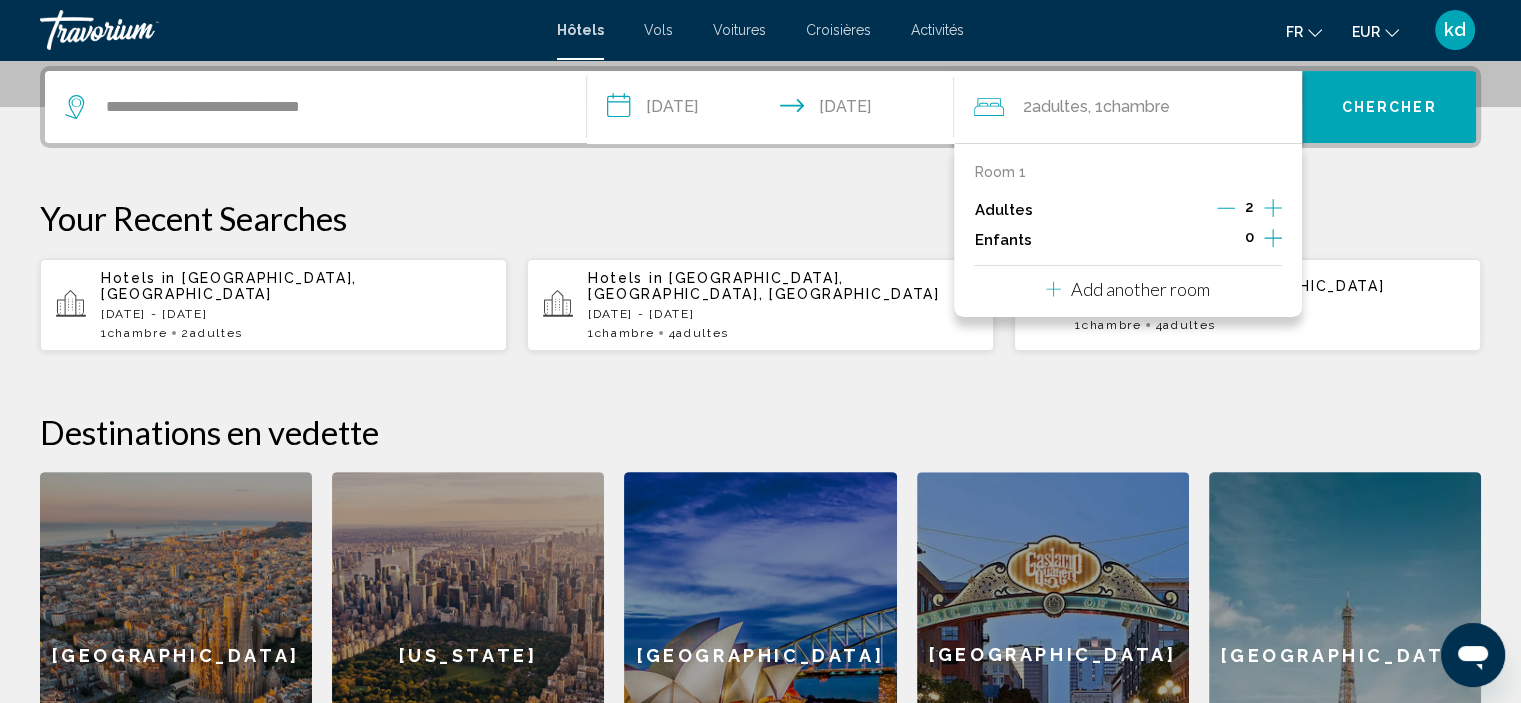 click 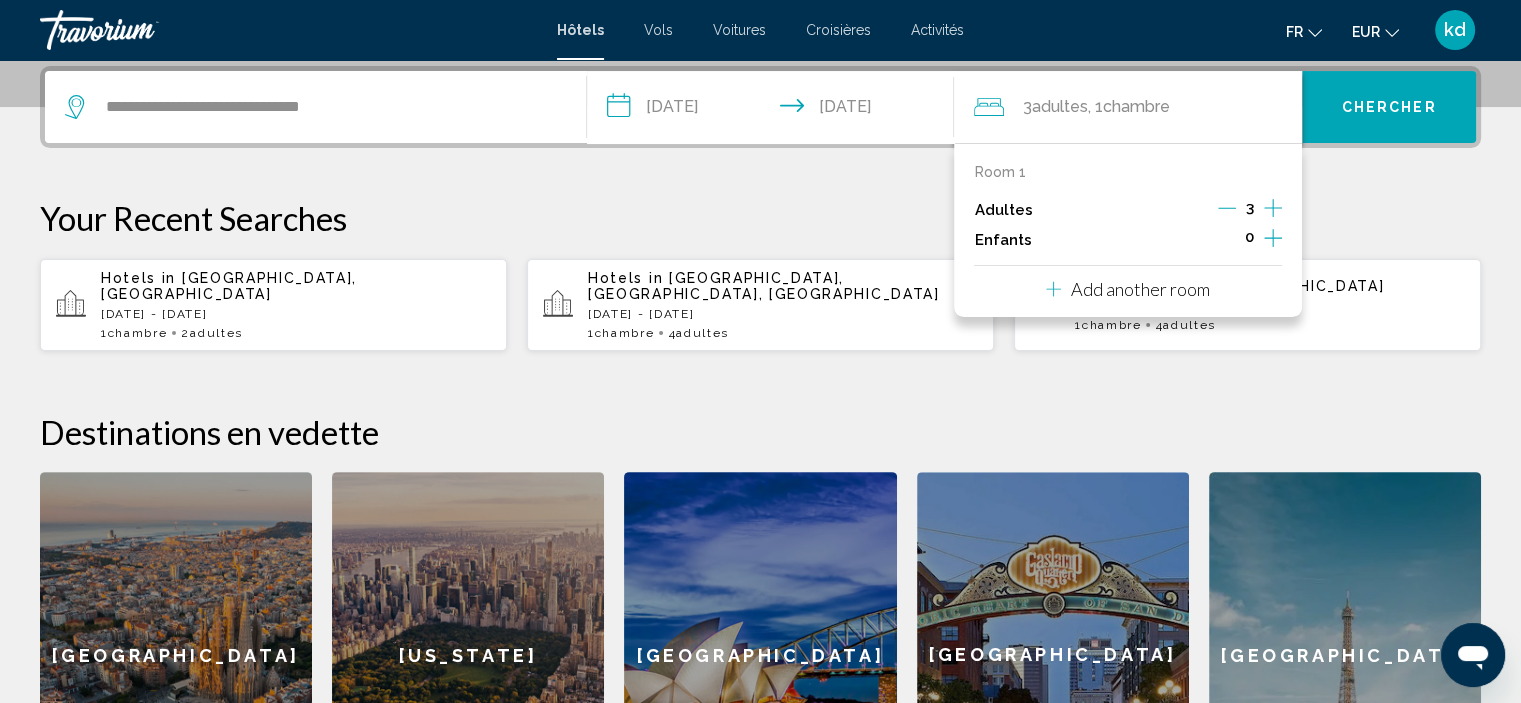 click 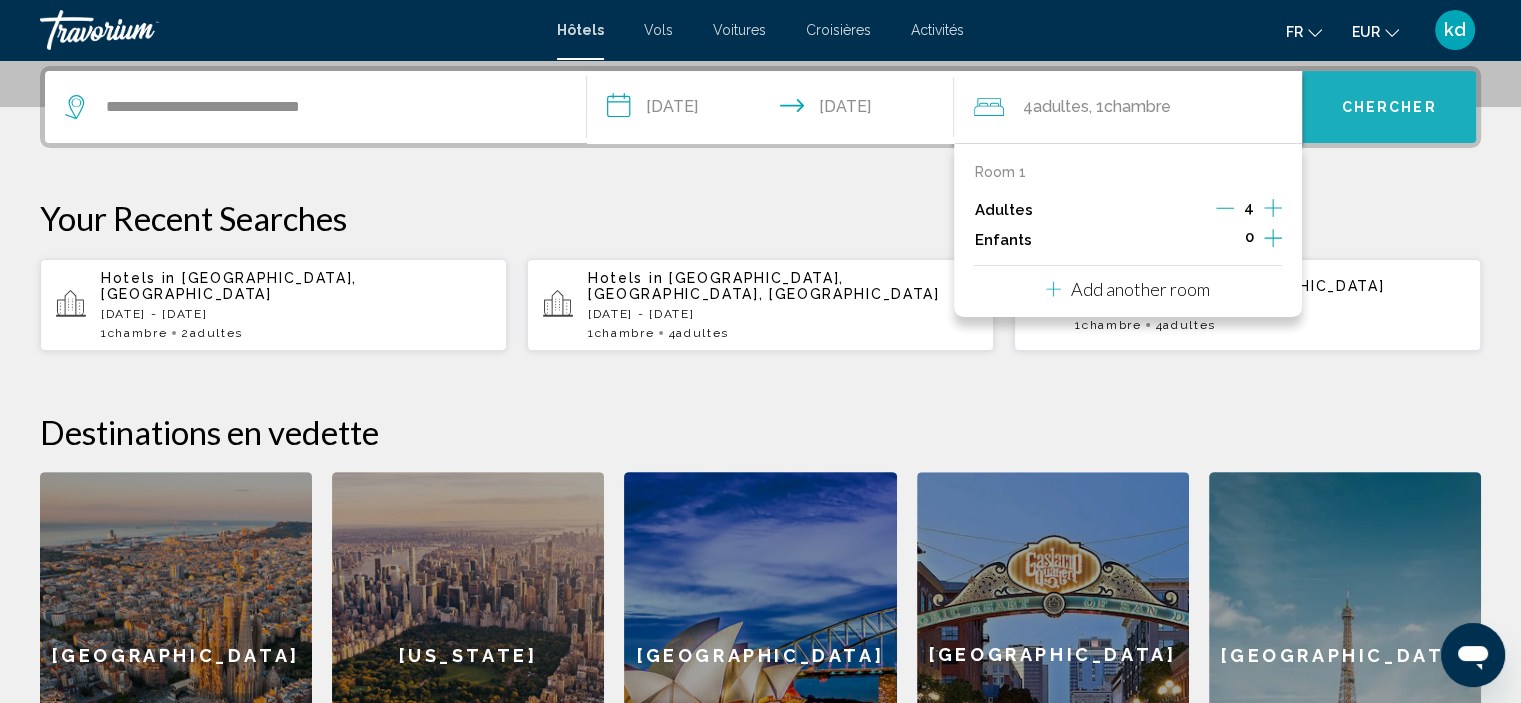 click on "Chercher" at bounding box center (1389, 107) 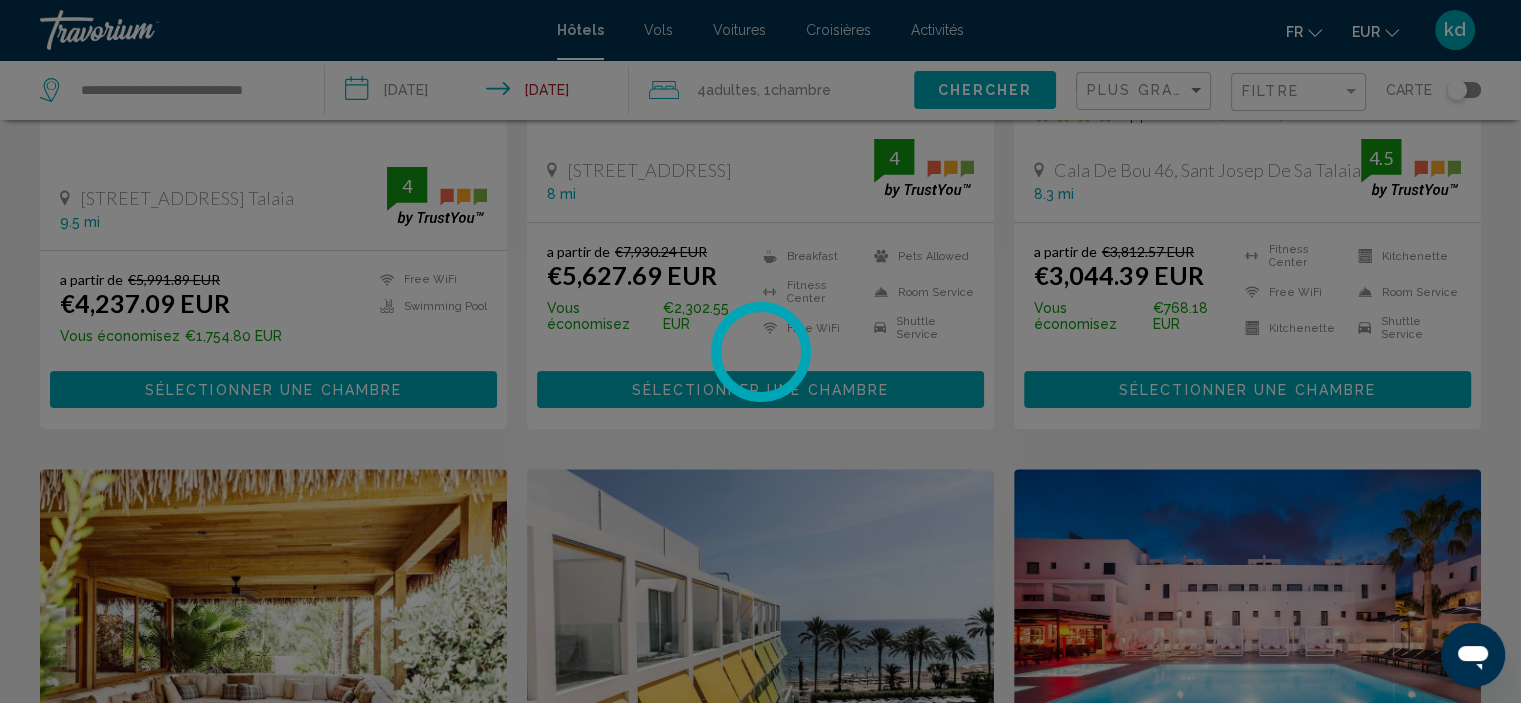 scroll, scrollTop: 0, scrollLeft: 0, axis: both 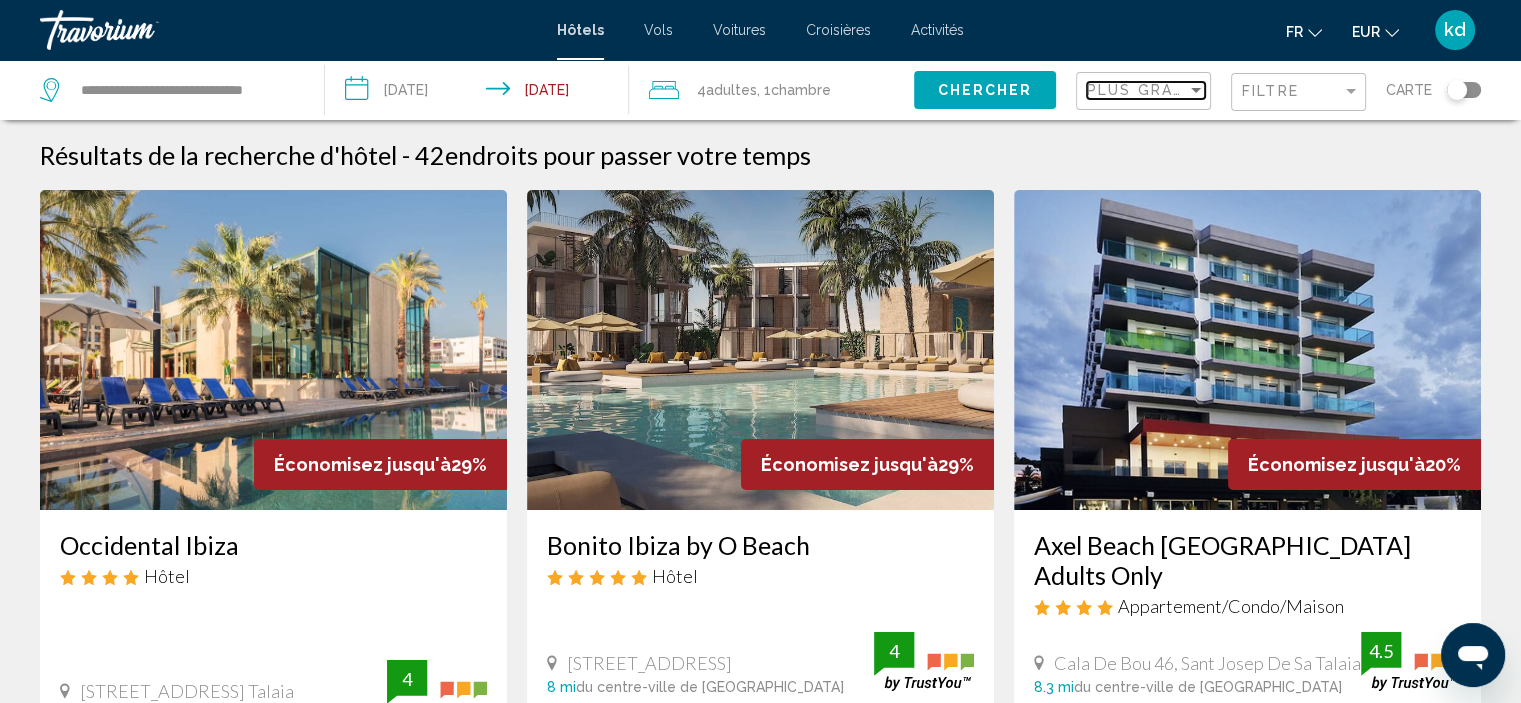 click on "Plus grandes économies" at bounding box center (1206, 90) 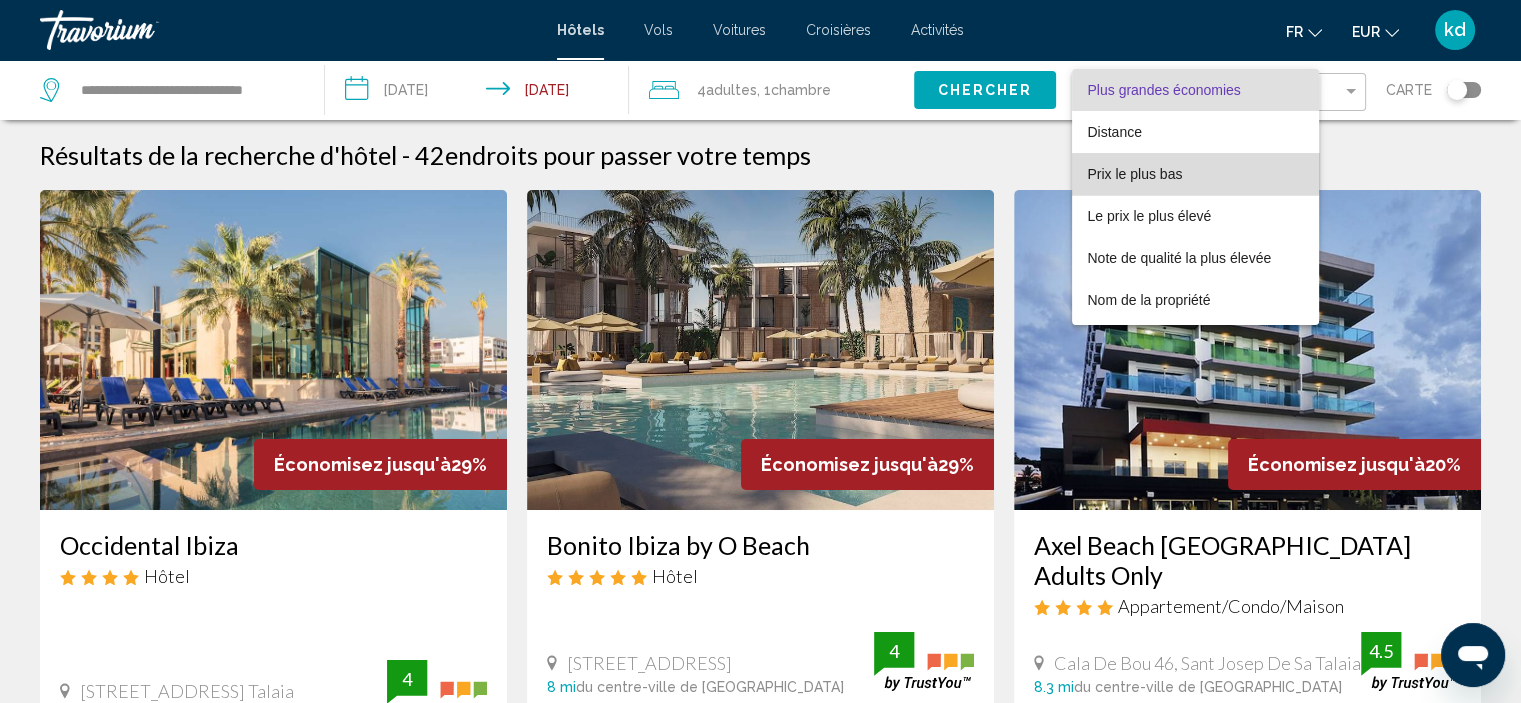 click on "Prix le plus bas" at bounding box center (1135, 174) 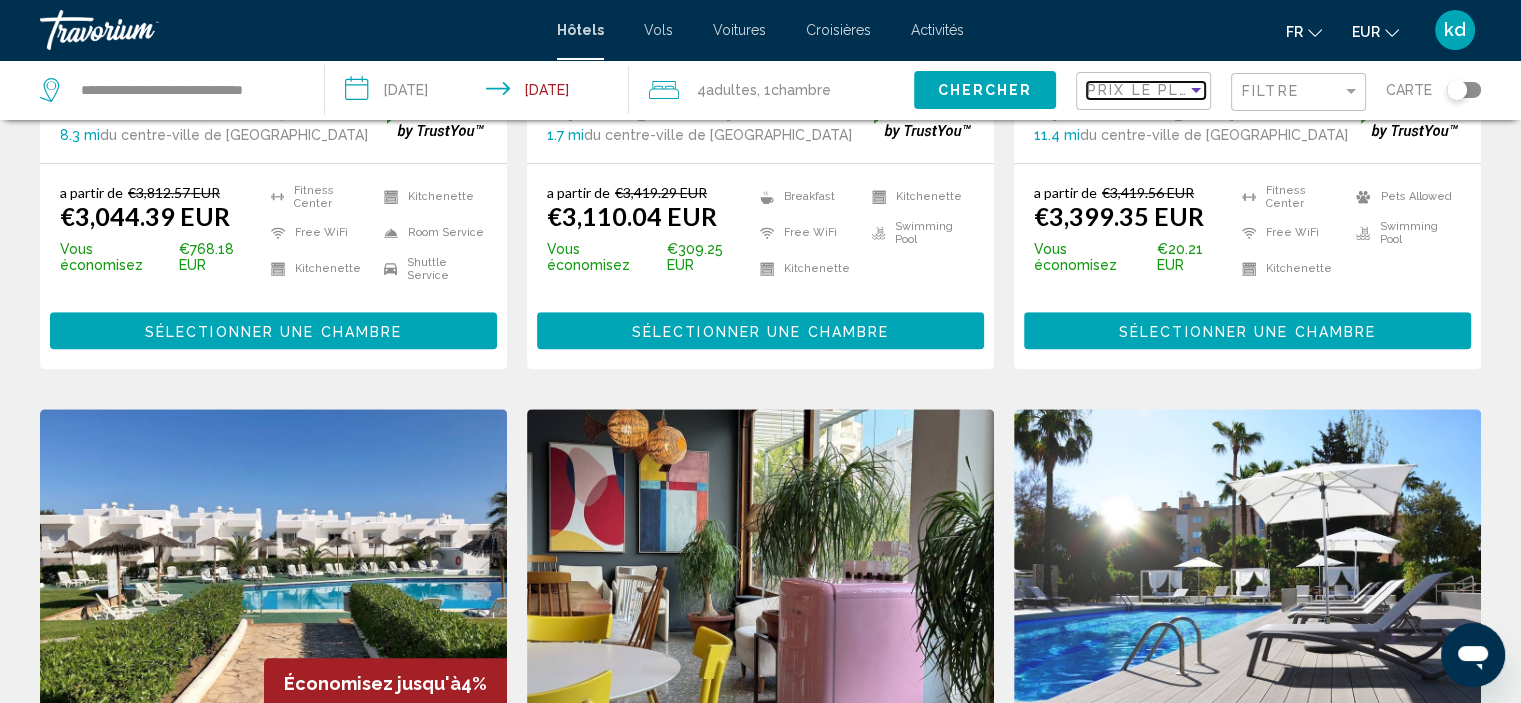 scroll, scrollTop: 1100, scrollLeft: 0, axis: vertical 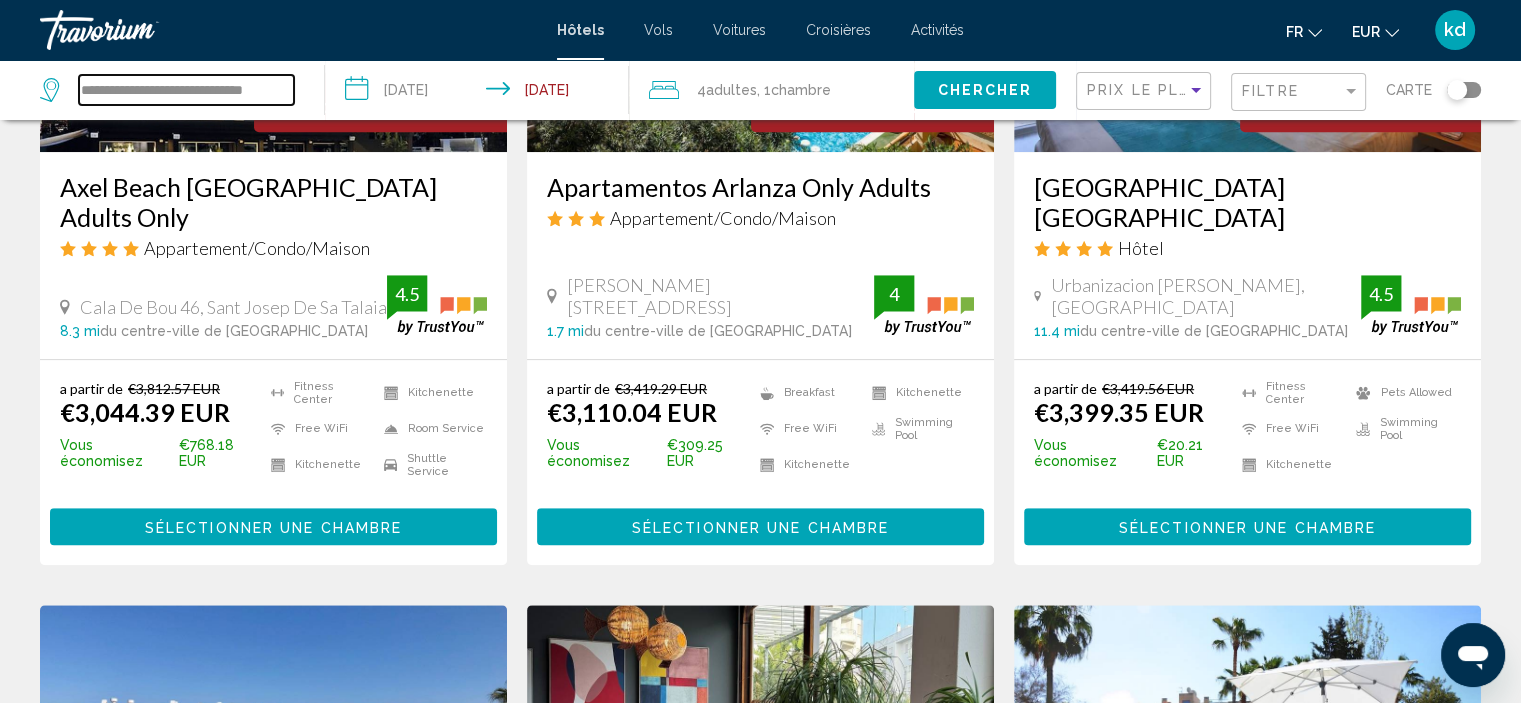 click on "**********" at bounding box center (186, 90) 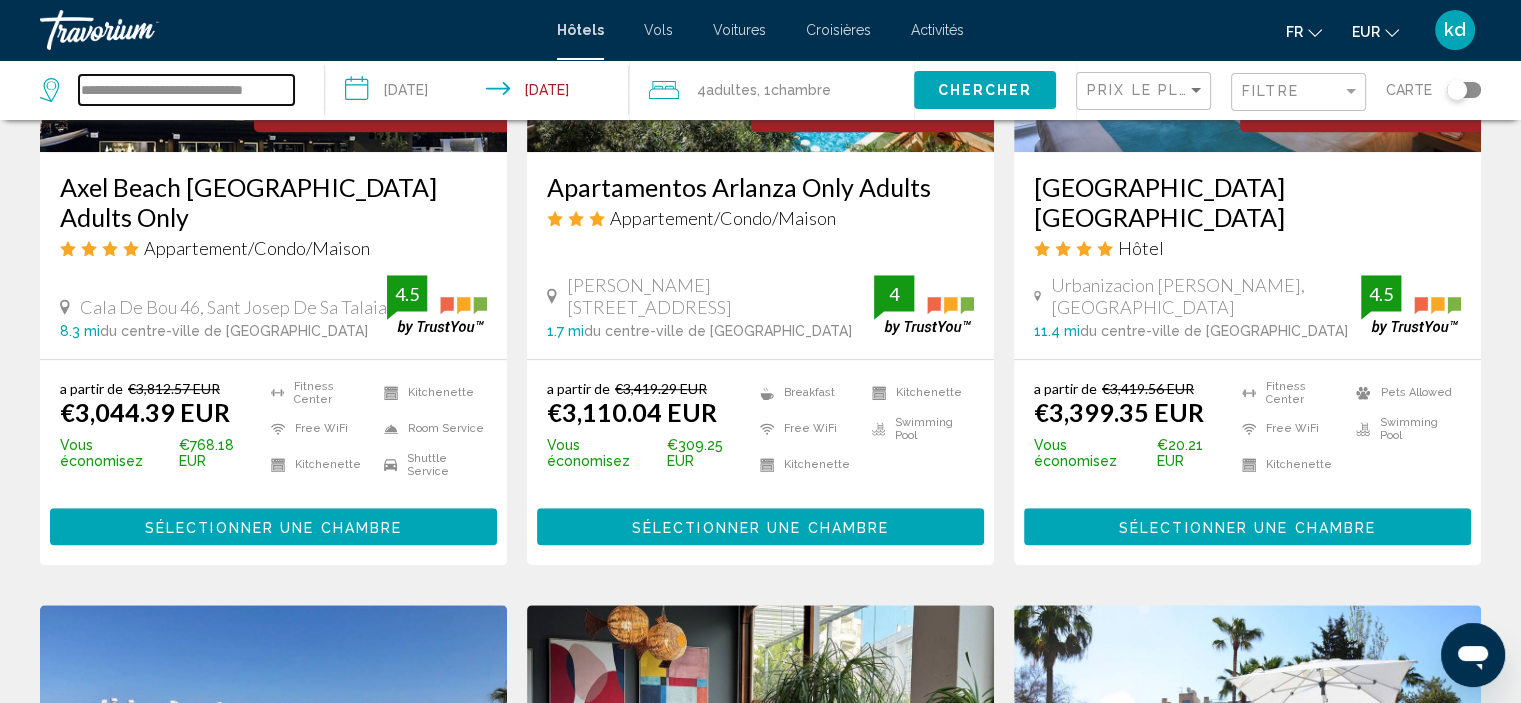 drag, startPoint x: 212, startPoint y: 92, endPoint x: 98, endPoint y: 94, distance: 114.01754 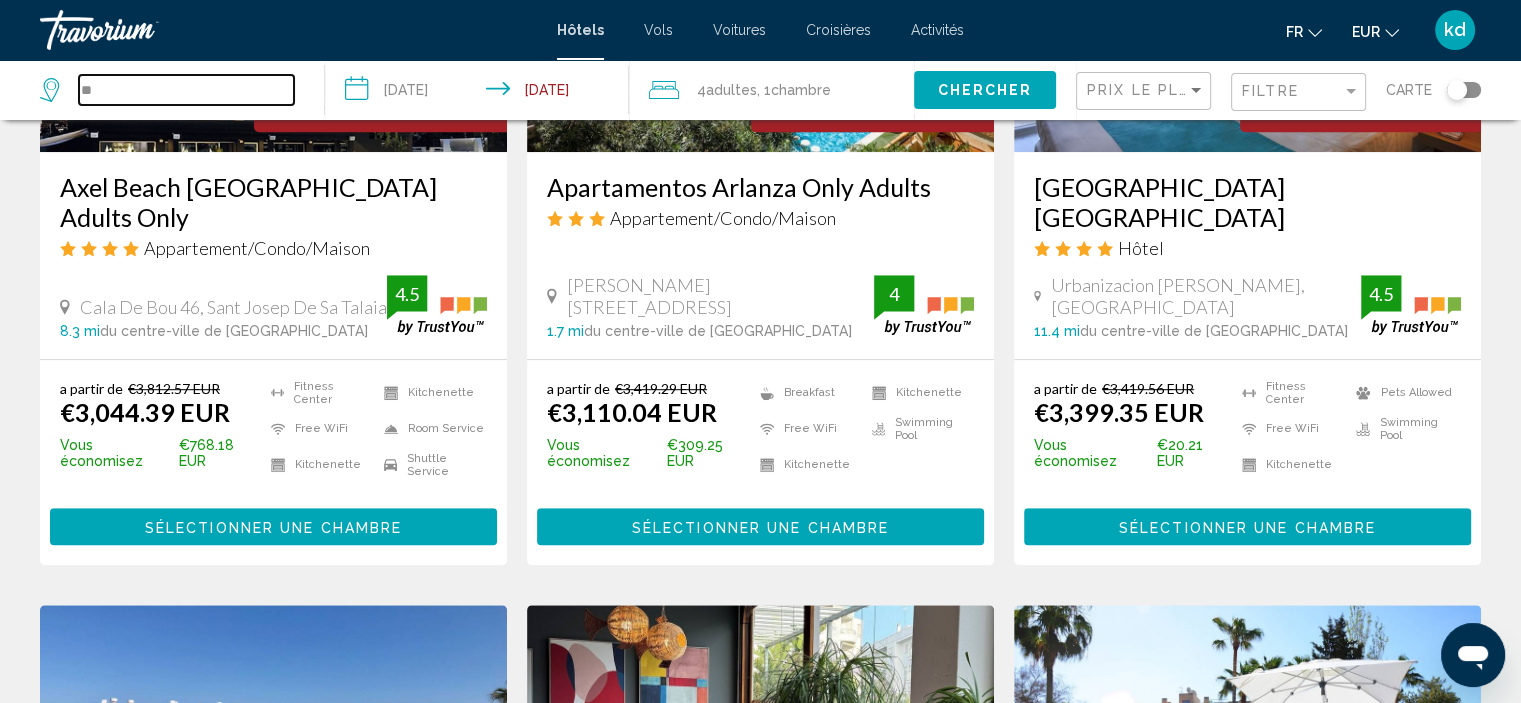 type on "*" 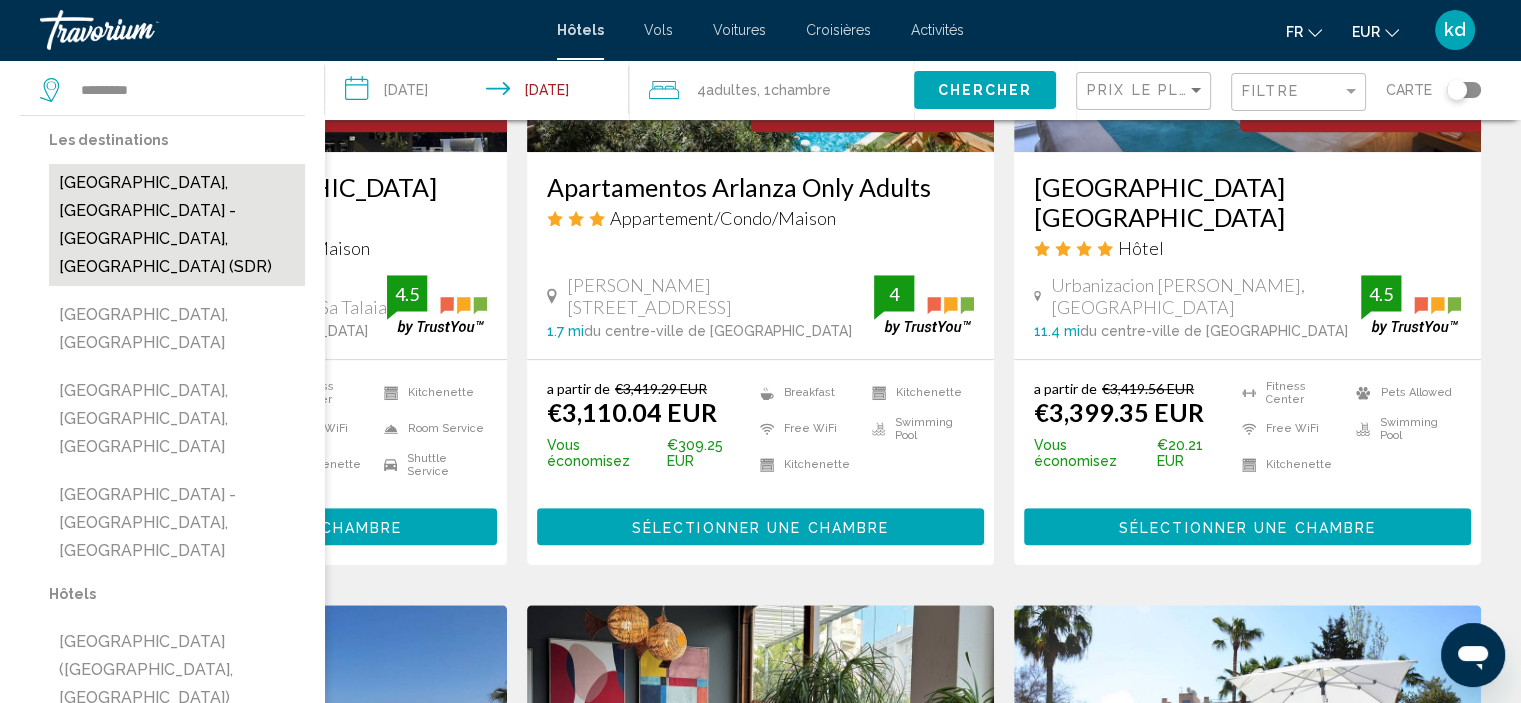click on "Santander, Santander - Cantabrian Coast, Spain (SDR)" at bounding box center (177, 225) 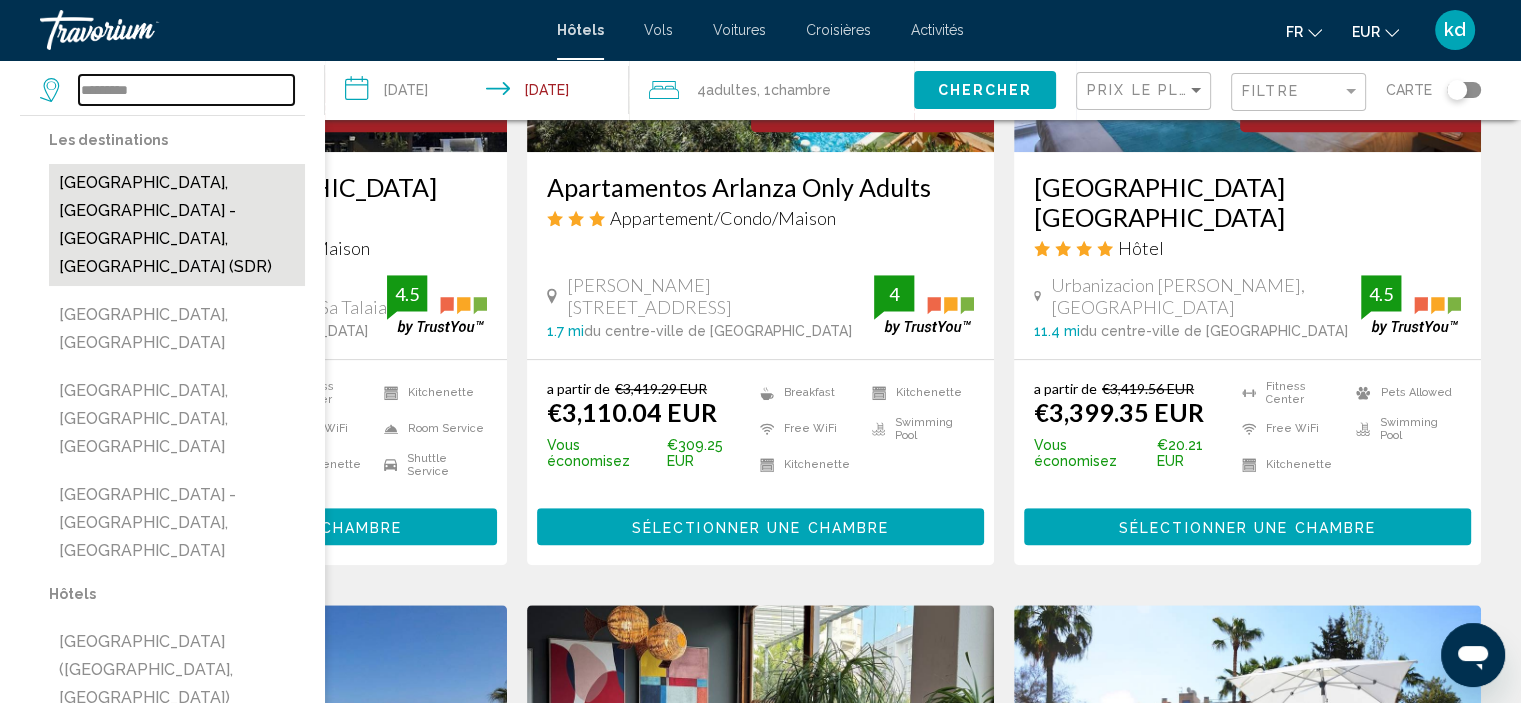 type on "**********" 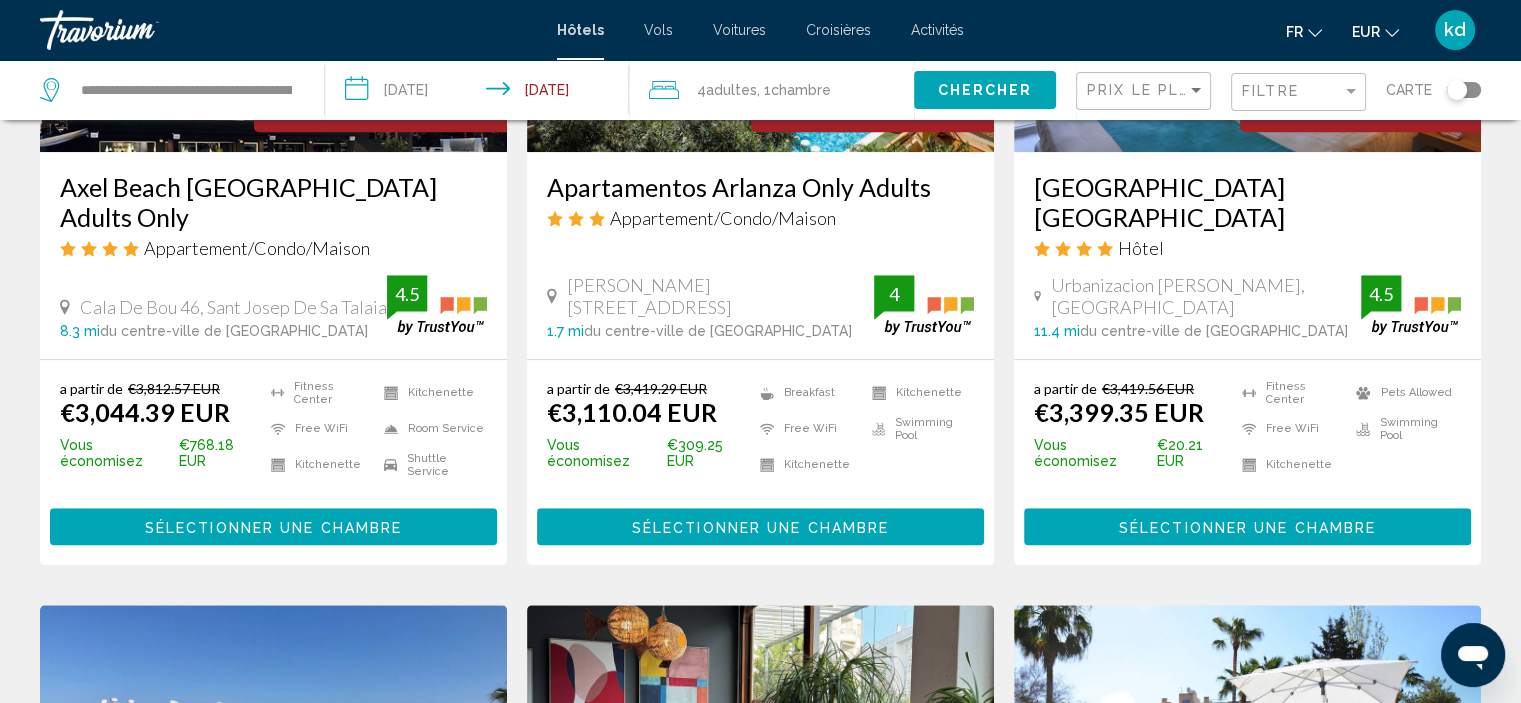 click on "Chercher" 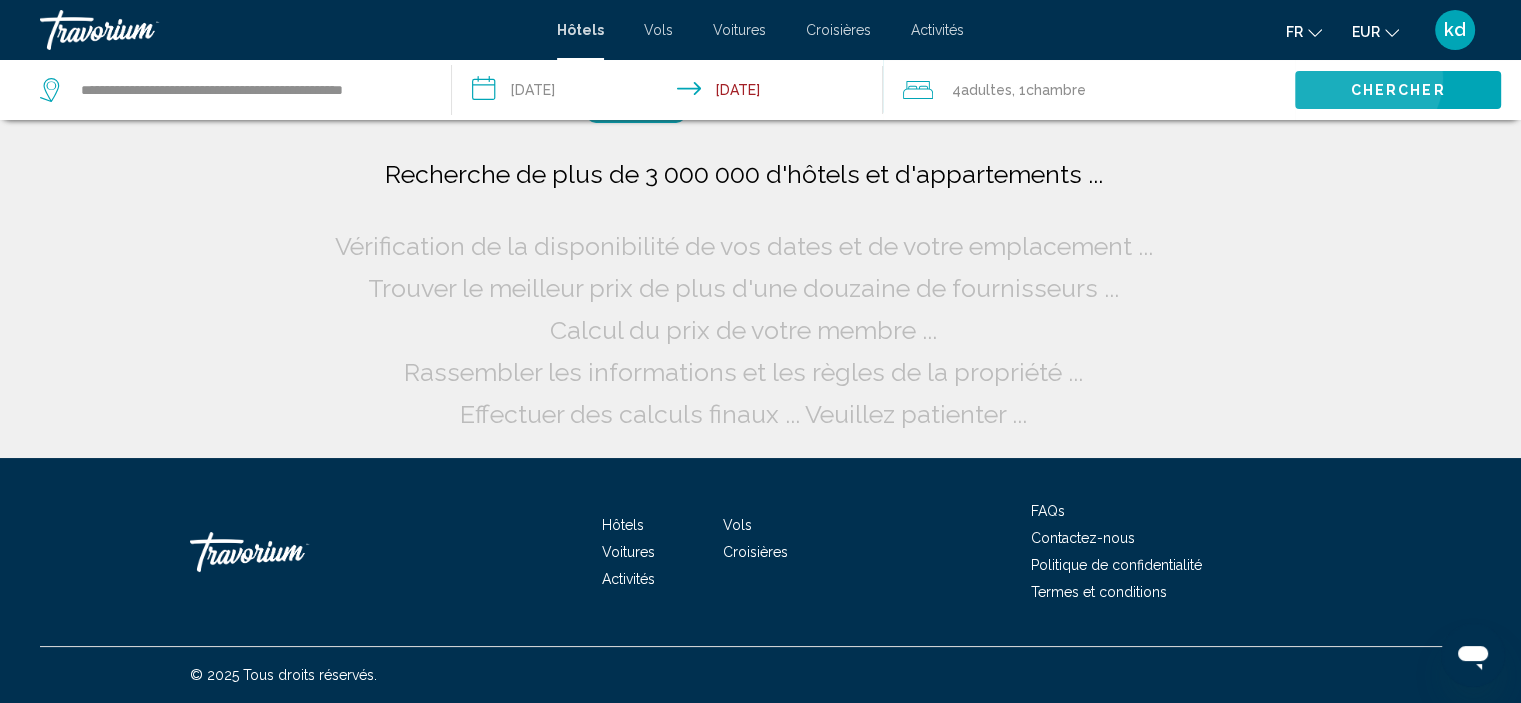 scroll, scrollTop: 0, scrollLeft: 0, axis: both 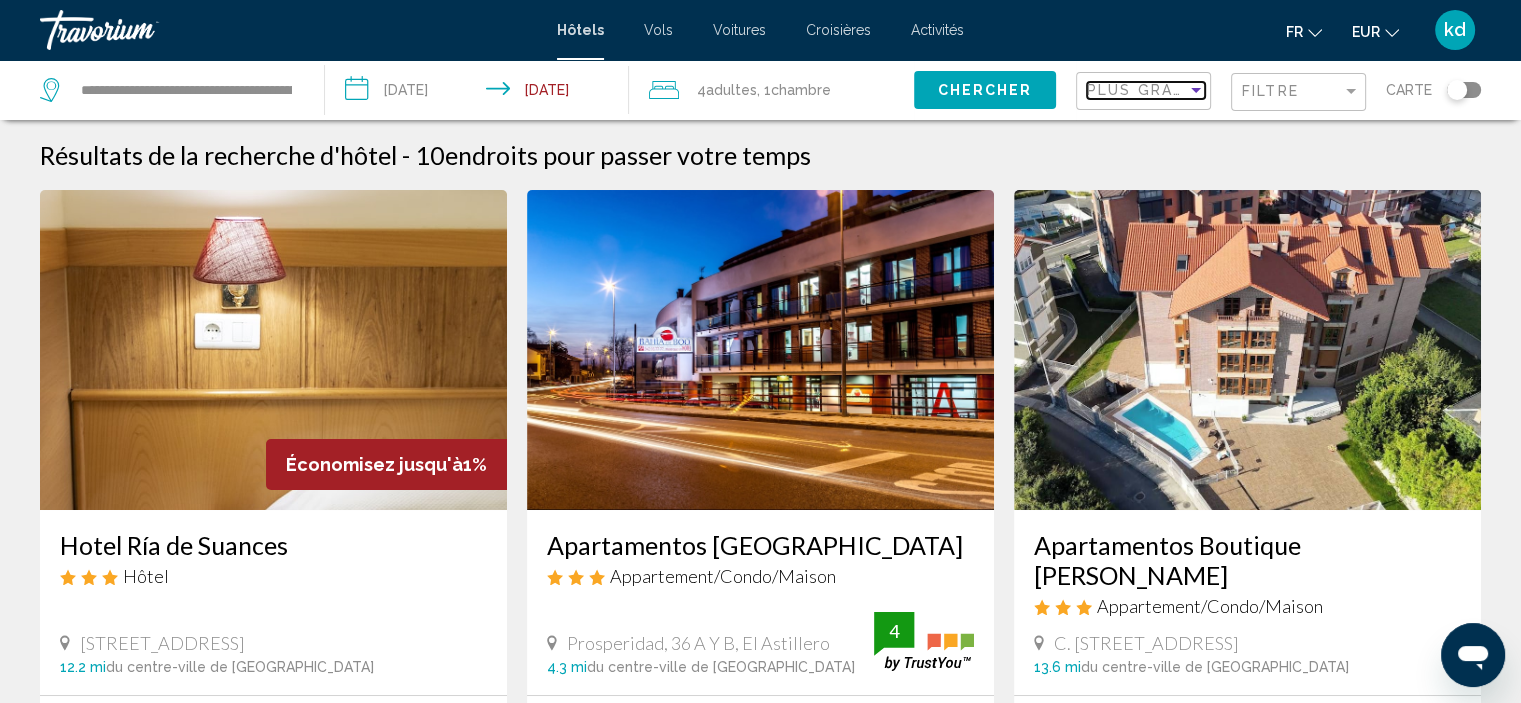 click on "Plus grandes économies" at bounding box center [1206, 90] 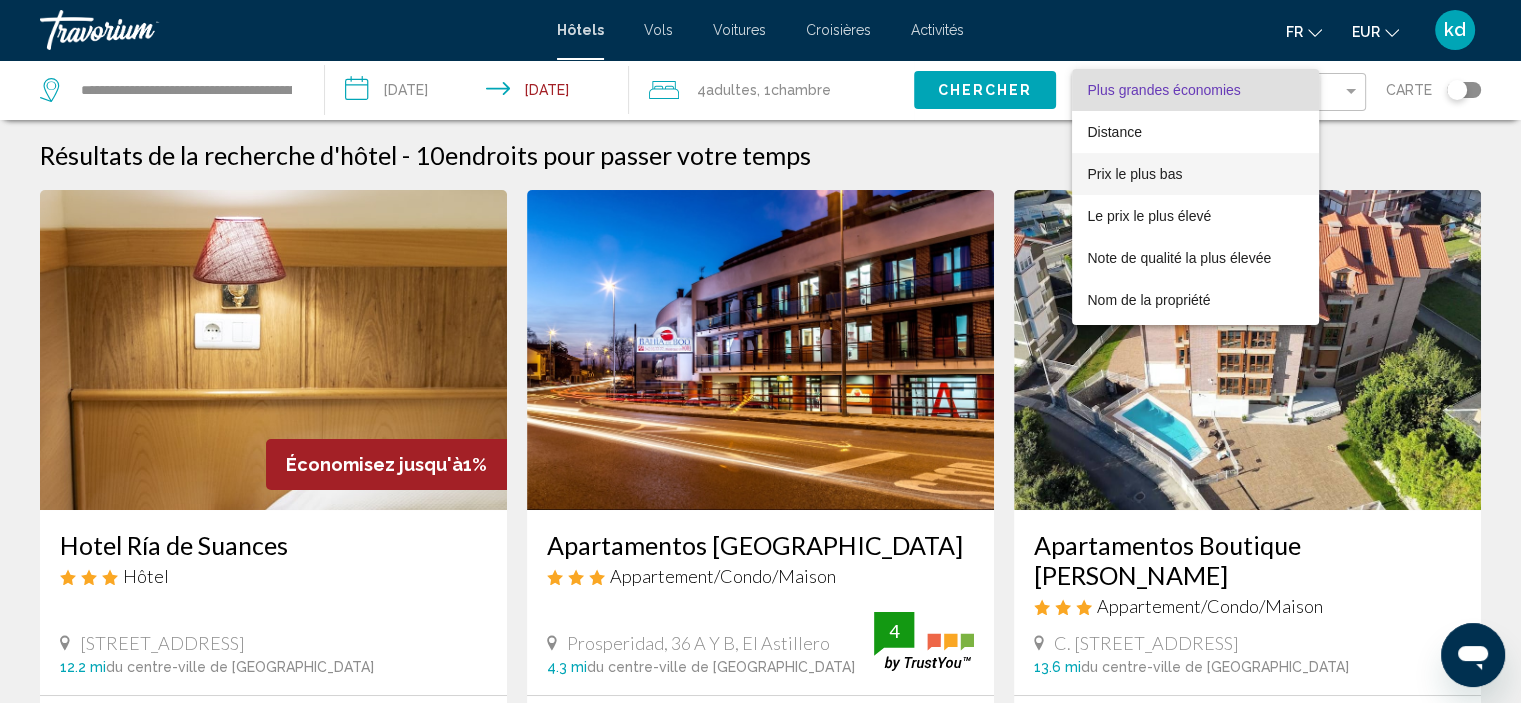 click on "Prix le plus bas" at bounding box center [1135, 174] 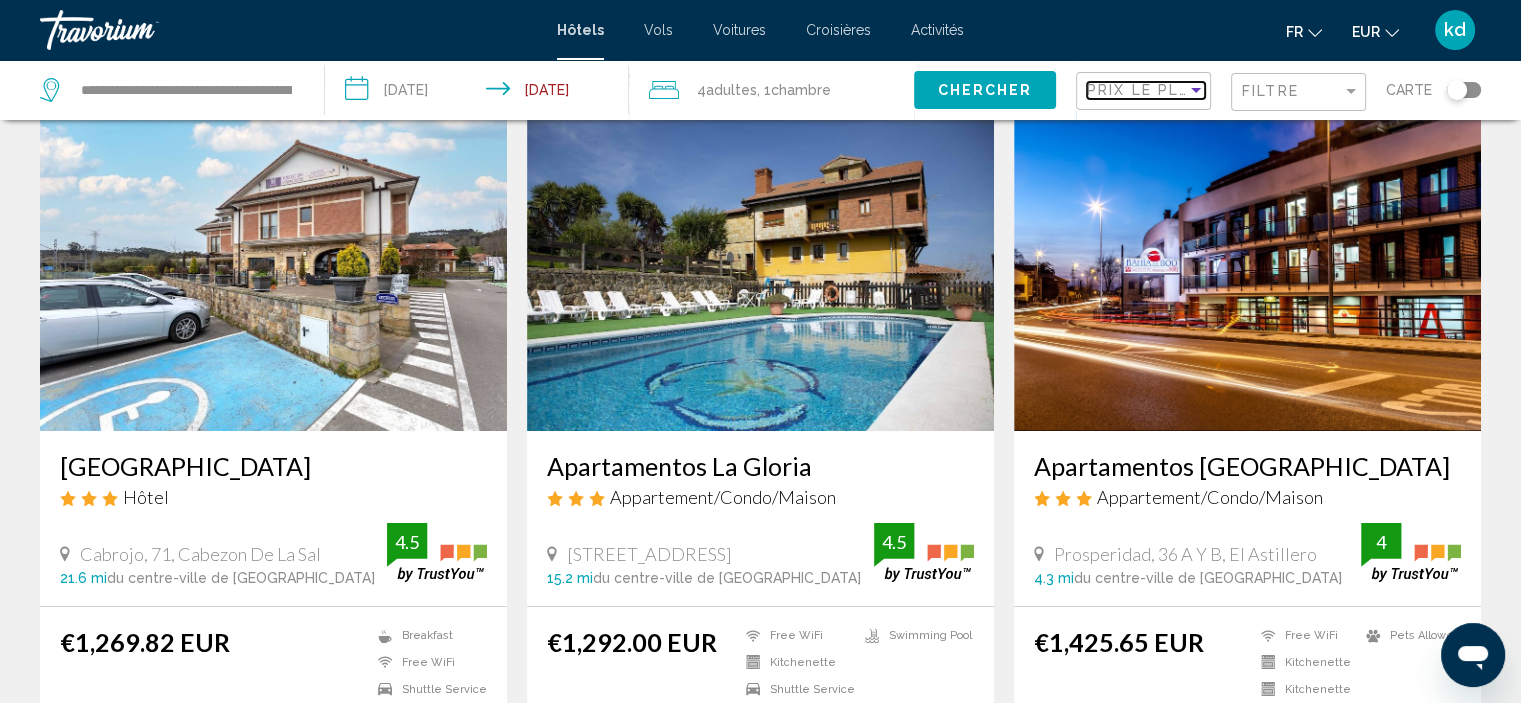 scroll, scrollTop: 0, scrollLeft: 0, axis: both 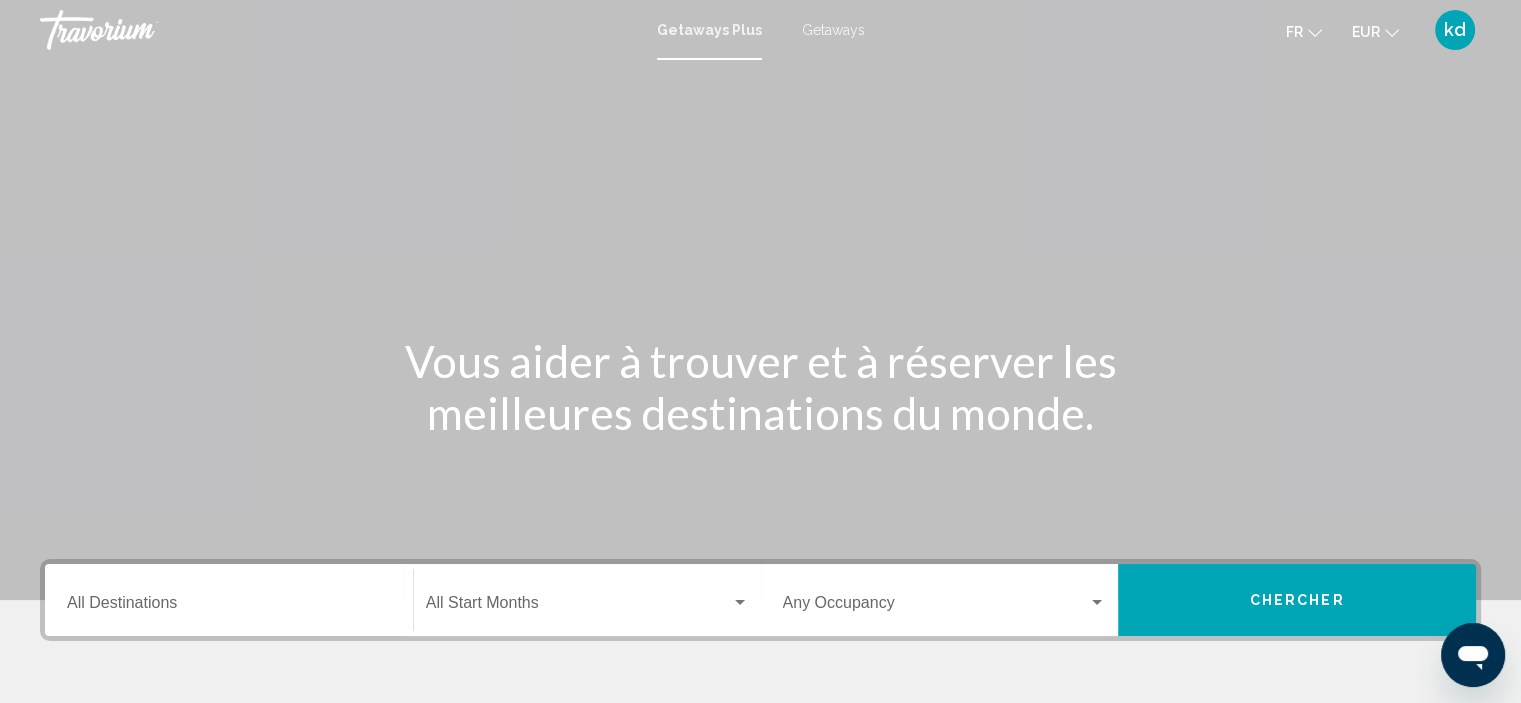 click on "Getaways" at bounding box center (833, 30) 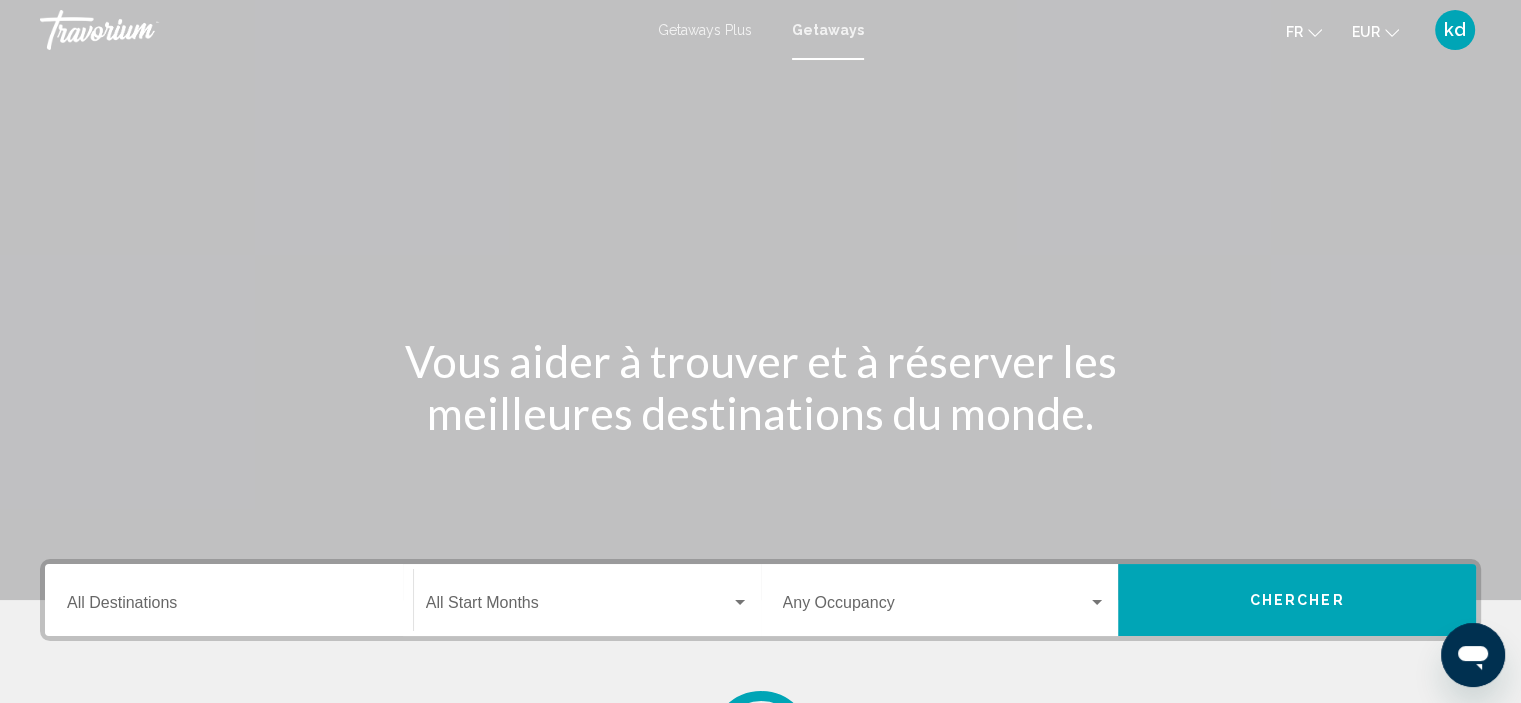 click on "Destination All Destinations" at bounding box center (229, 600) 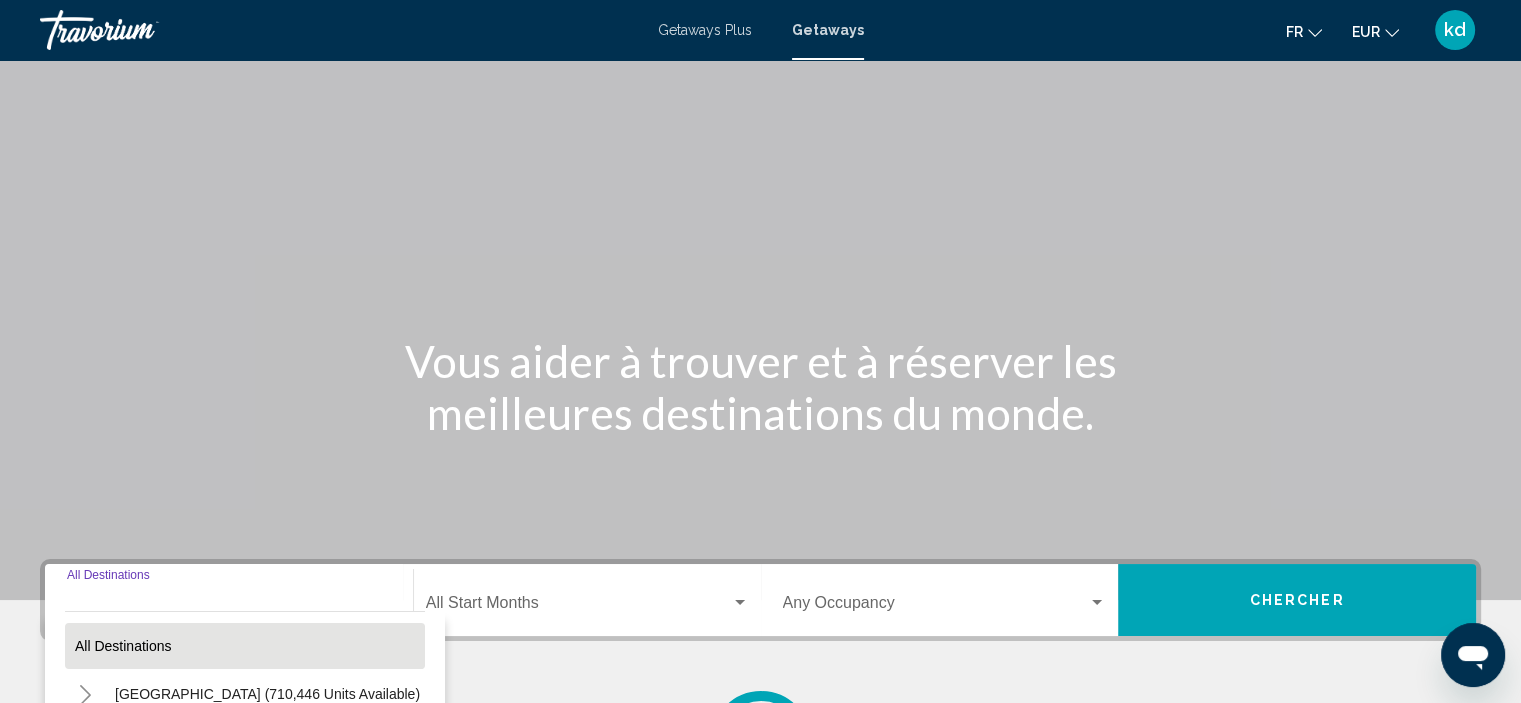 scroll, scrollTop: 382, scrollLeft: 0, axis: vertical 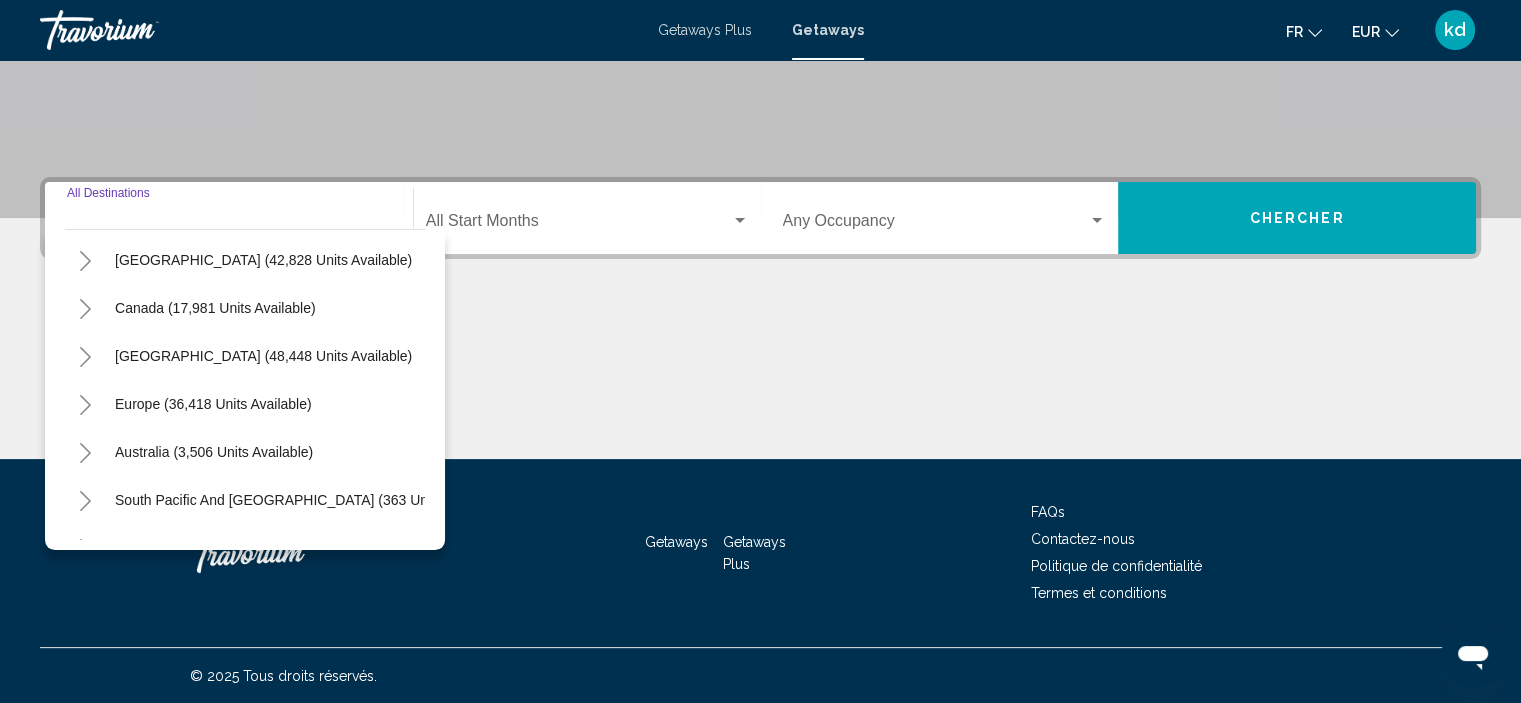 click 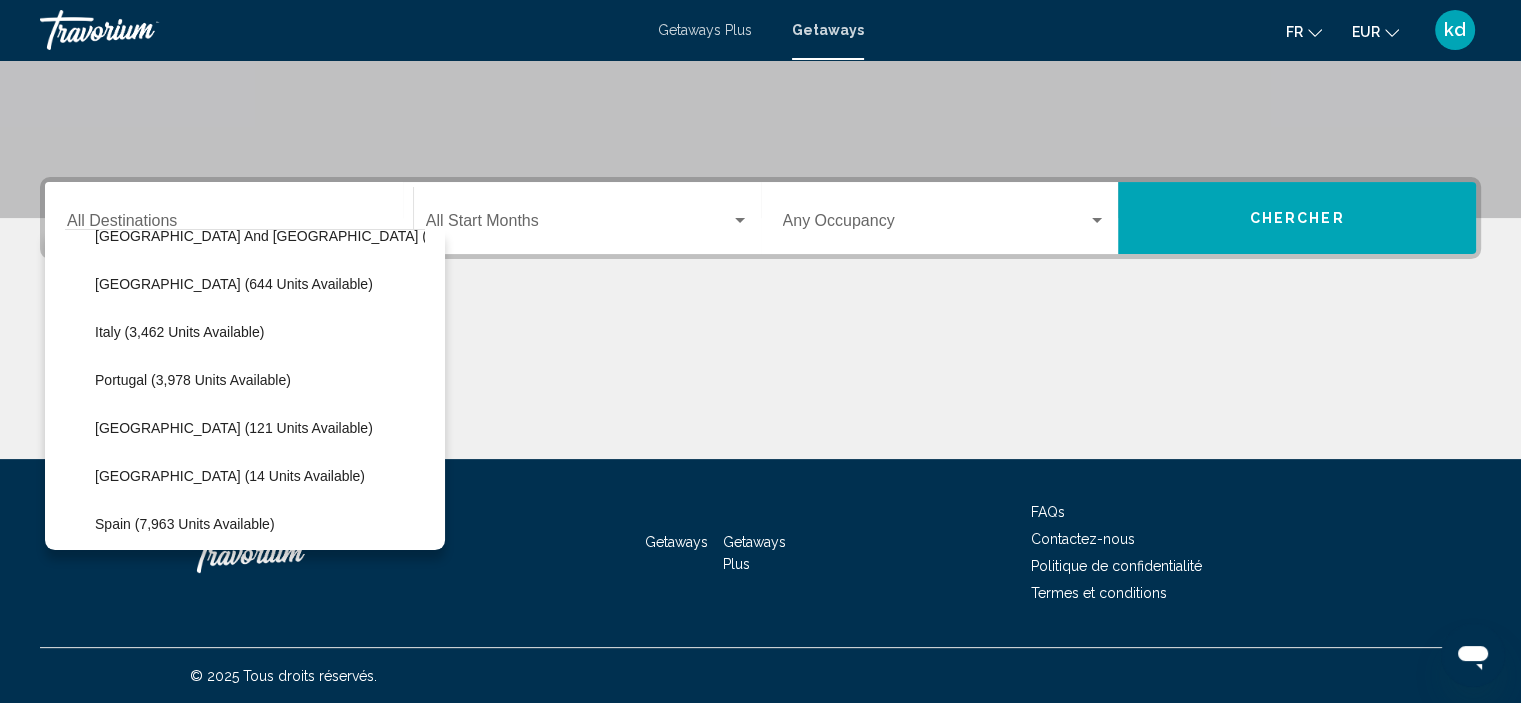 scroll, scrollTop: 800, scrollLeft: 0, axis: vertical 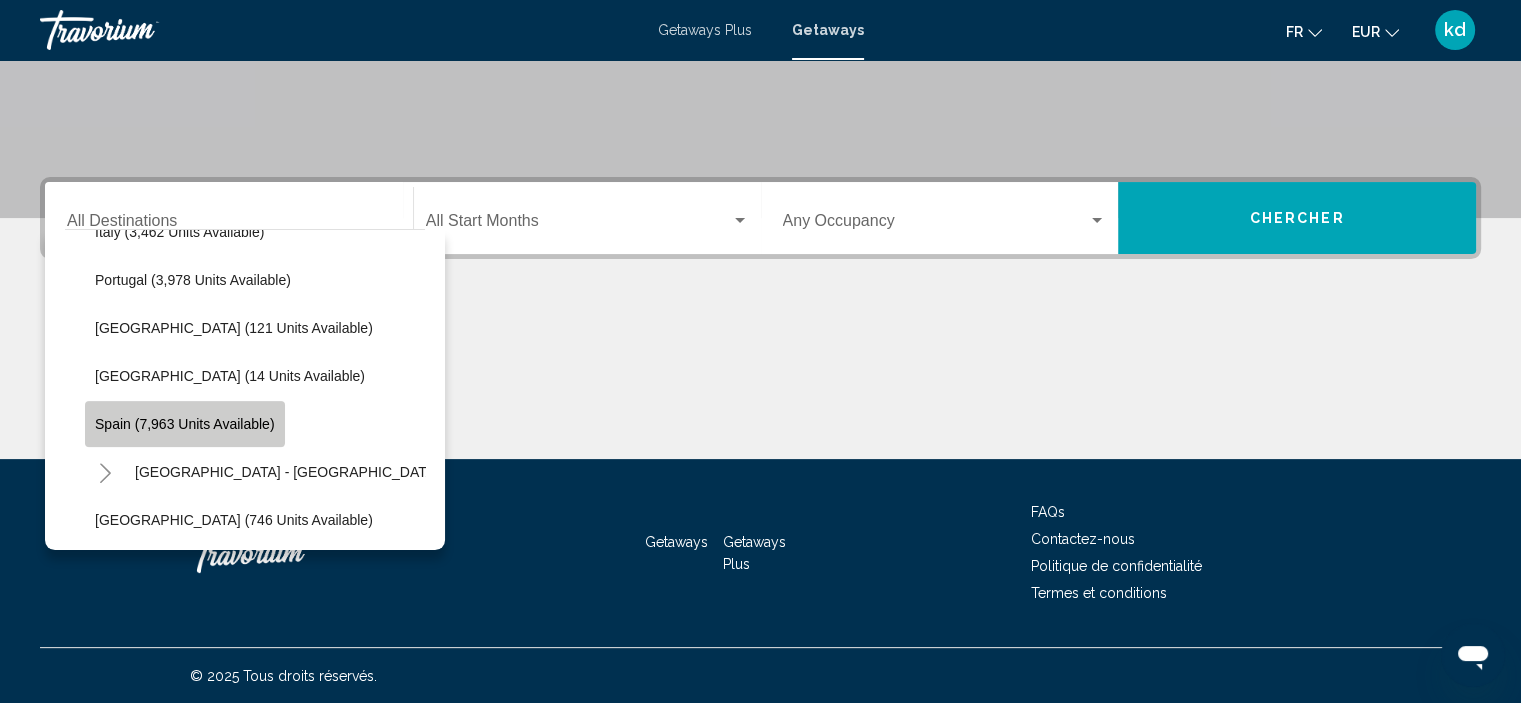 click on "Spain (7,963 units available)" 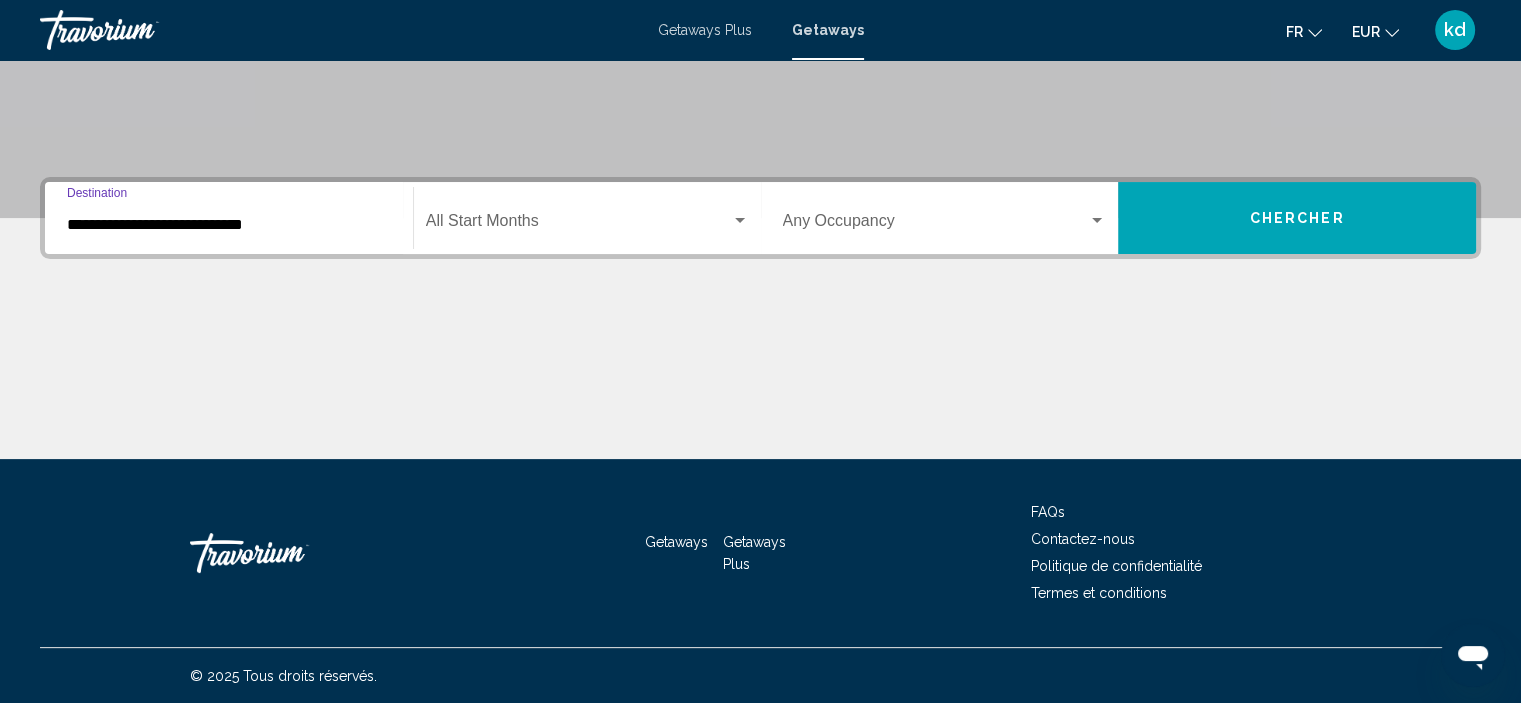 click on "Start Month All Start Months" 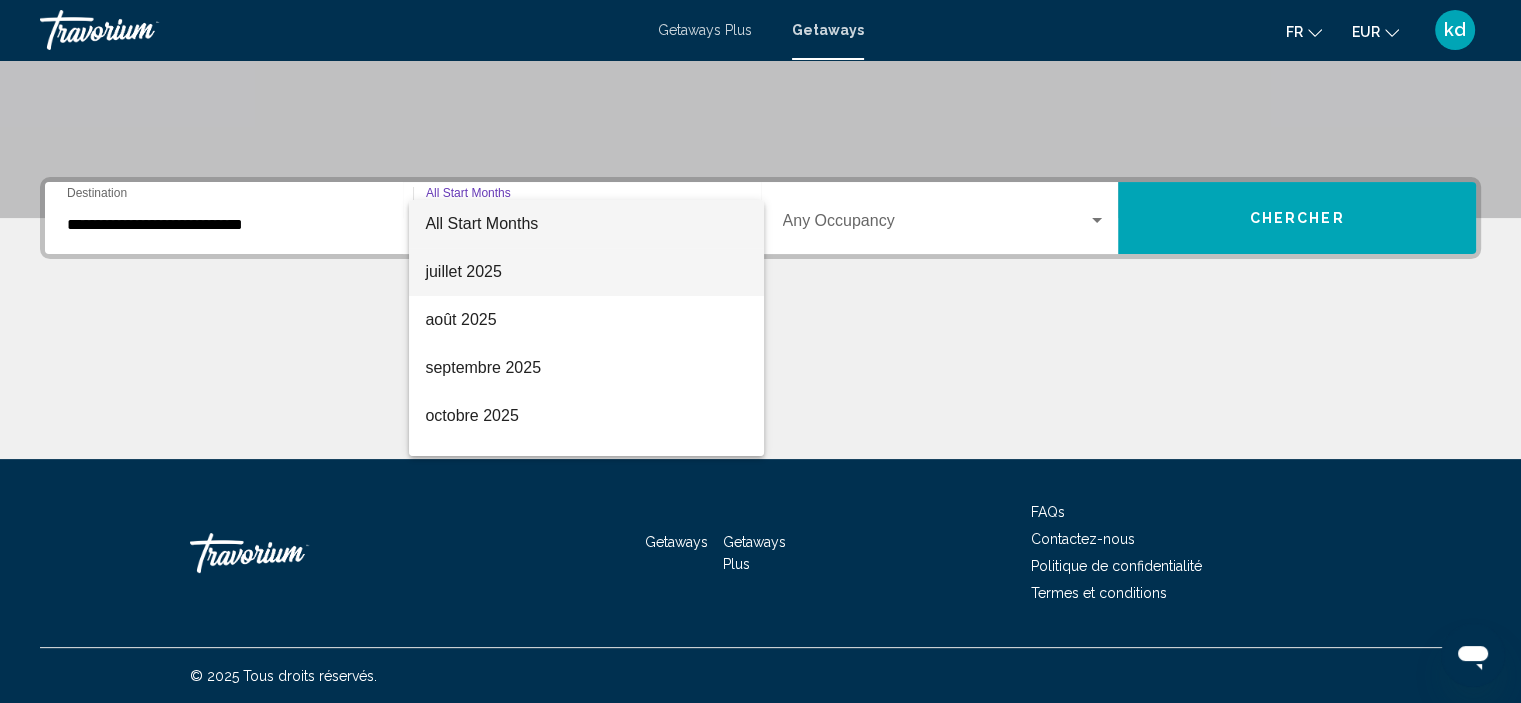 drag, startPoint x: 498, startPoint y: 274, endPoint x: 552, endPoint y: 265, distance: 54.74486 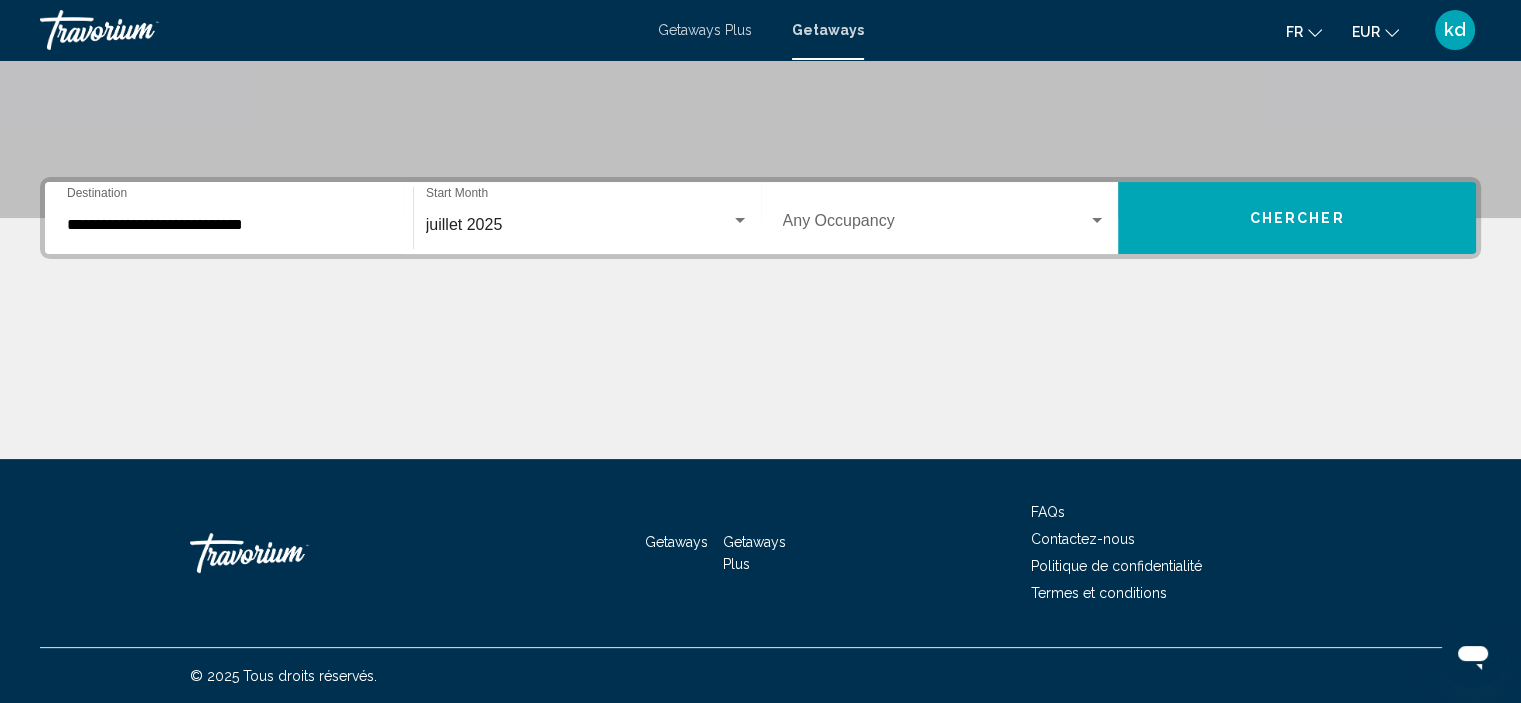 click on "Occupancy Any Occupancy" at bounding box center (945, 218) 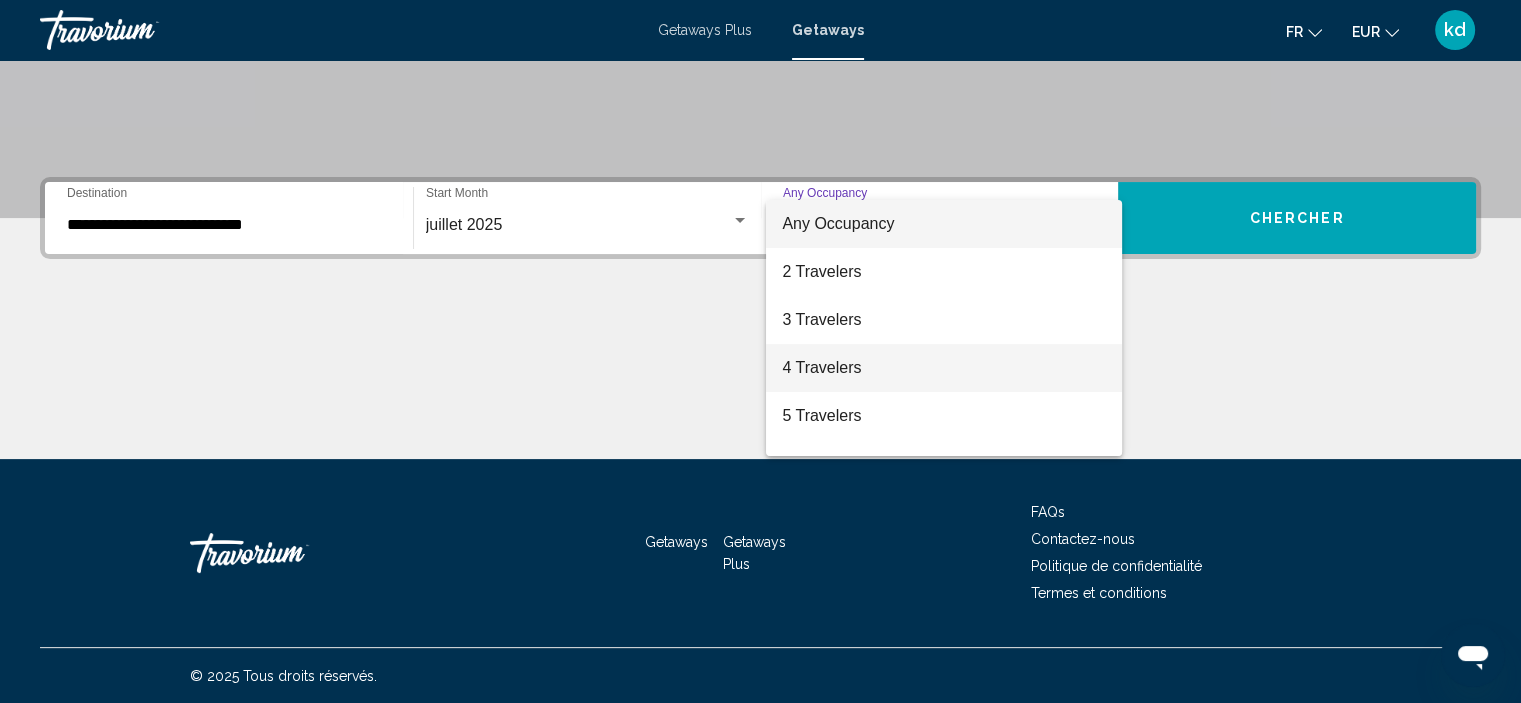 click on "4 Travelers" at bounding box center [944, 368] 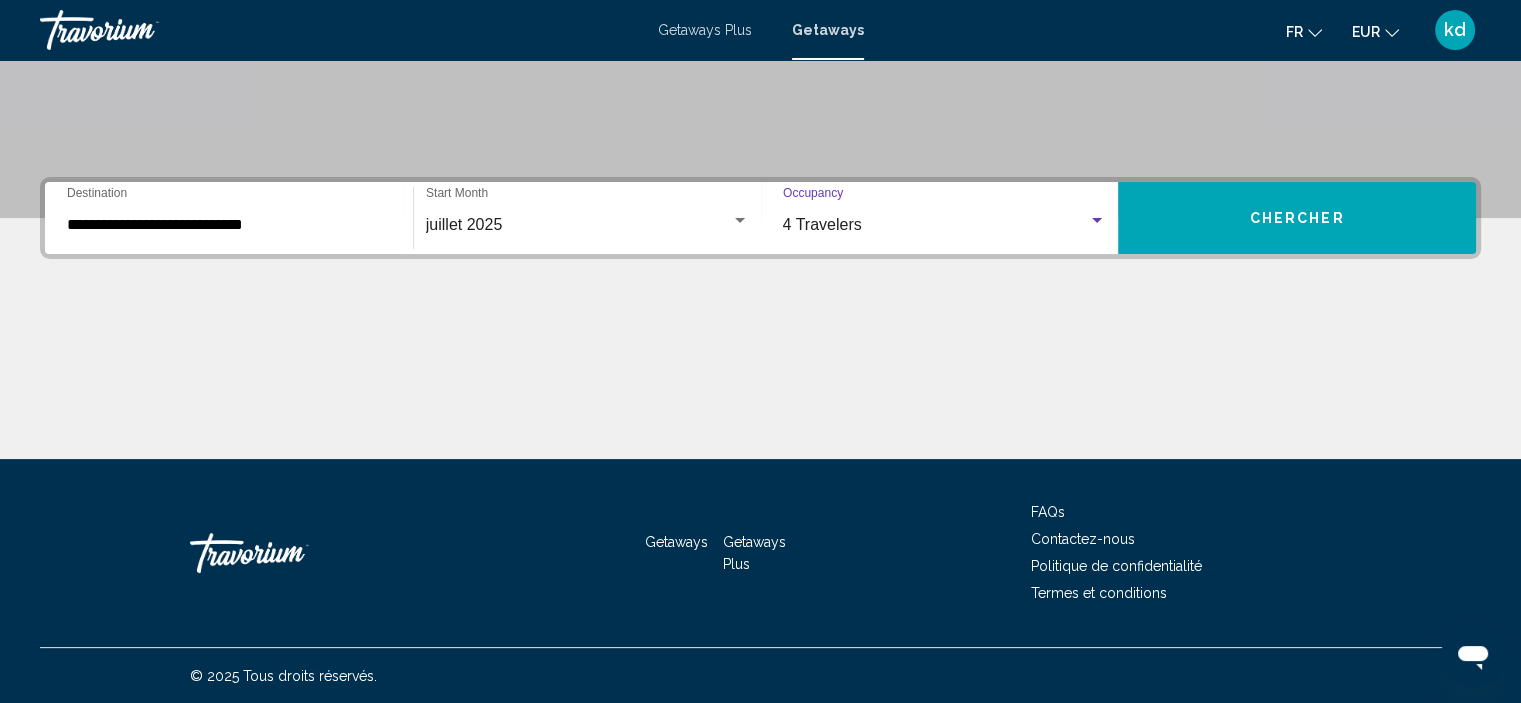 click on "Chercher" at bounding box center [1297, 218] 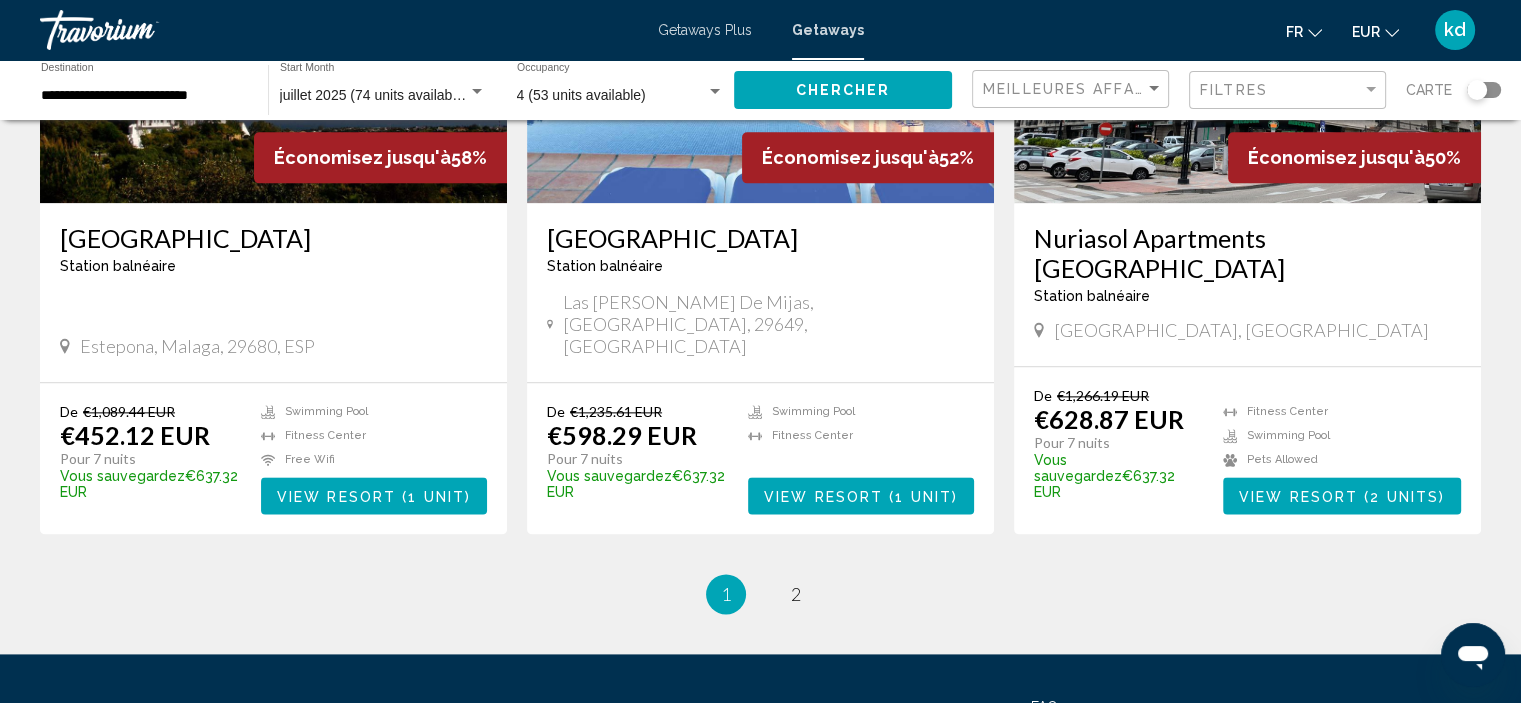 scroll, scrollTop: 2440, scrollLeft: 0, axis: vertical 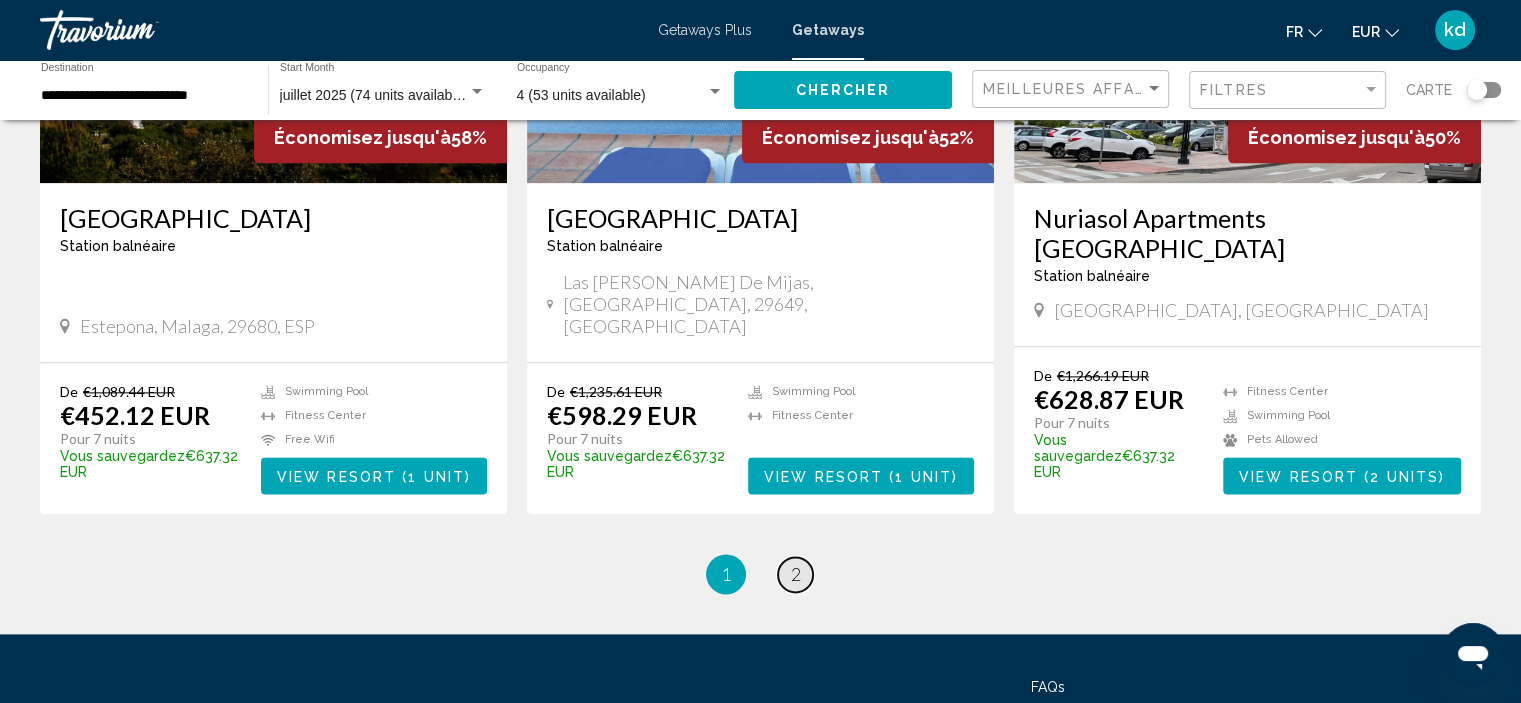 click on "2" at bounding box center (796, 574) 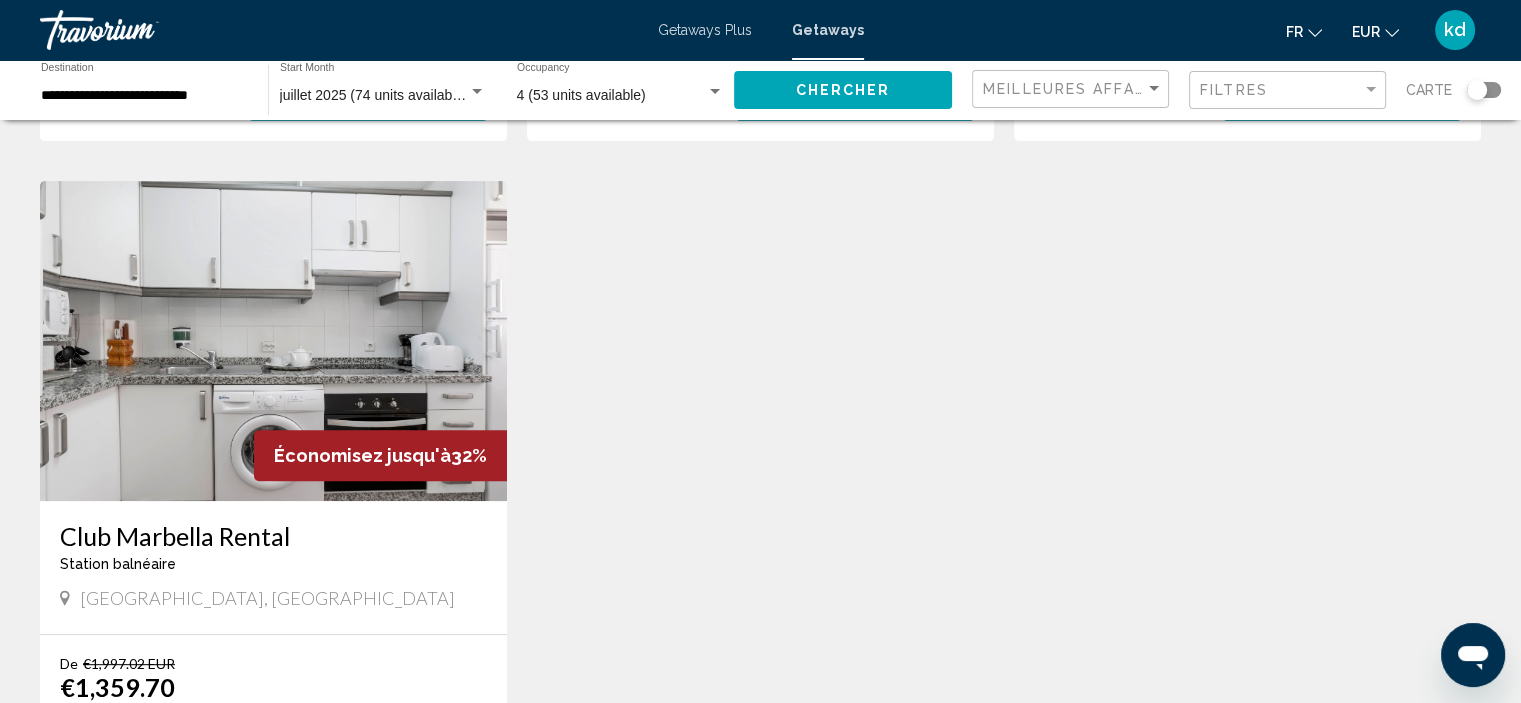 scroll, scrollTop: 800, scrollLeft: 0, axis: vertical 